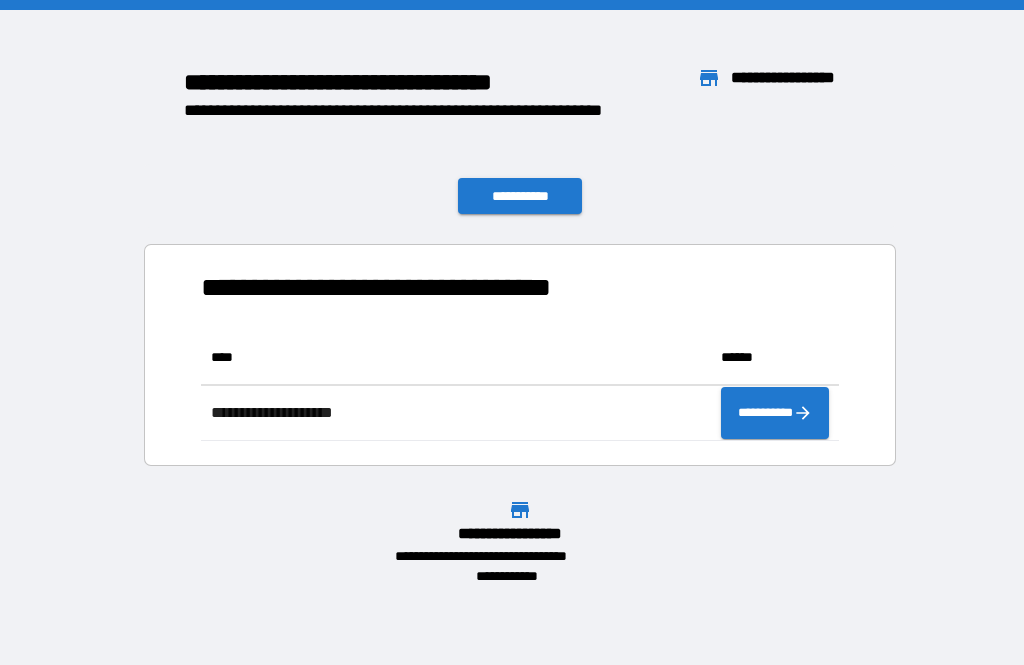 scroll, scrollTop: 0, scrollLeft: 0, axis: both 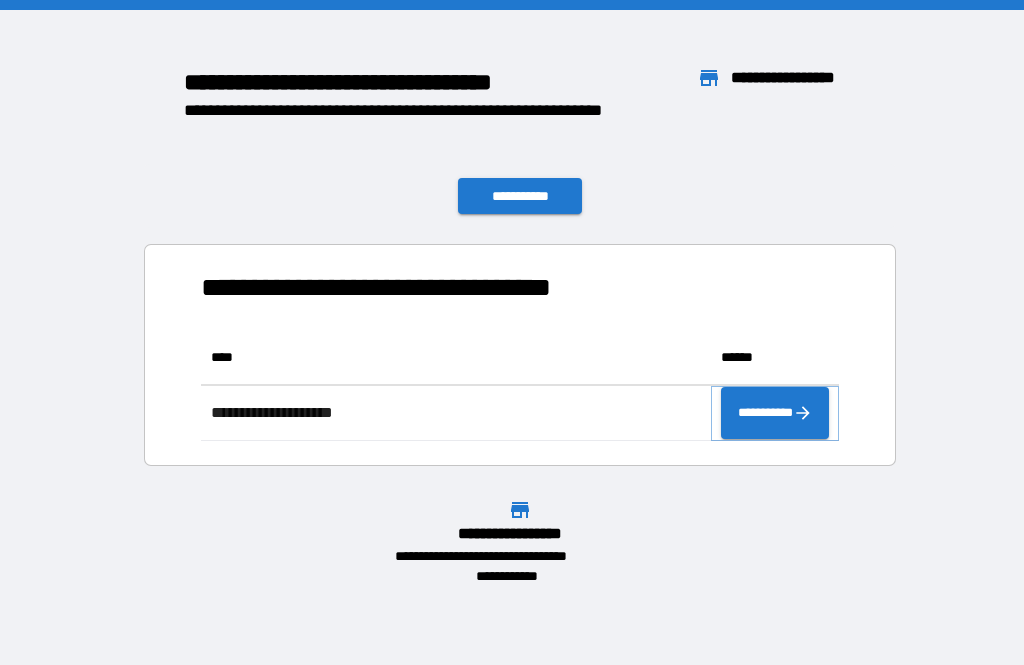 click on "**********" at bounding box center [775, 413] 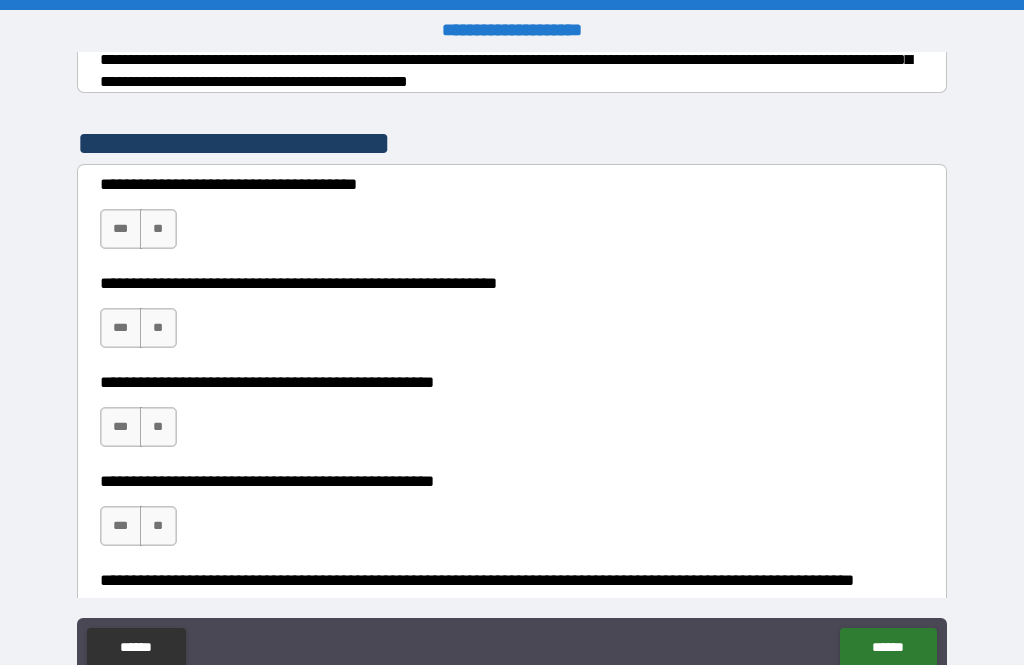 scroll, scrollTop: 355, scrollLeft: 0, axis: vertical 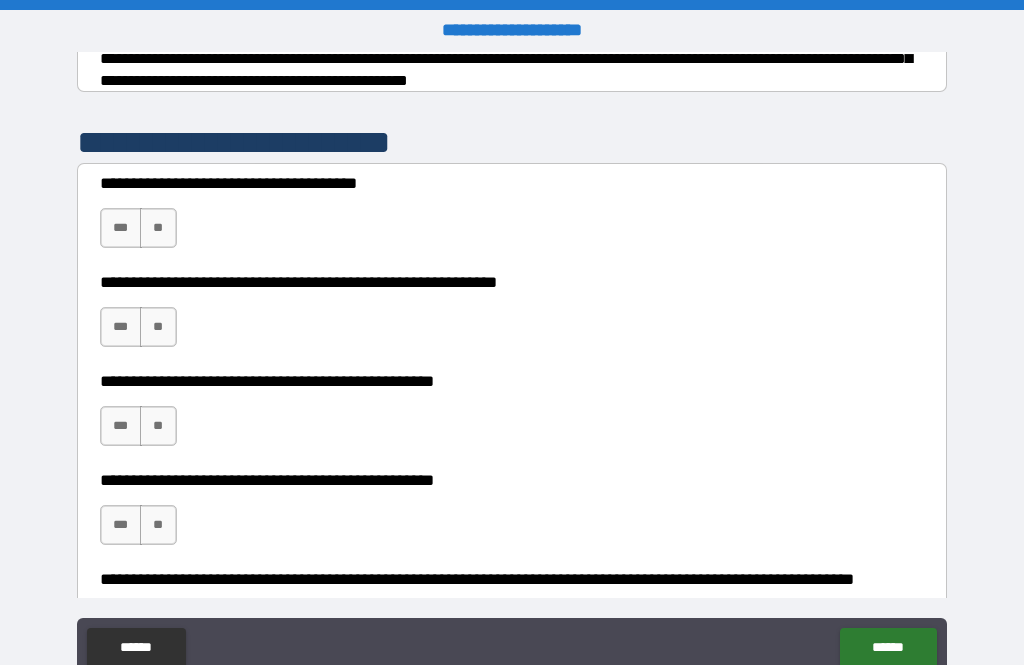click on "**" at bounding box center (158, 228) 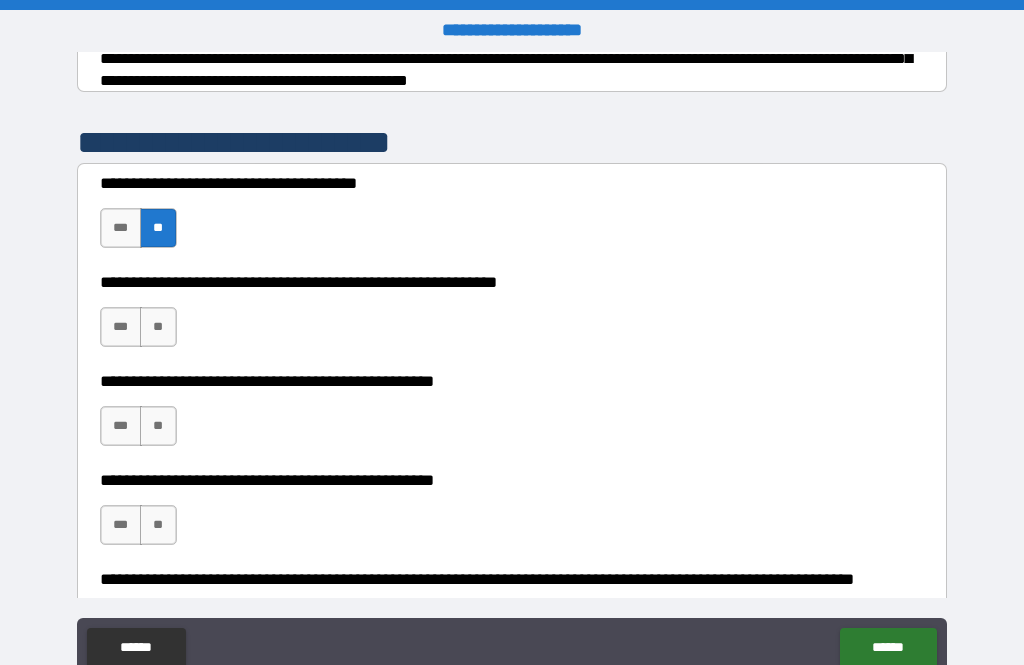 click on "**" at bounding box center [158, 327] 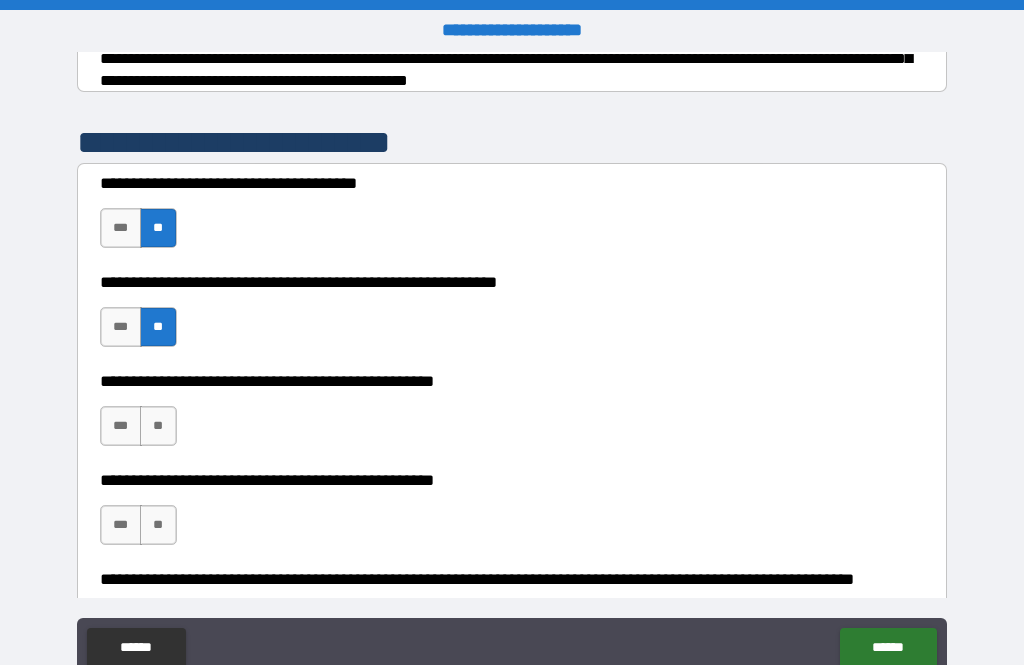 click on "**" at bounding box center (158, 426) 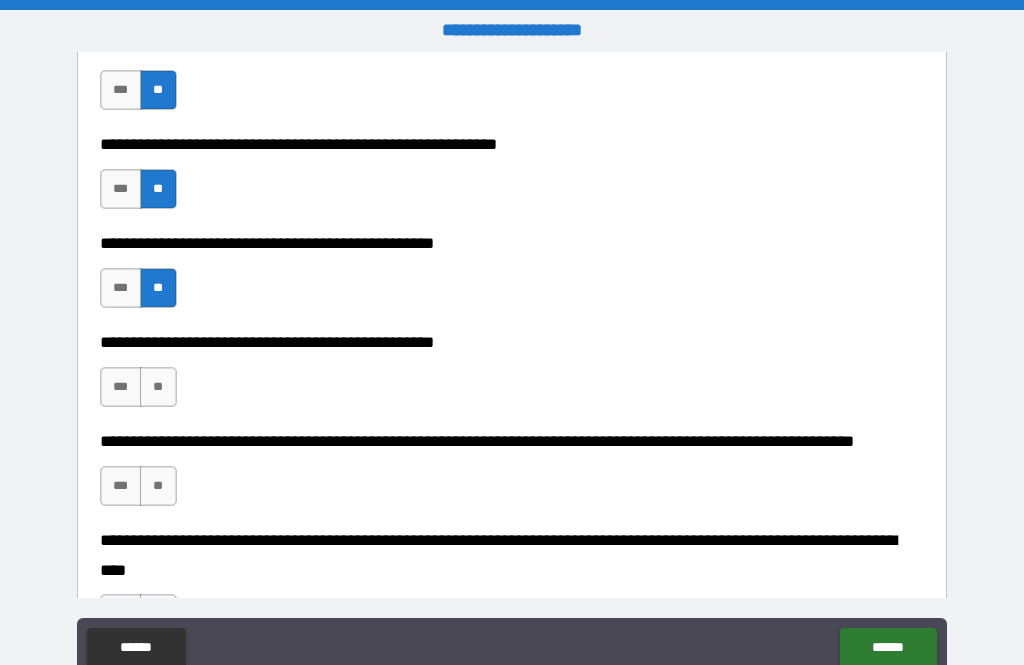 scroll, scrollTop: 493, scrollLeft: 0, axis: vertical 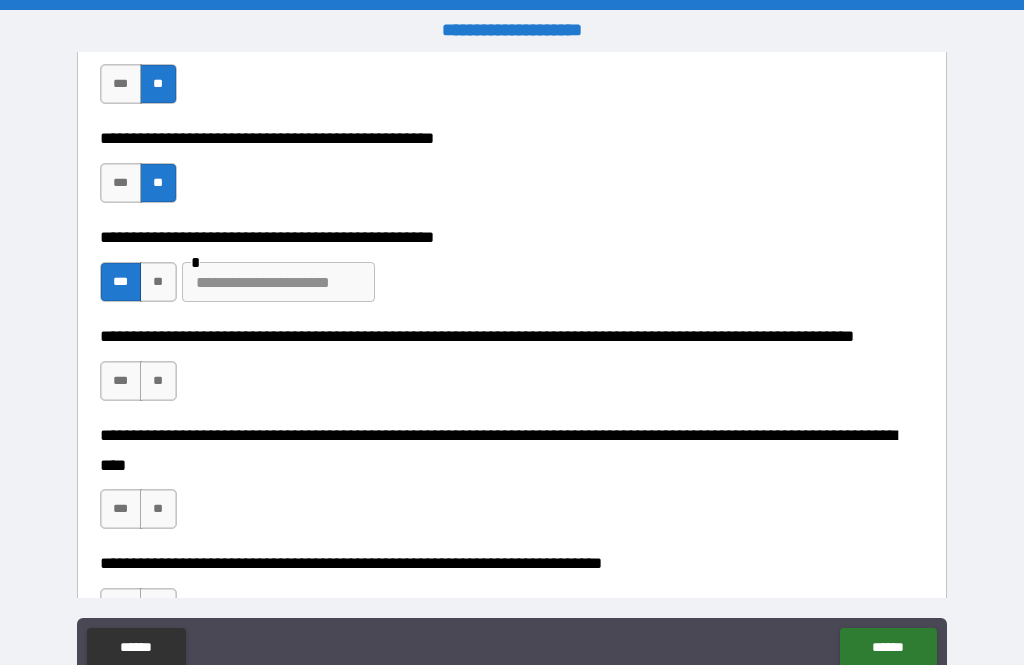 click on "**" at bounding box center (158, 381) 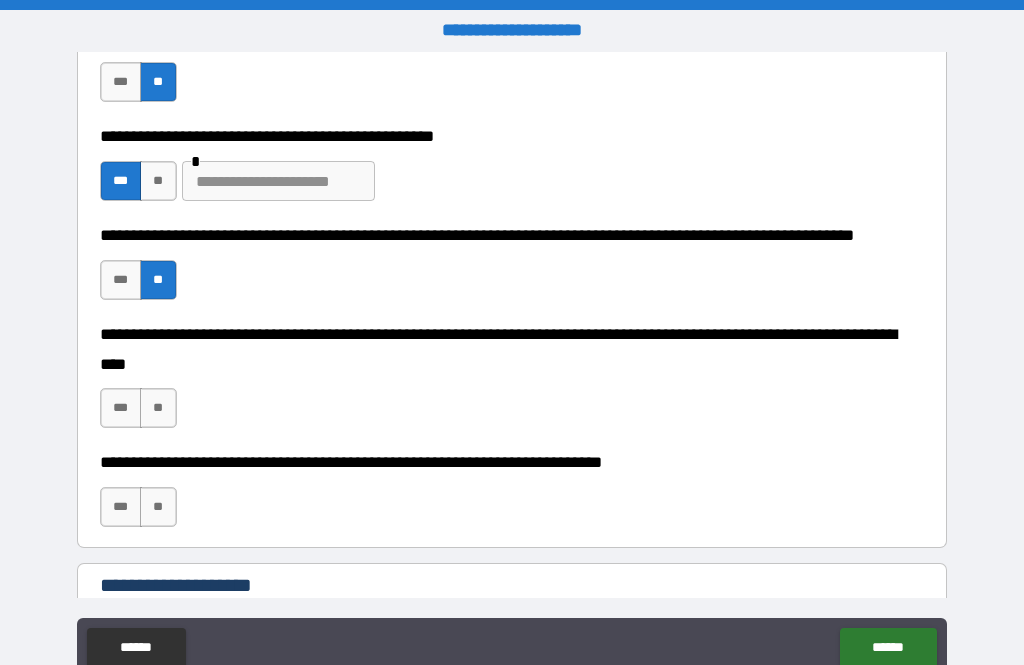 scroll, scrollTop: 760, scrollLeft: 0, axis: vertical 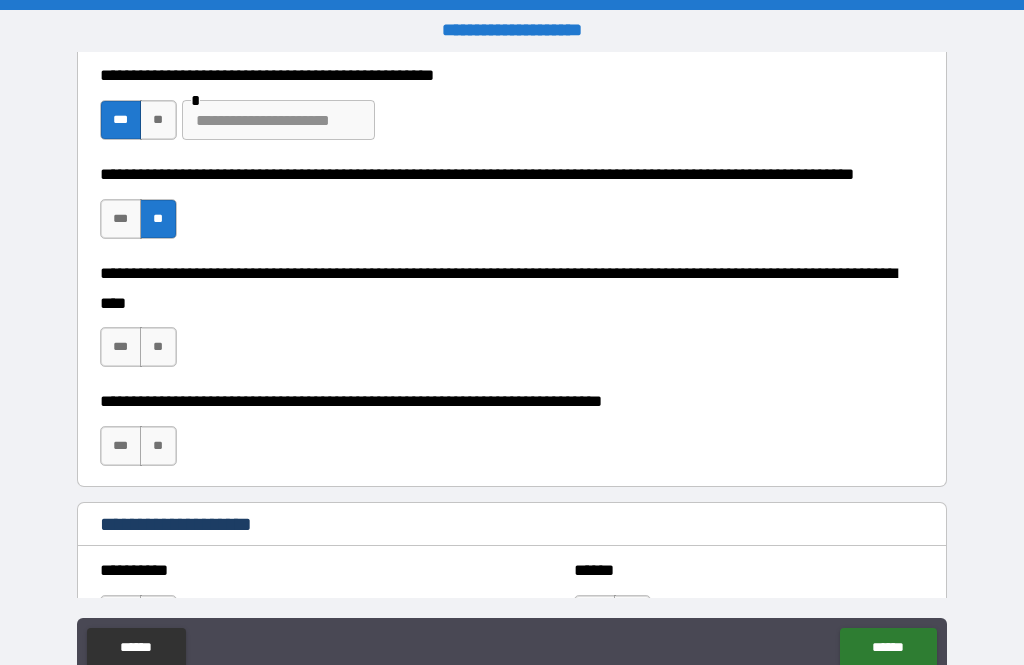 click on "**" at bounding box center [158, 347] 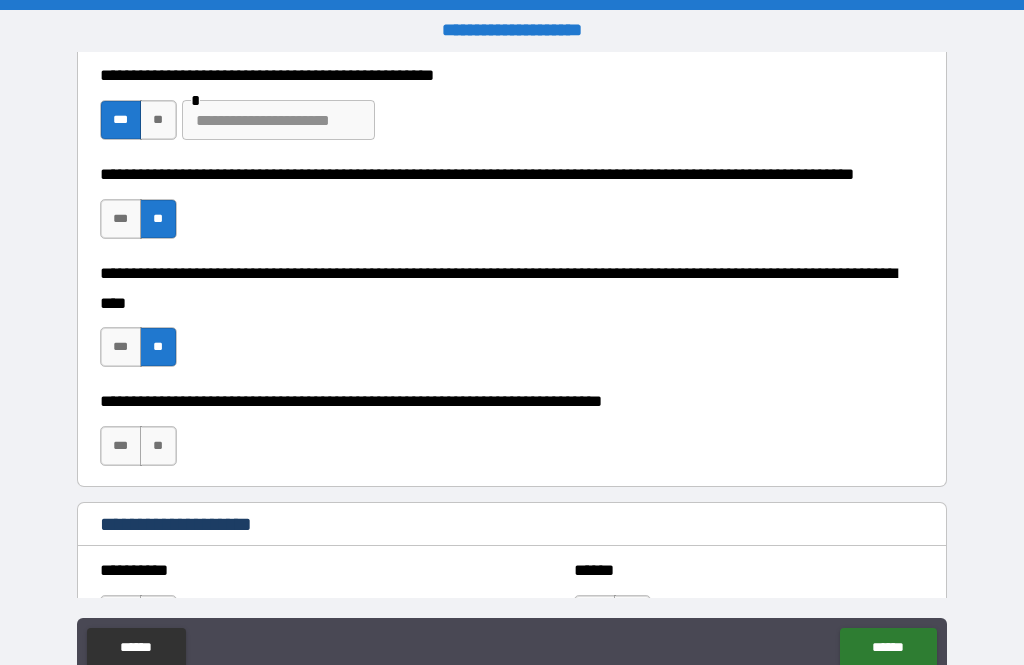 click on "**" at bounding box center [158, 446] 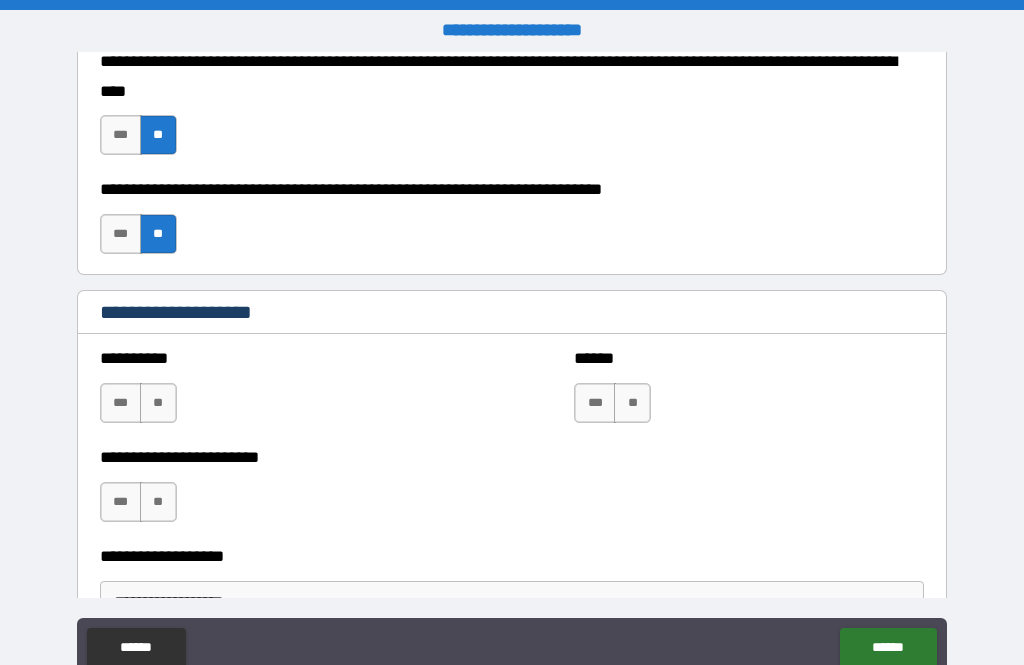 scroll, scrollTop: 973, scrollLeft: 0, axis: vertical 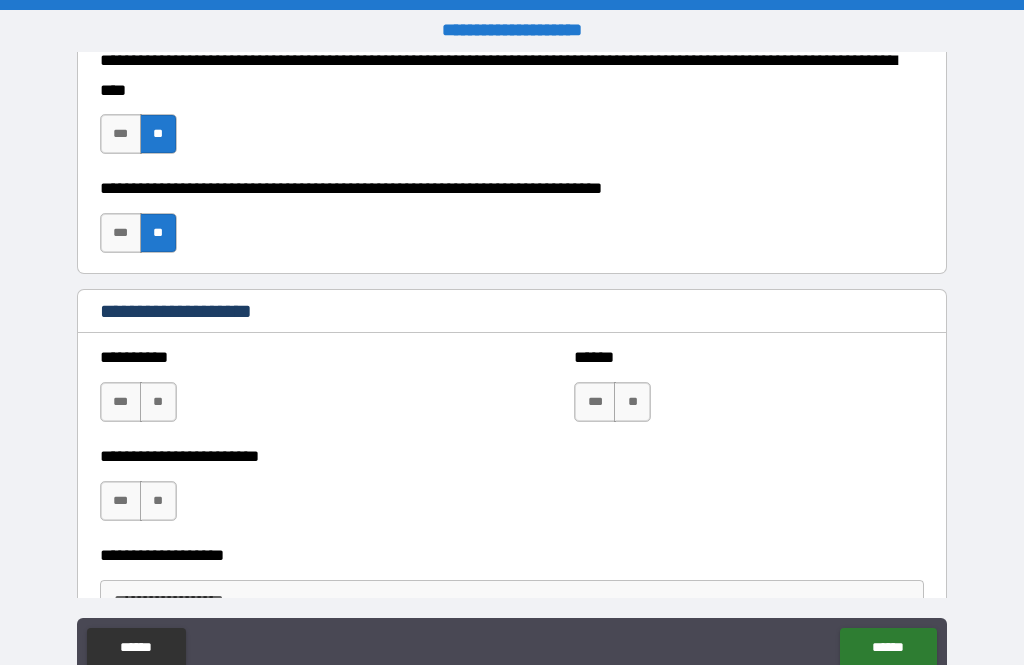 click on "**" at bounding box center (158, 402) 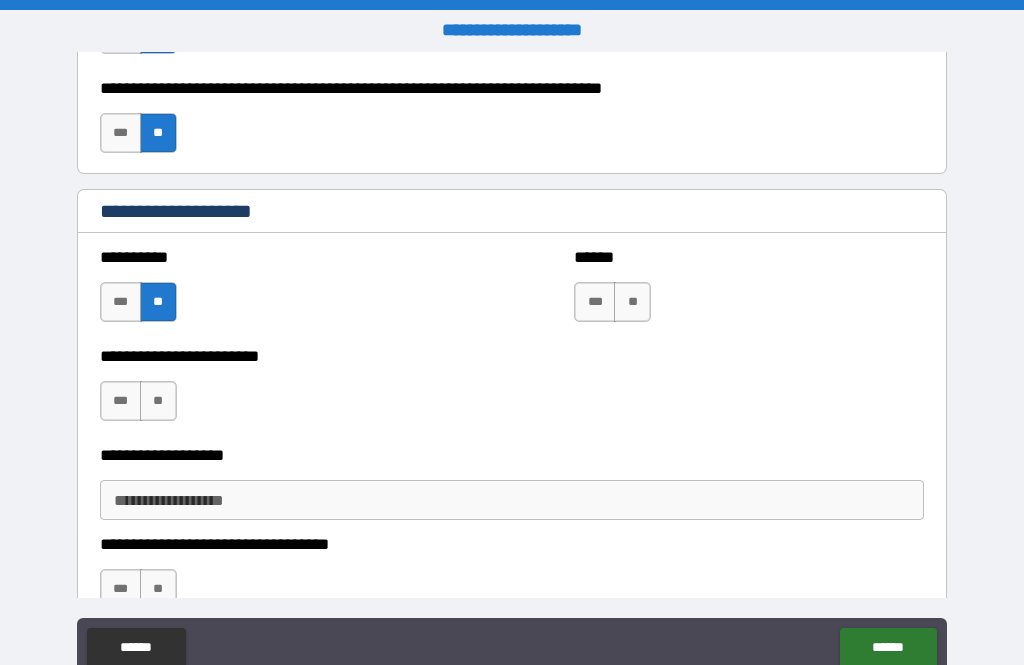 scroll, scrollTop: 1073, scrollLeft: 0, axis: vertical 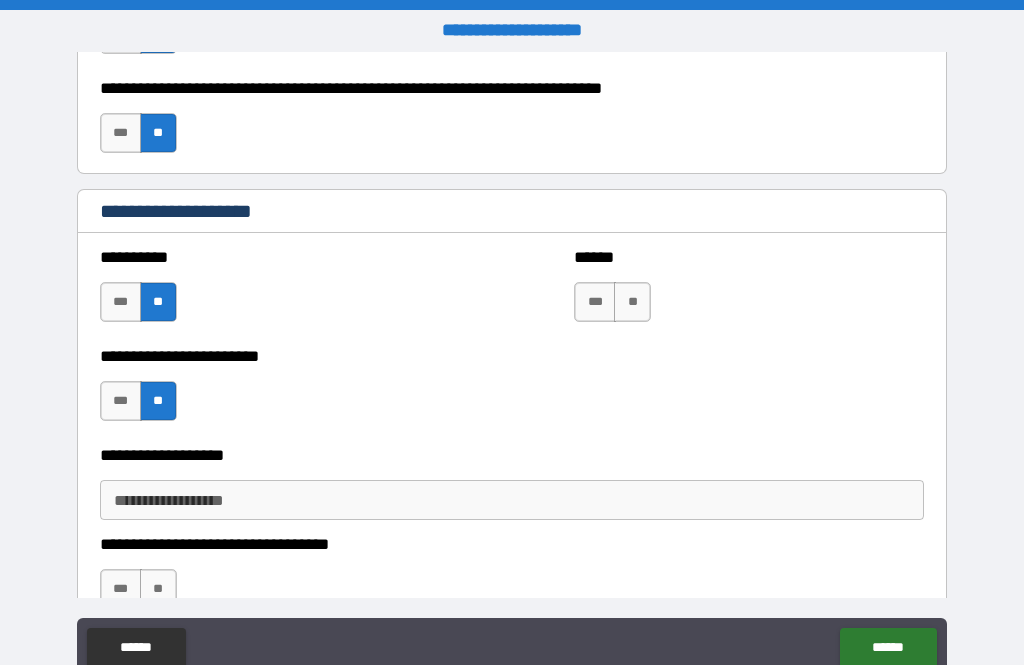 click on "**" at bounding box center (632, 302) 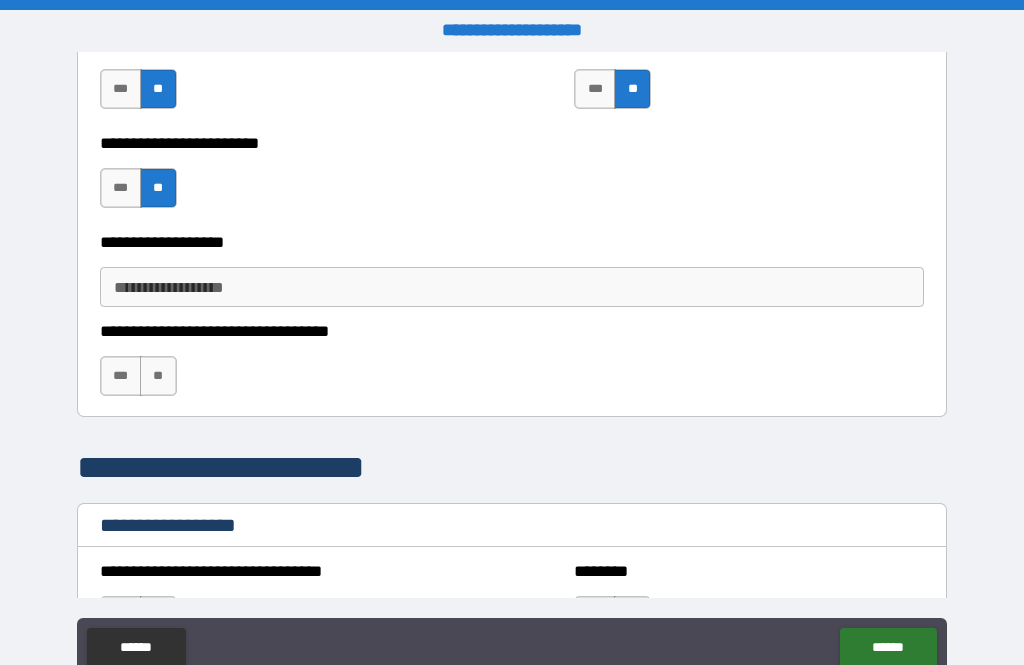 scroll, scrollTop: 1288, scrollLeft: 0, axis: vertical 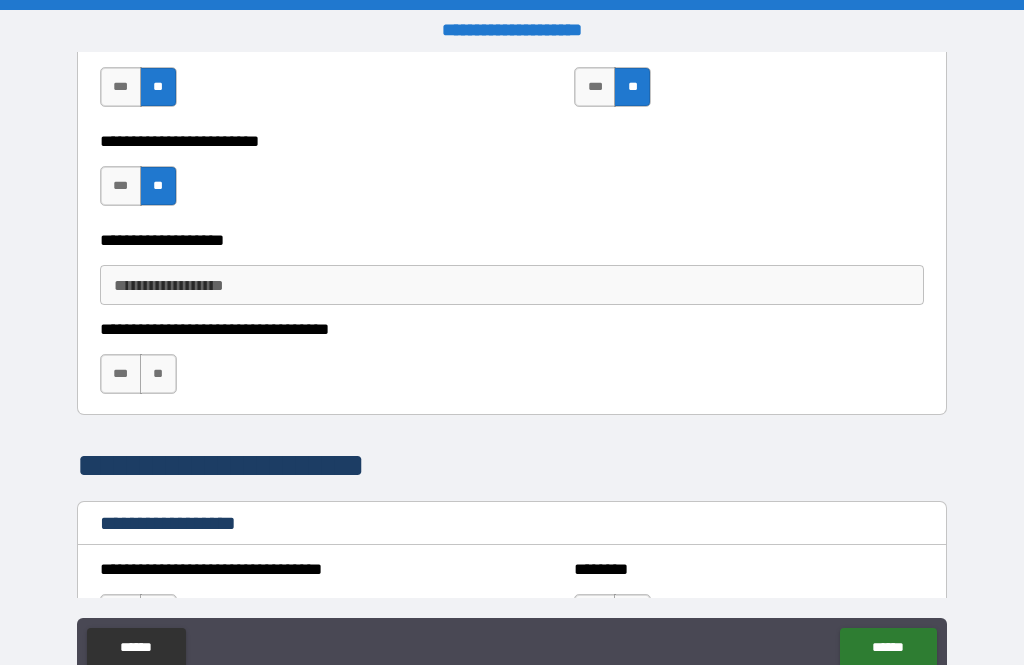 click on "**" at bounding box center (158, 374) 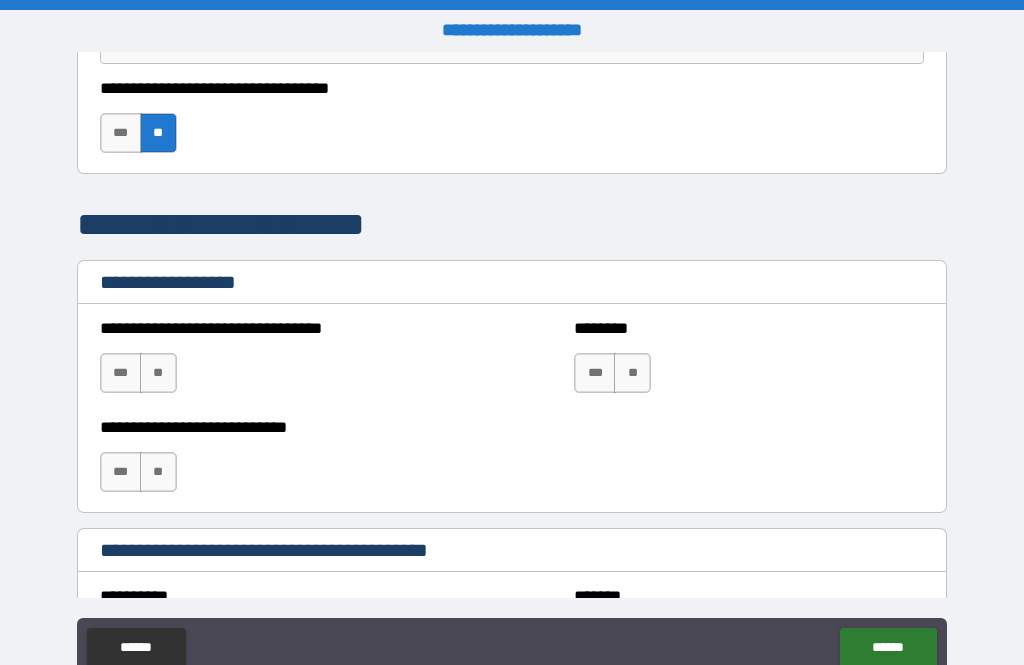 scroll, scrollTop: 1536, scrollLeft: 0, axis: vertical 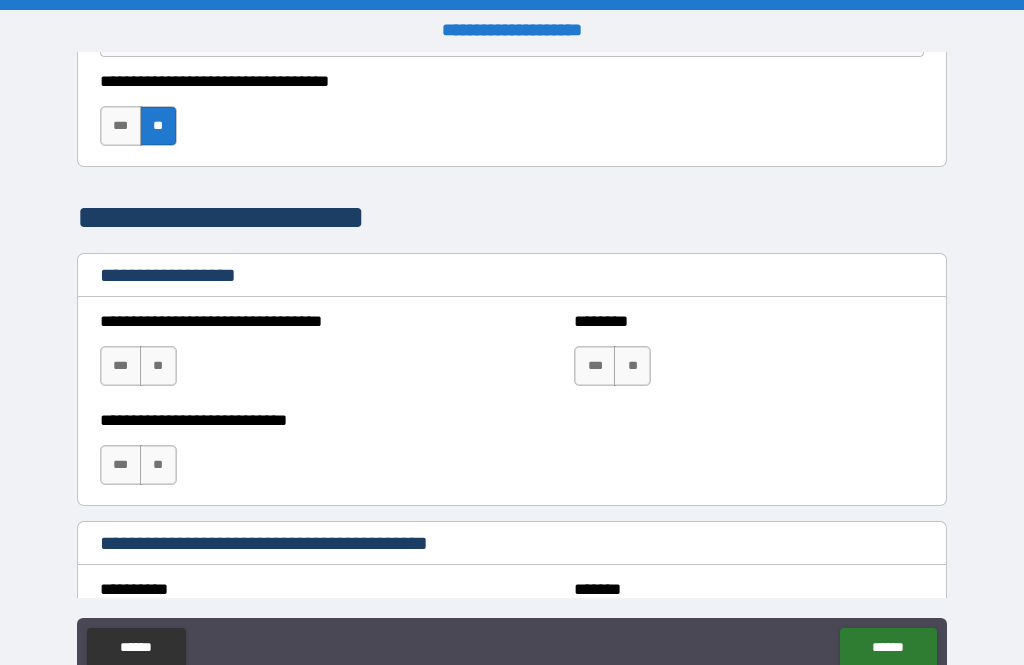 click on "**" at bounding box center [158, 366] 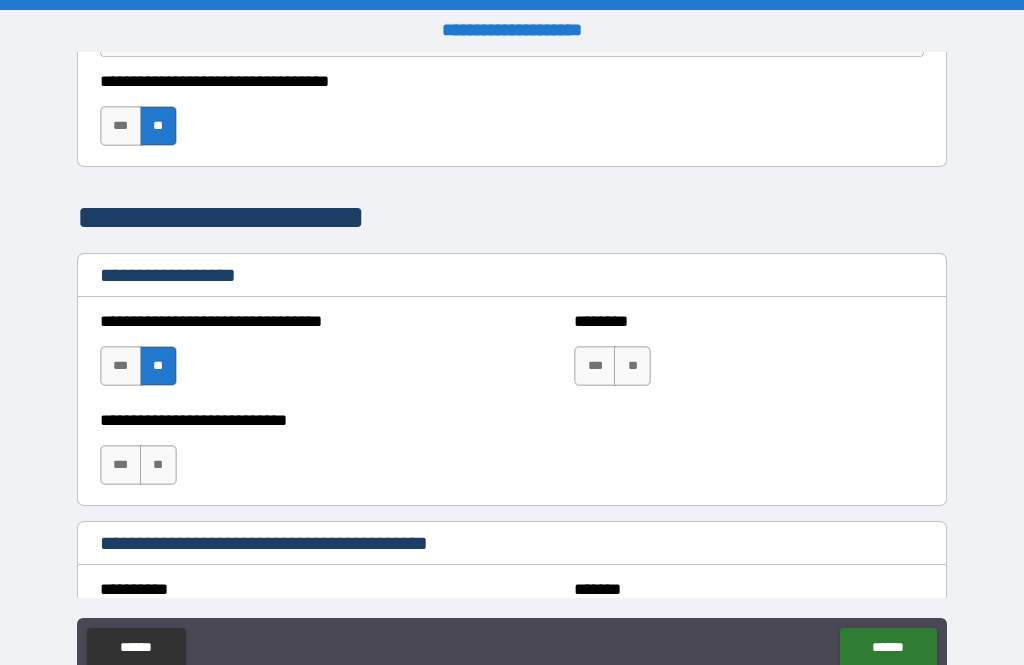 click on "**" at bounding box center (158, 465) 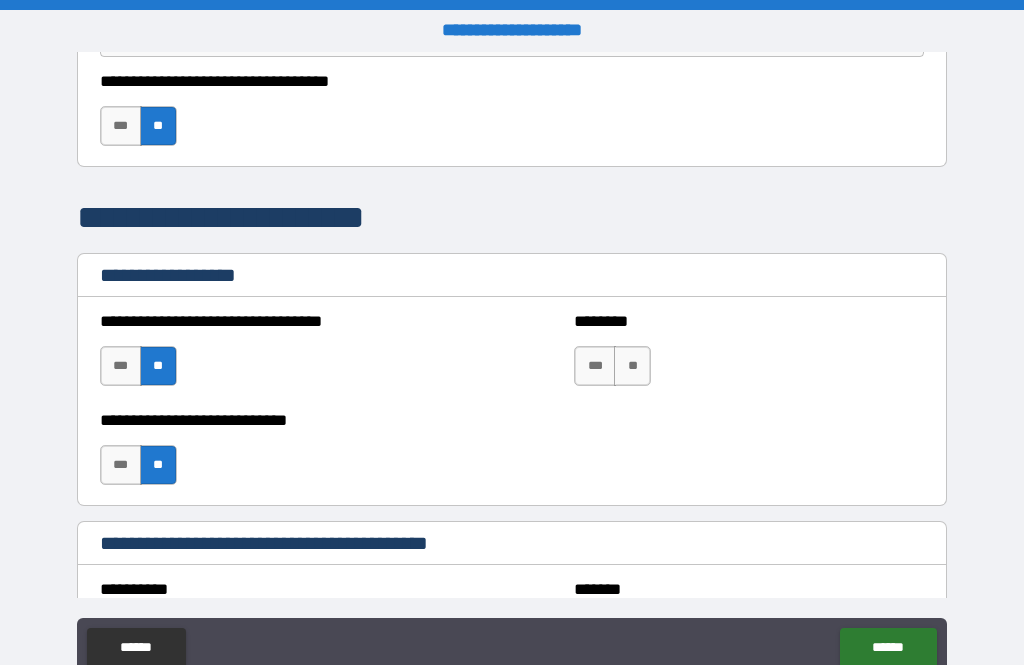 click on "**" at bounding box center (632, 366) 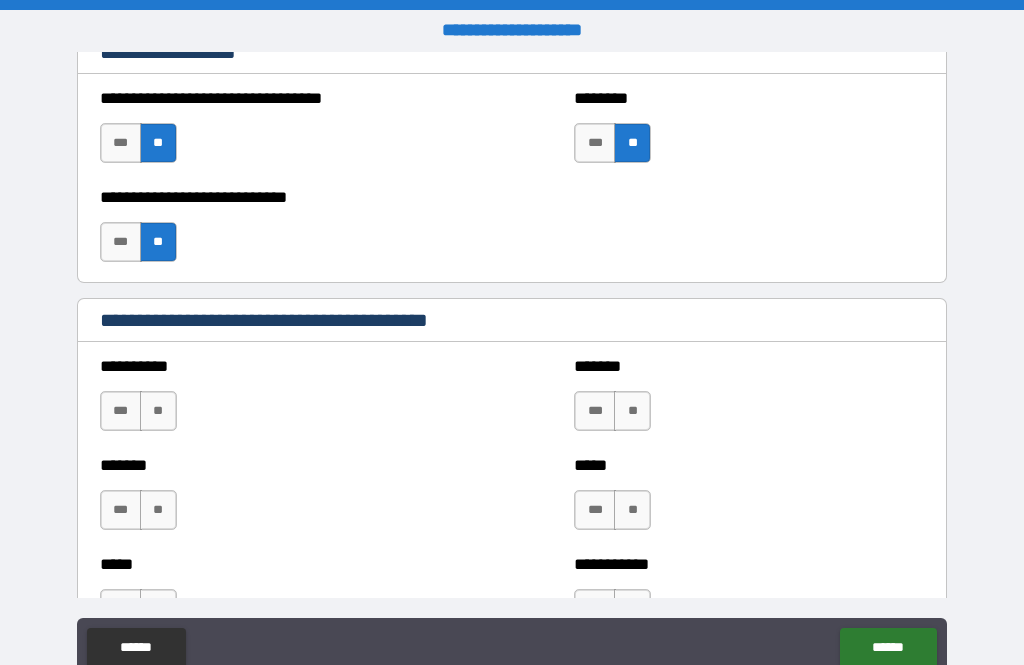 scroll, scrollTop: 1778, scrollLeft: 0, axis: vertical 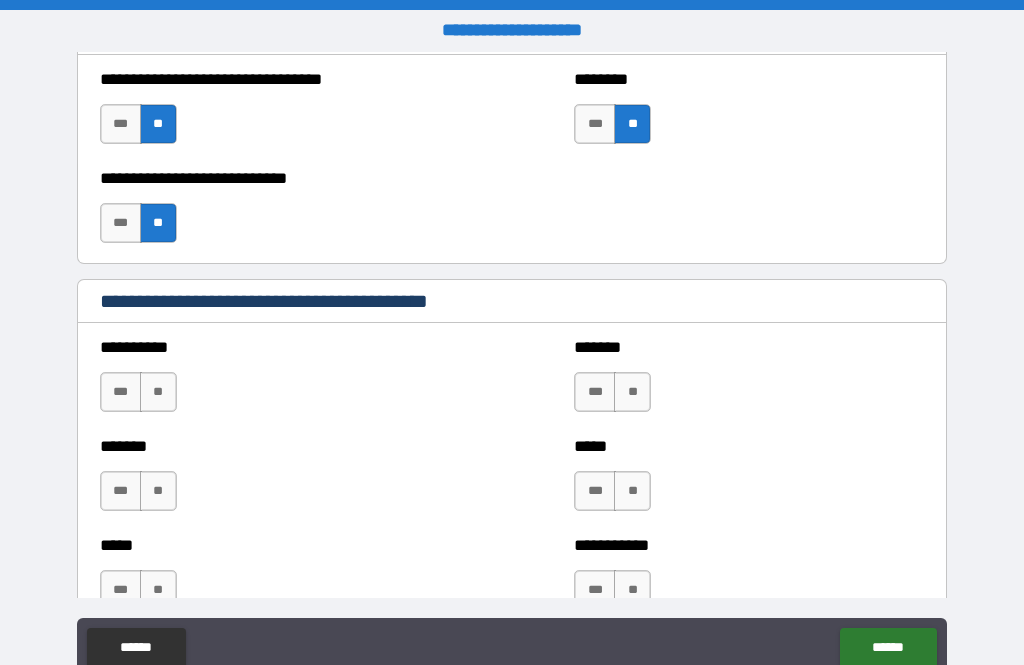 click on "**" at bounding box center (158, 392) 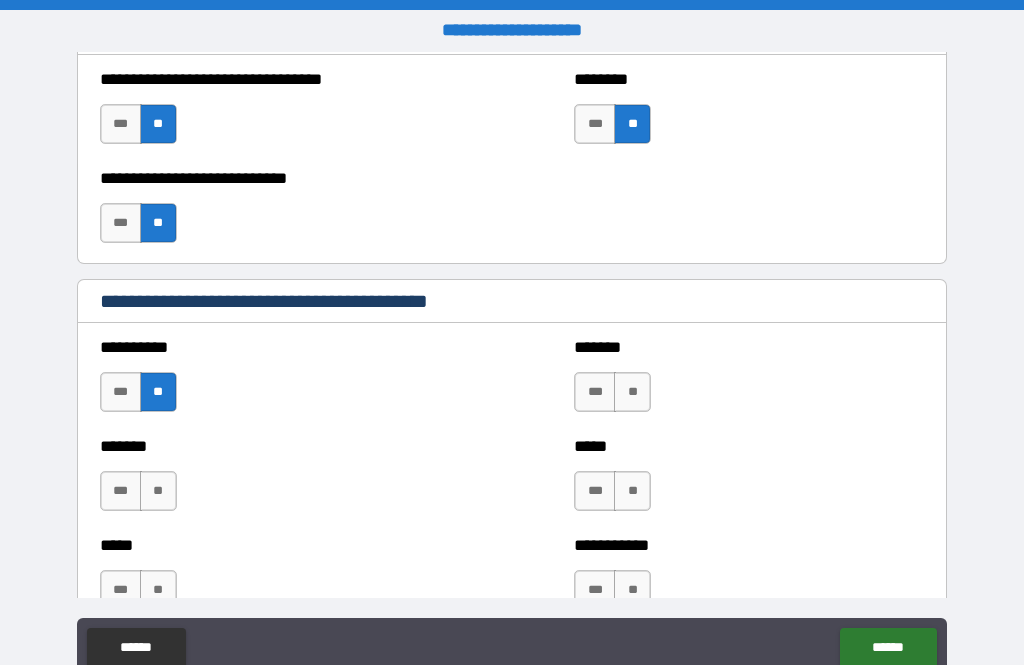 click on "**" at bounding box center (158, 491) 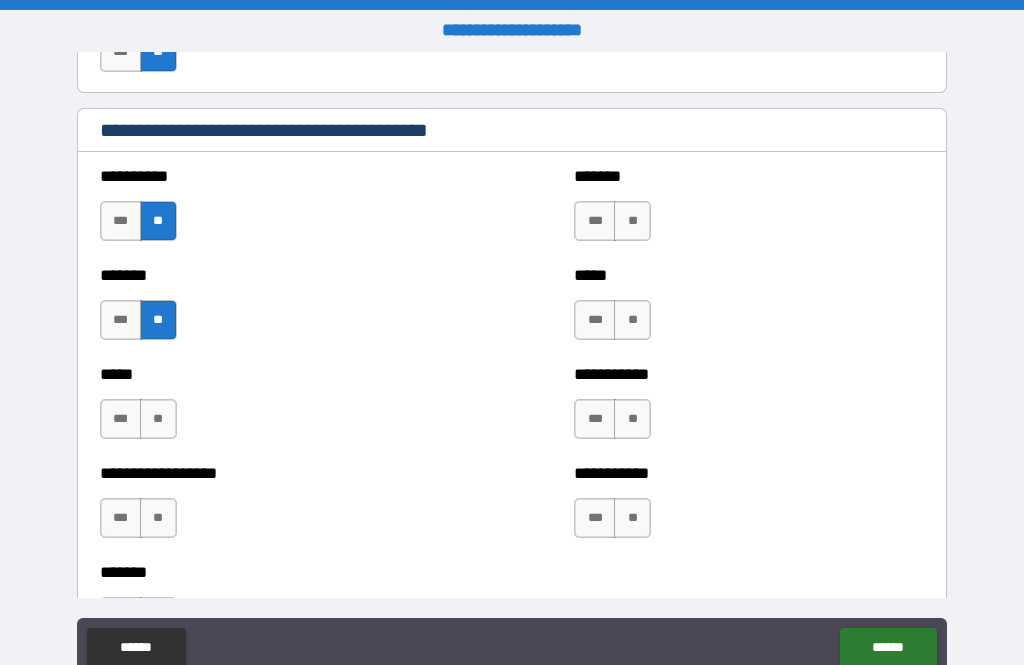 scroll, scrollTop: 1975, scrollLeft: 0, axis: vertical 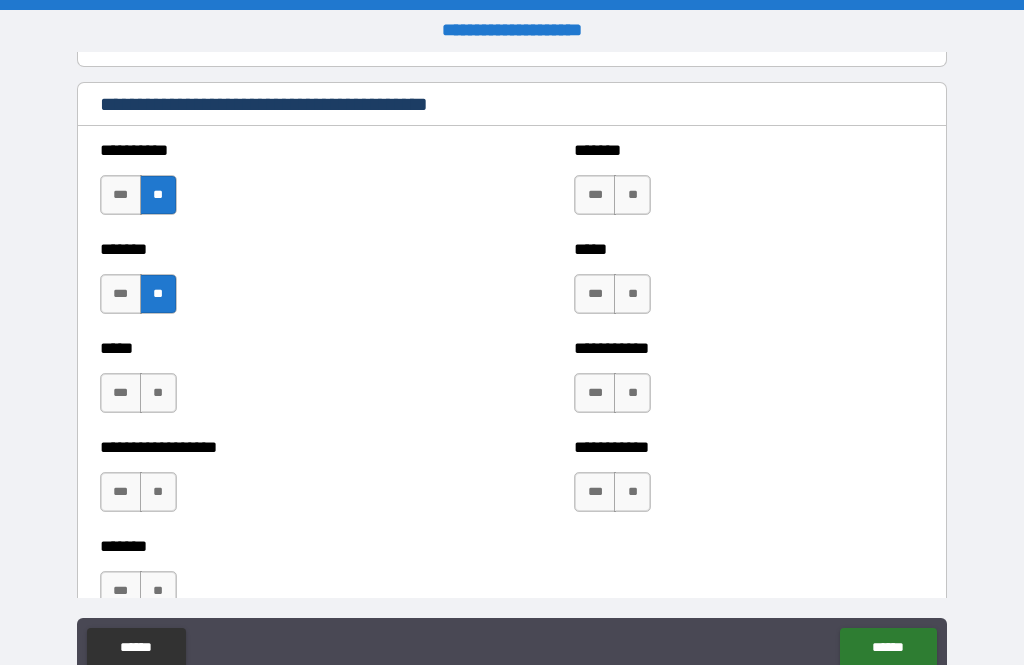 click on "**" at bounding box center [632, 195] 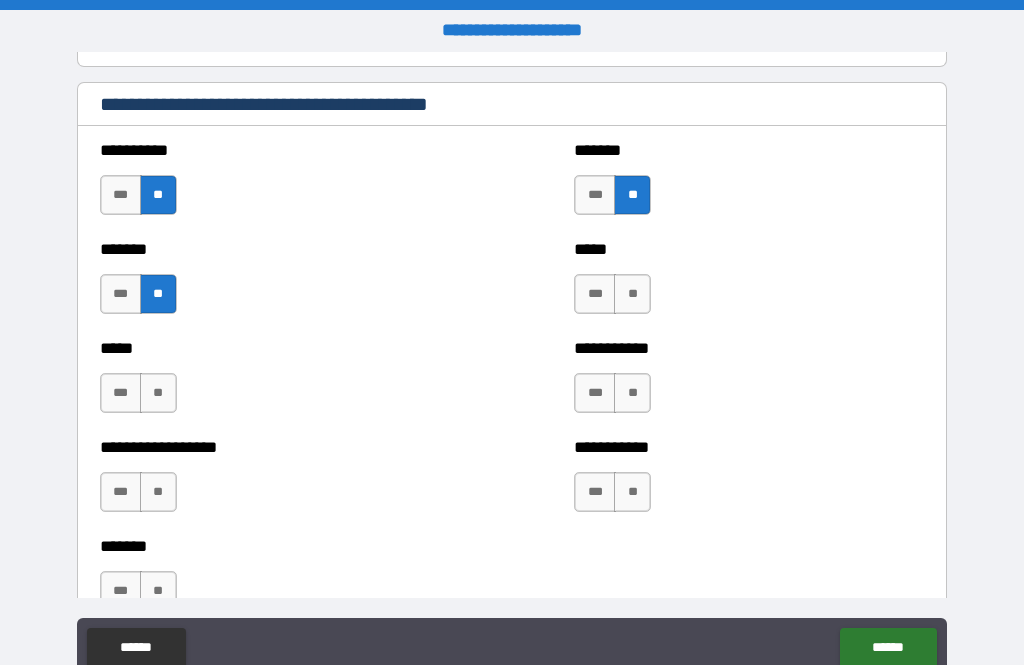 click on "**" at bounding box center (632, 294) 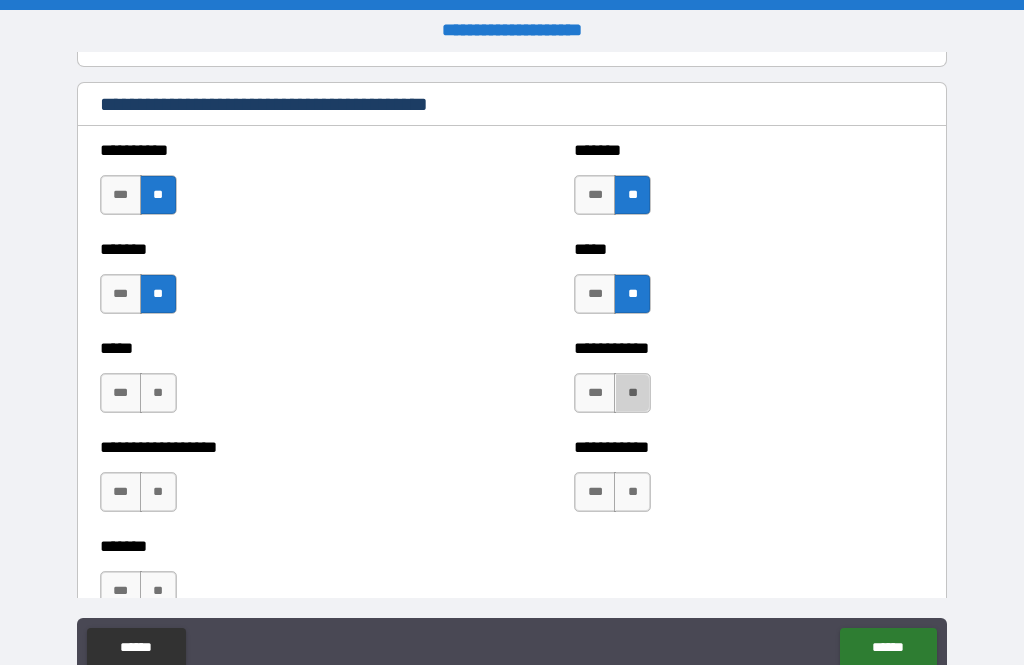 click on "**" at bounding box center [632, 393] 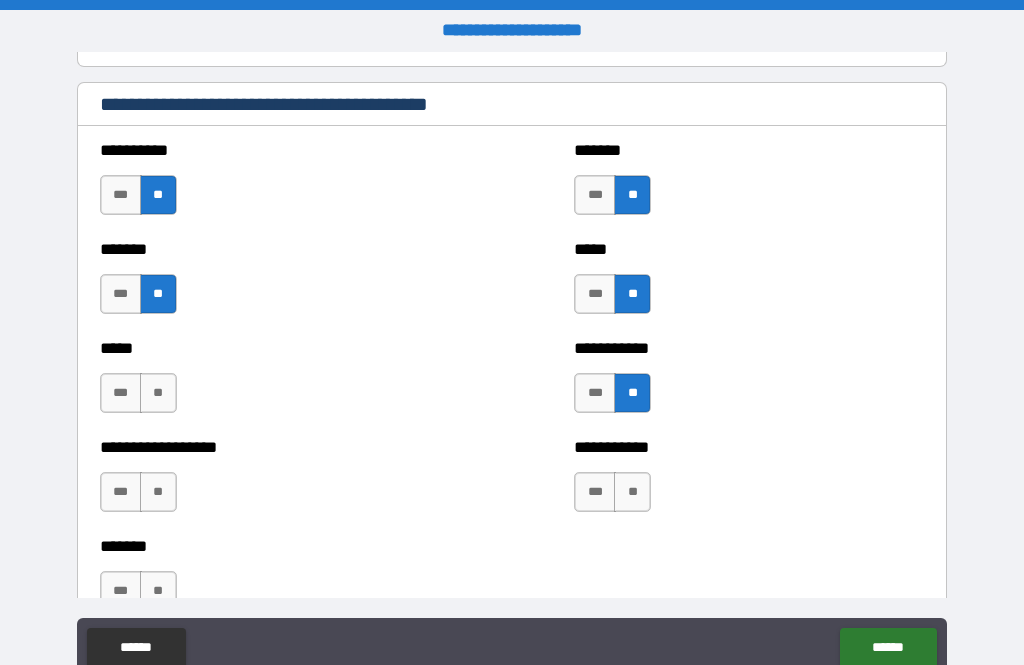 click on "**" at bounding box center (632, 492) 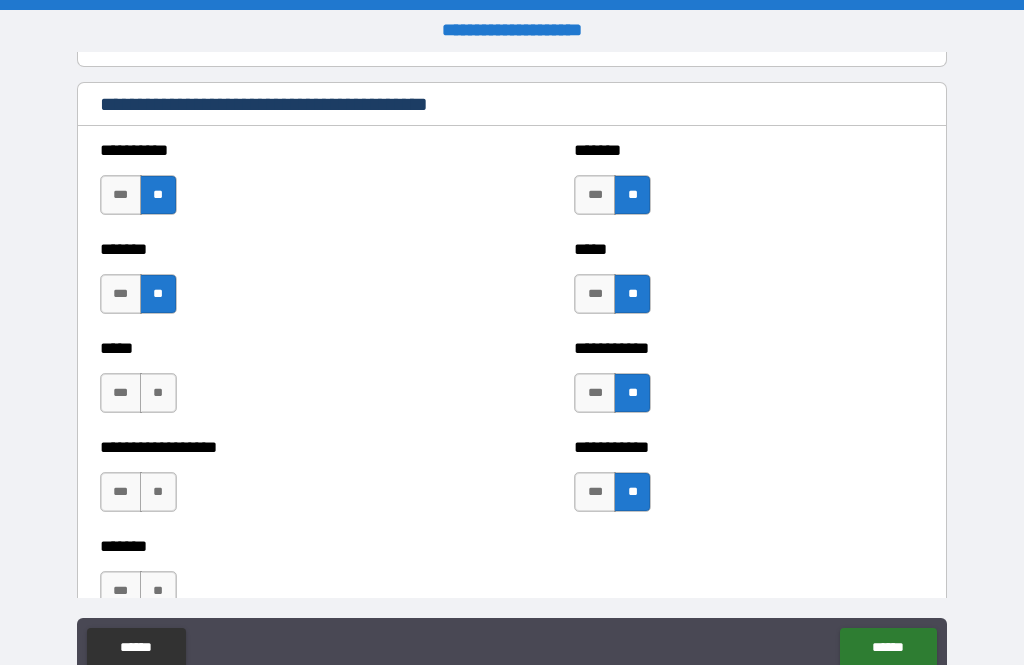click on "**" at bounding box center [158, 393] 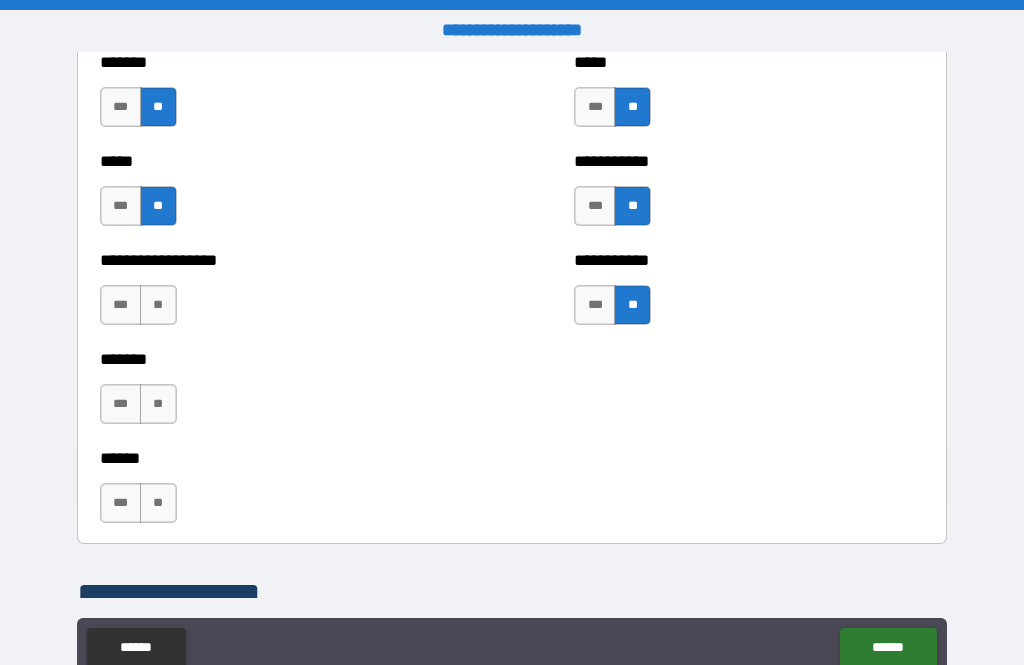scroll, scrollTop: 2166, scrollLeft: 0, axis: vertical 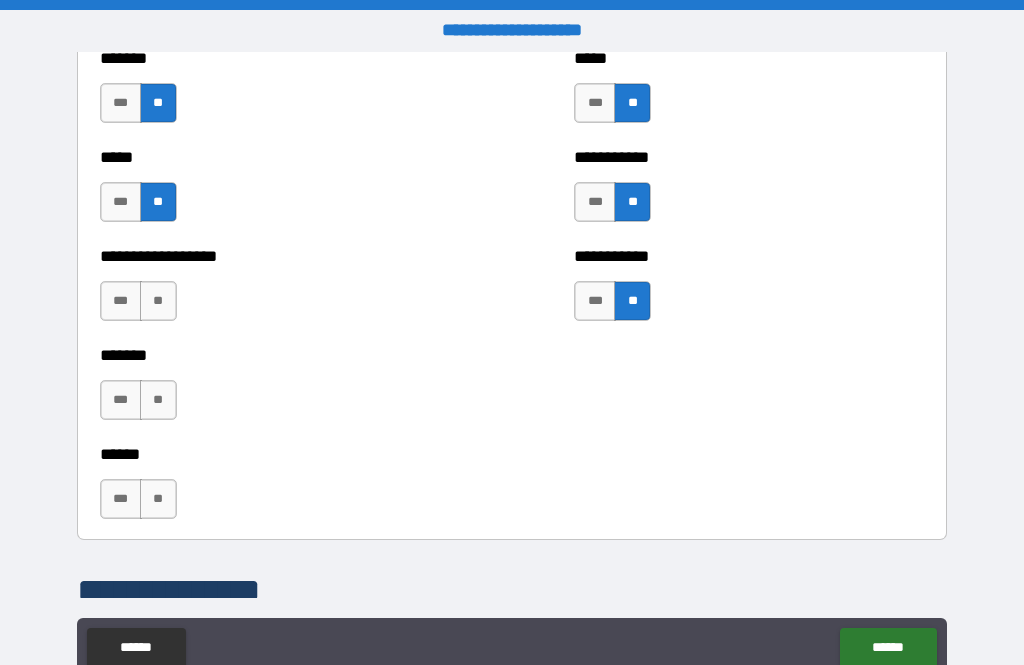 click on "**" at bounding box center [158, 301] 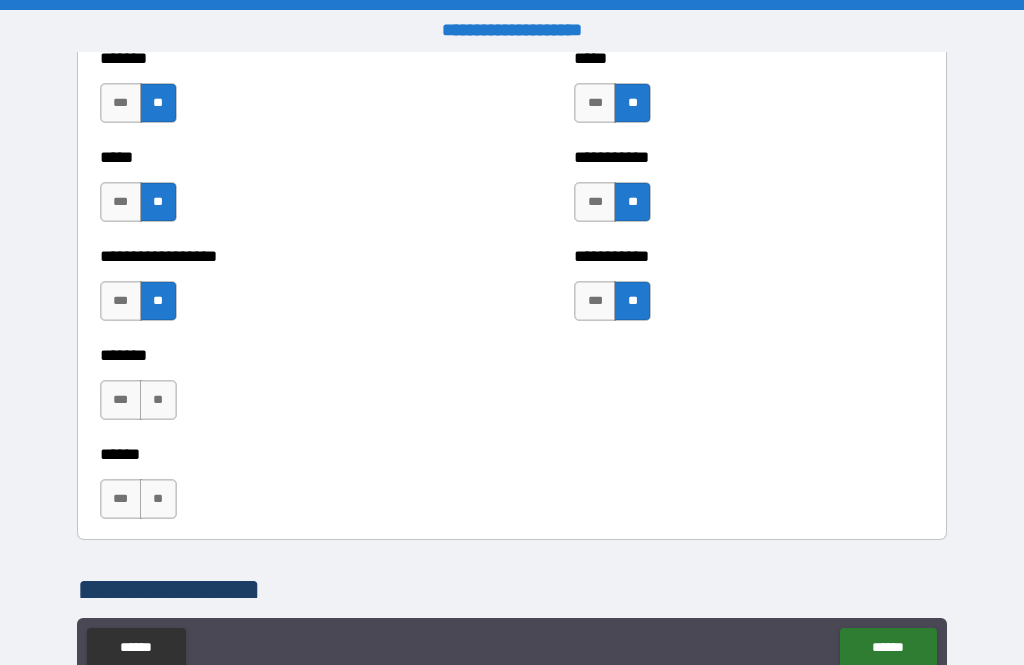 click on "**" at bounding box center [158, 400] 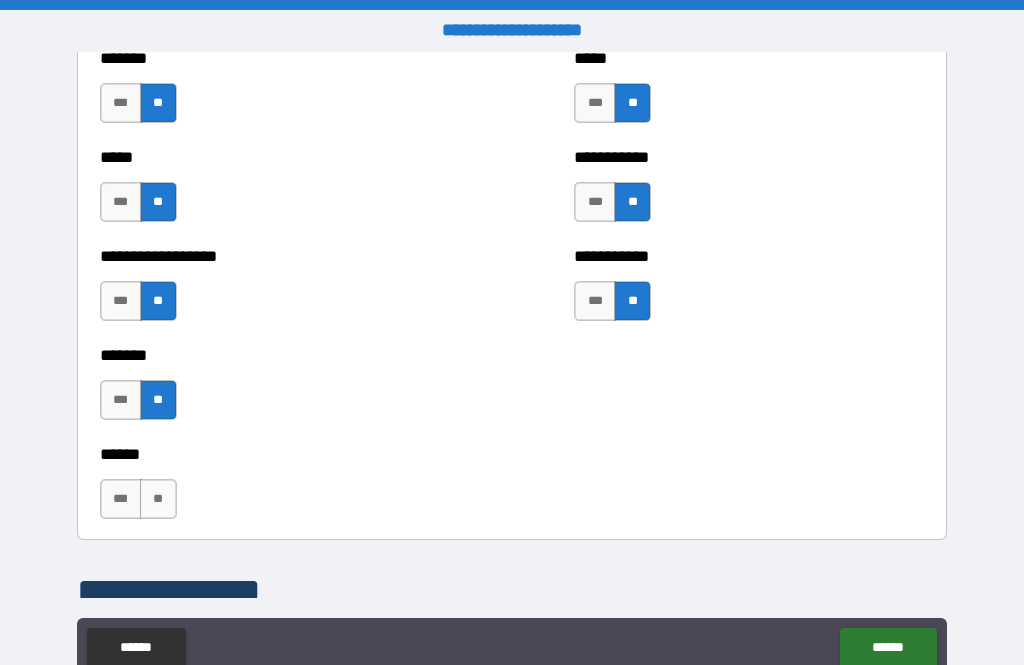 click on "**" at bounding box center (158, 499) 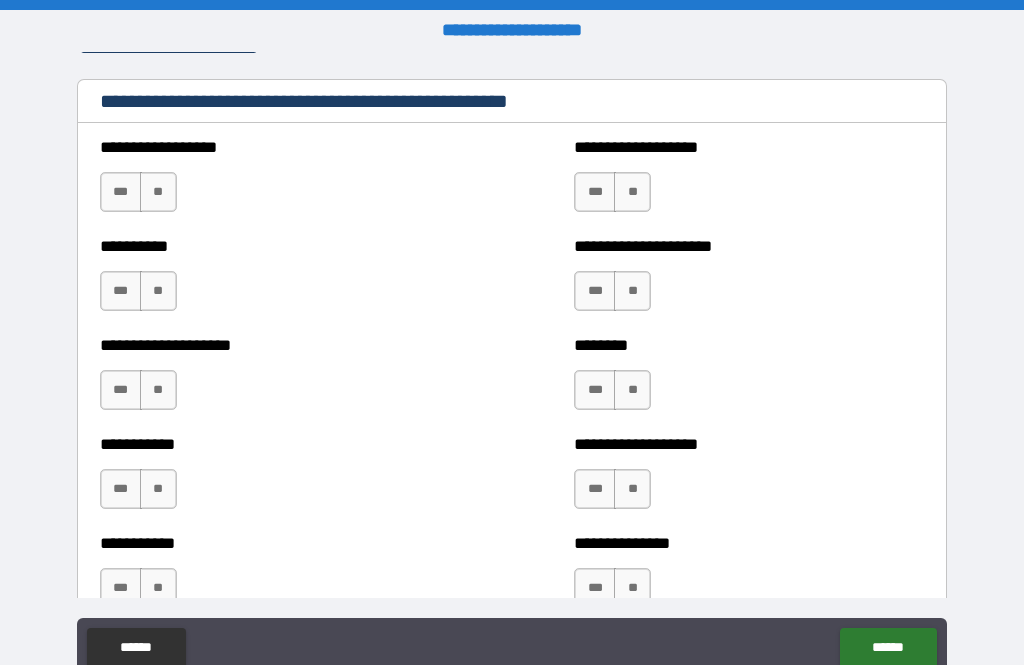 scroll, scrollTop: 2718, scrollLeft: 0, axis: vertical 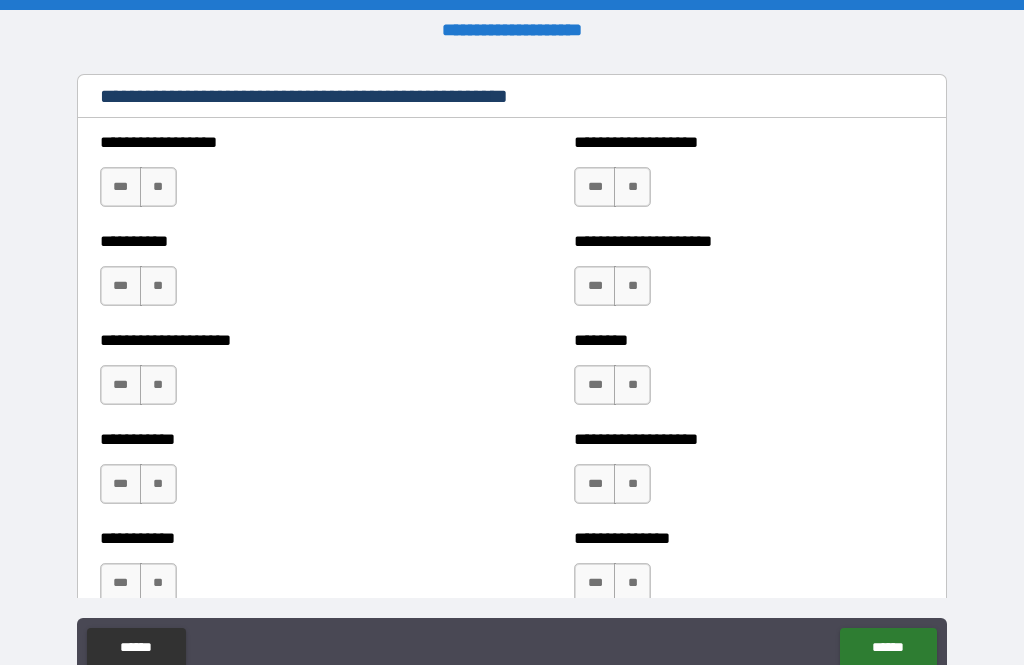 click on "**" at bounding box center (158, 187) 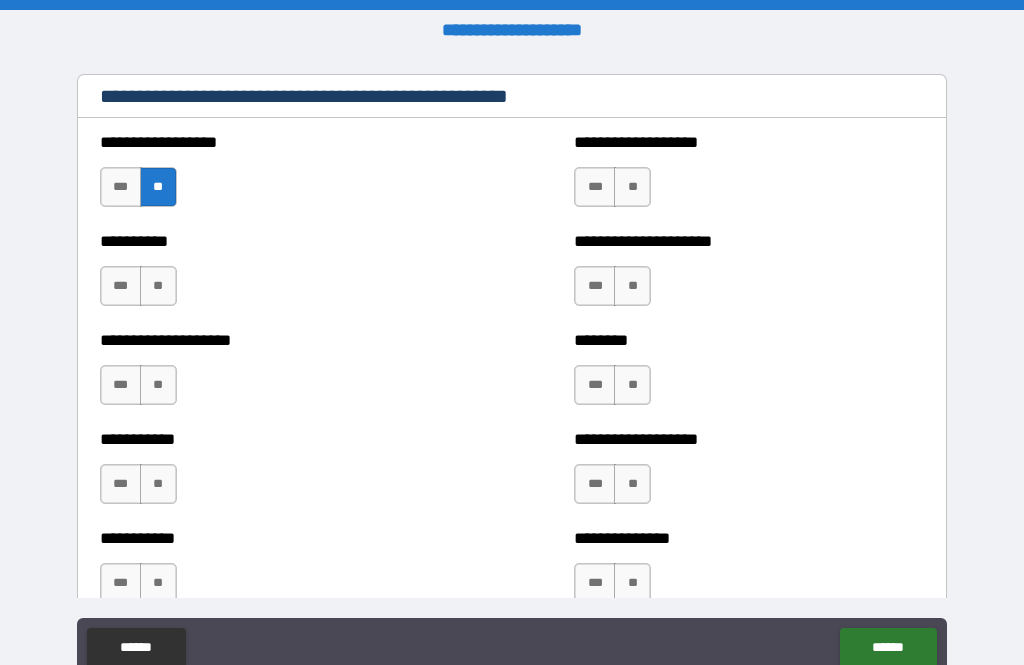click on "**" at bounding box center (158, 286) 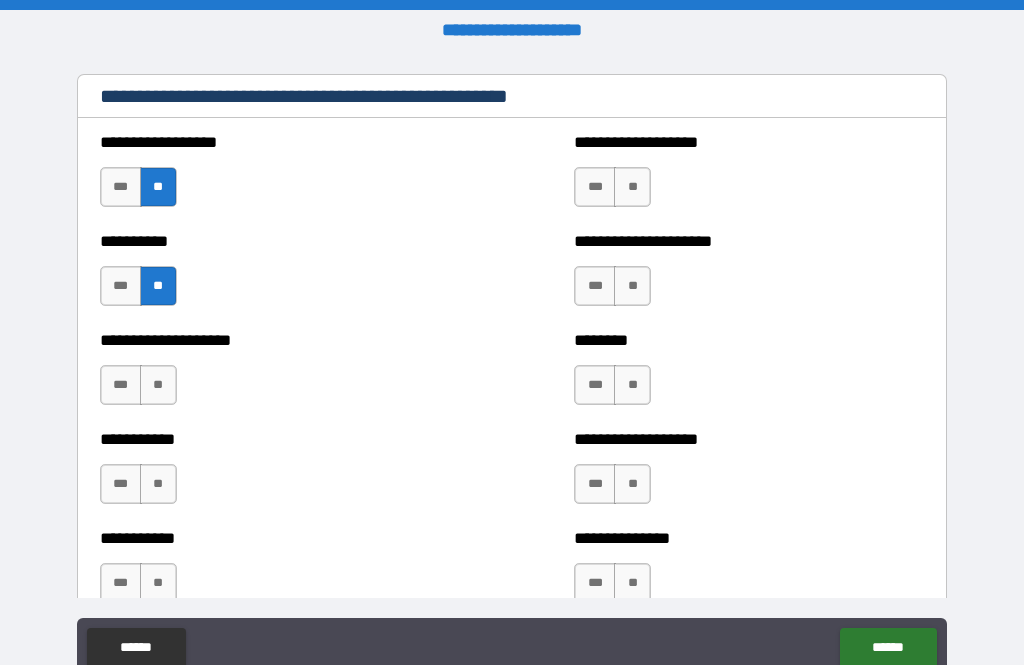 click on "**" at bounding box center [158, 385] 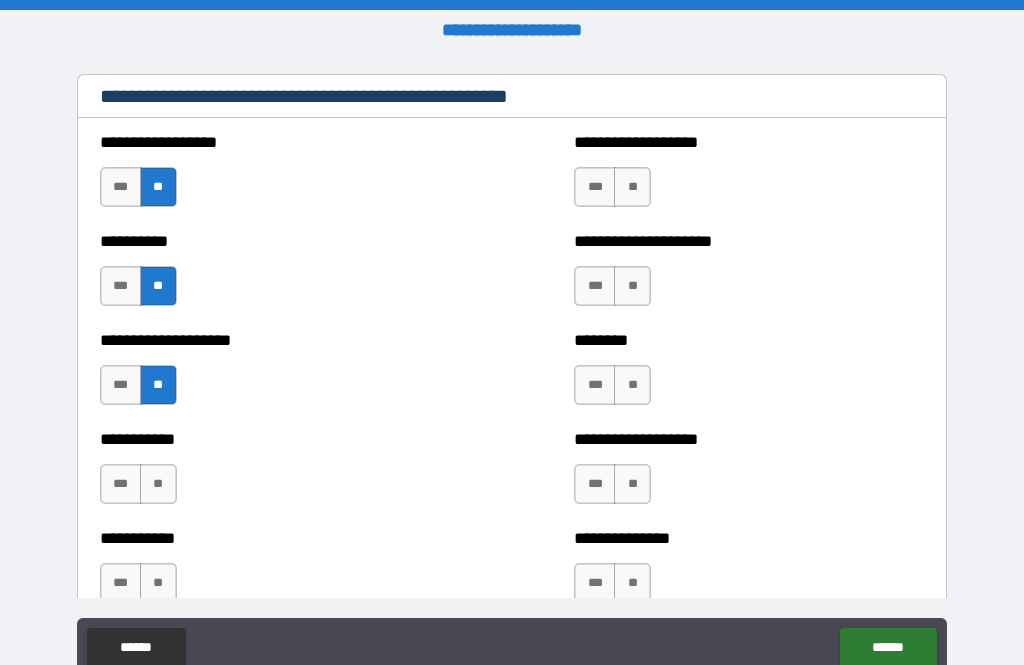 click on "**" at bounding box center (158, 484) 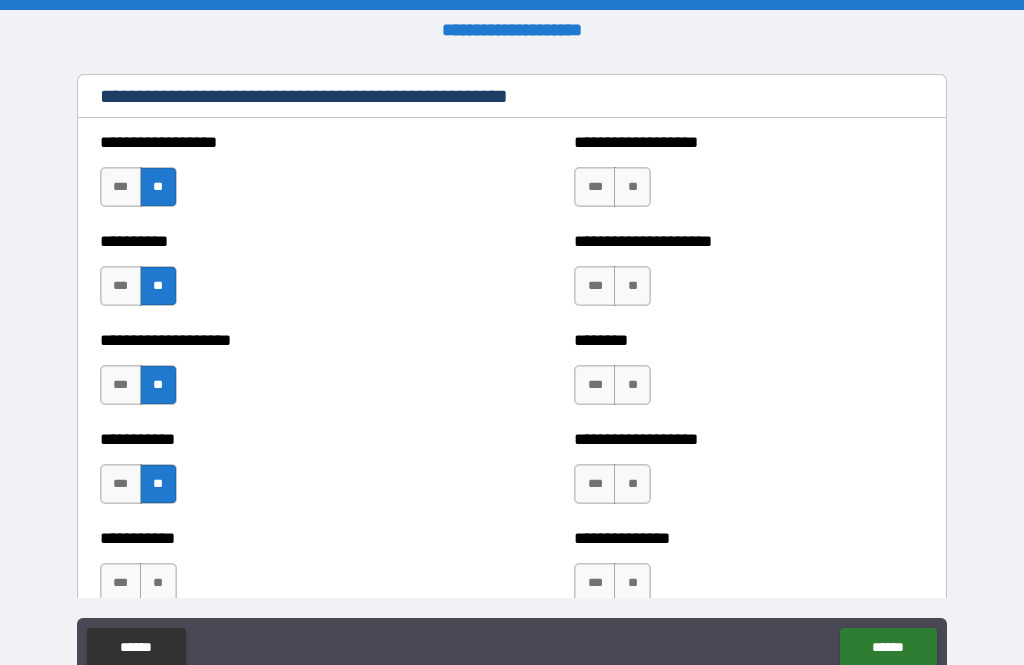 click on "**" at bounding box center (158, 583) 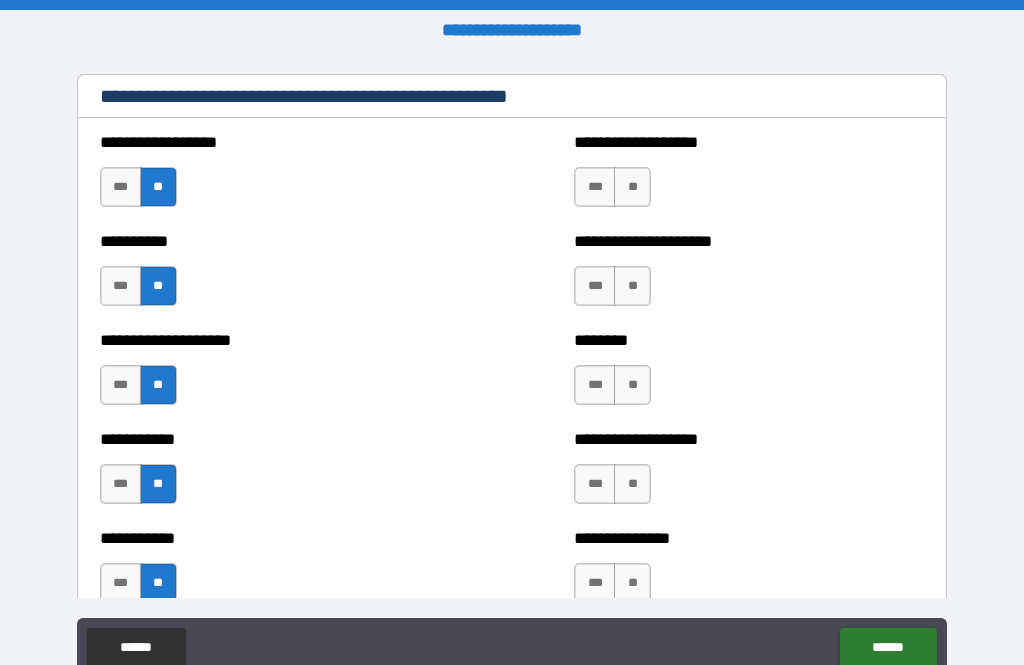 click on "**" at bounding box center (632, 187) 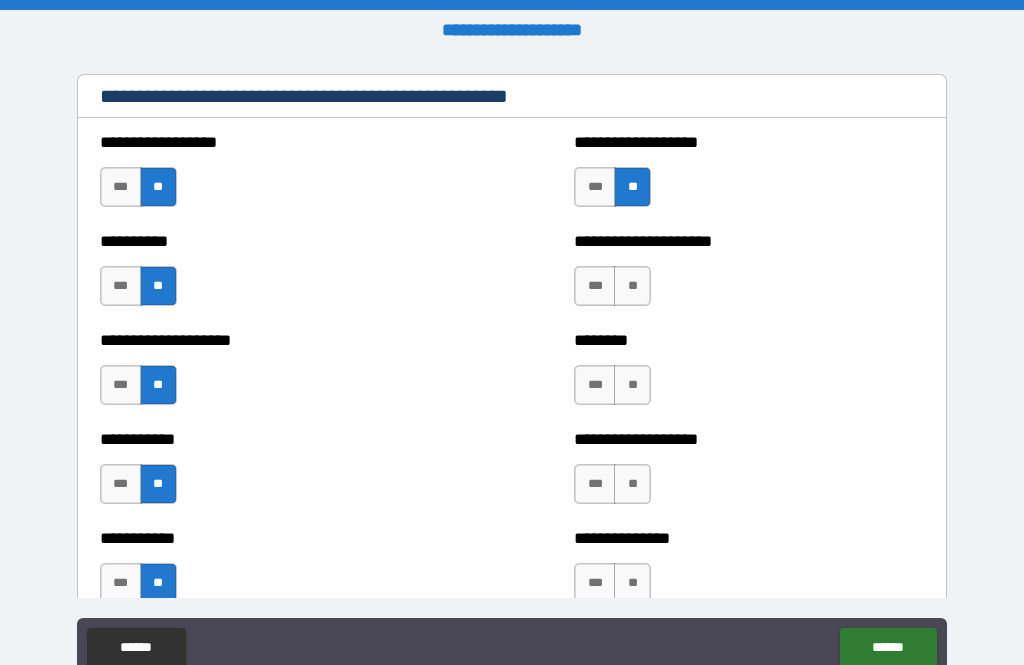 click on "**" at bounding box center [632, 286] 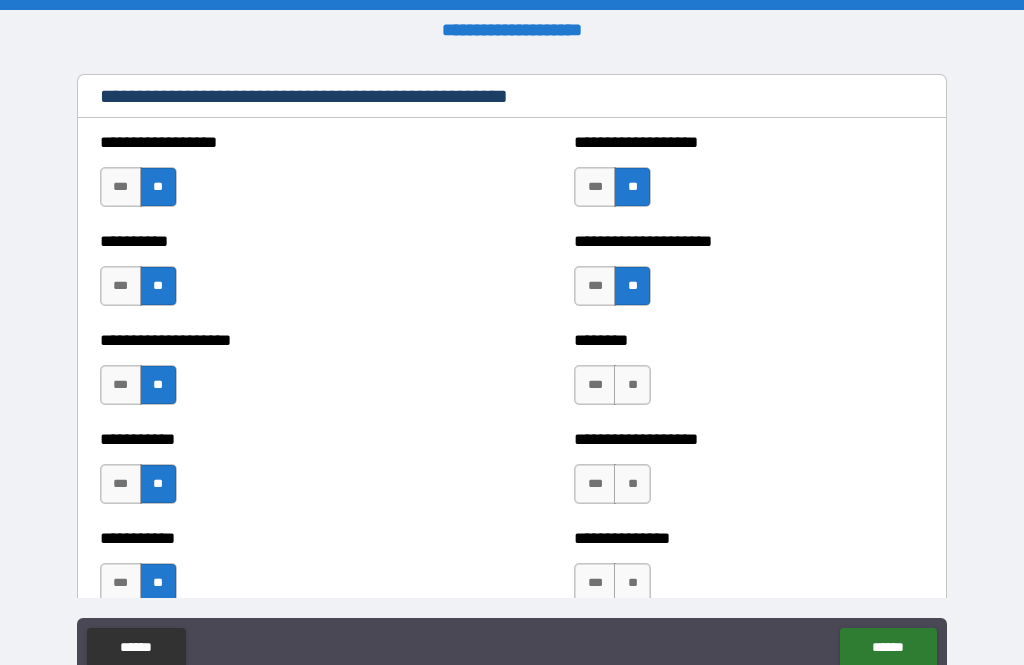 click on "**" at bounding box center (632, 385) 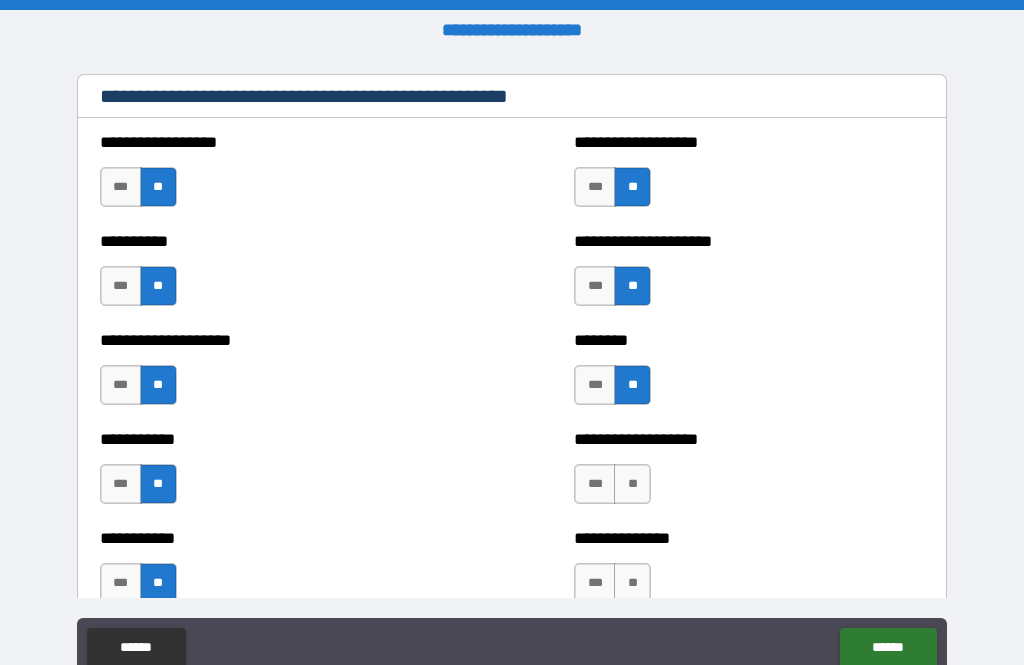 click on "**" at bounding box center (632, 484) 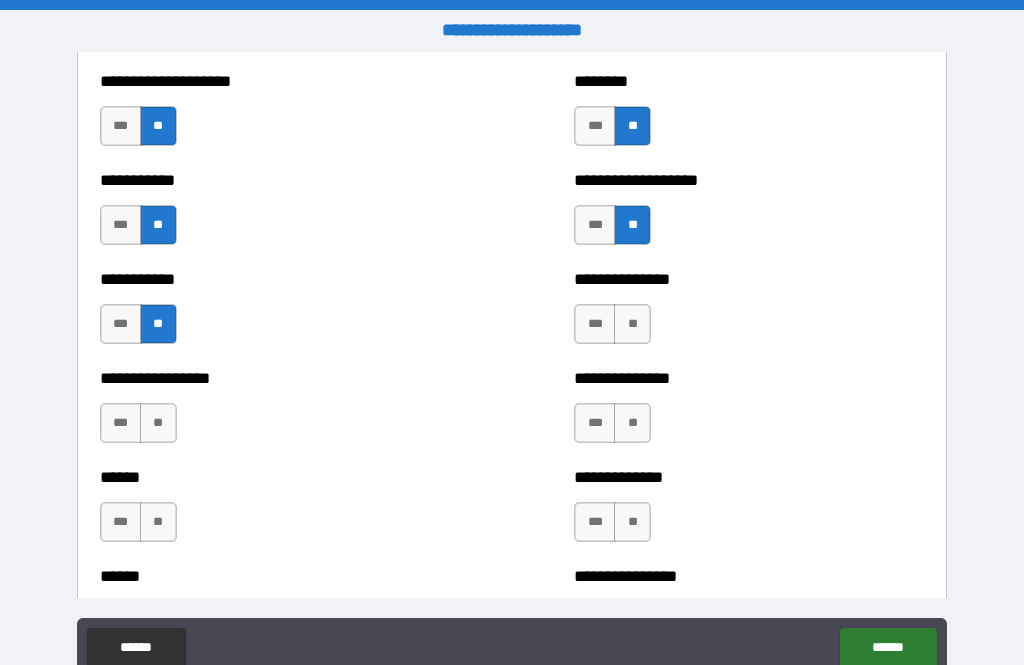 scroll, scrollTop: 2980, scrollLeft: 0, axis: vertical 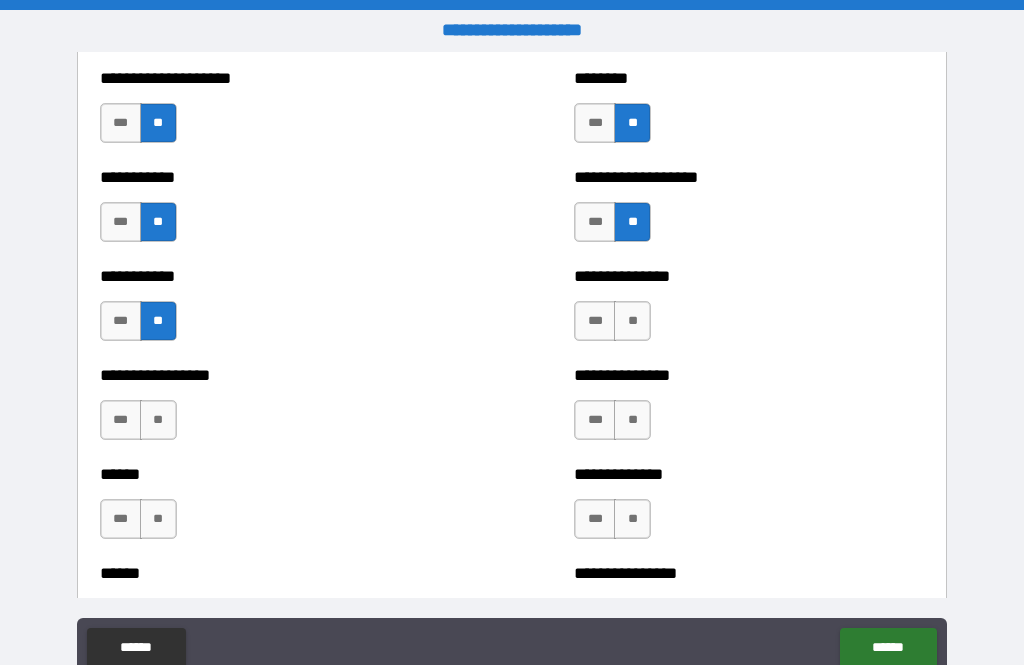 click on "**" at bounding box center (632, 321) 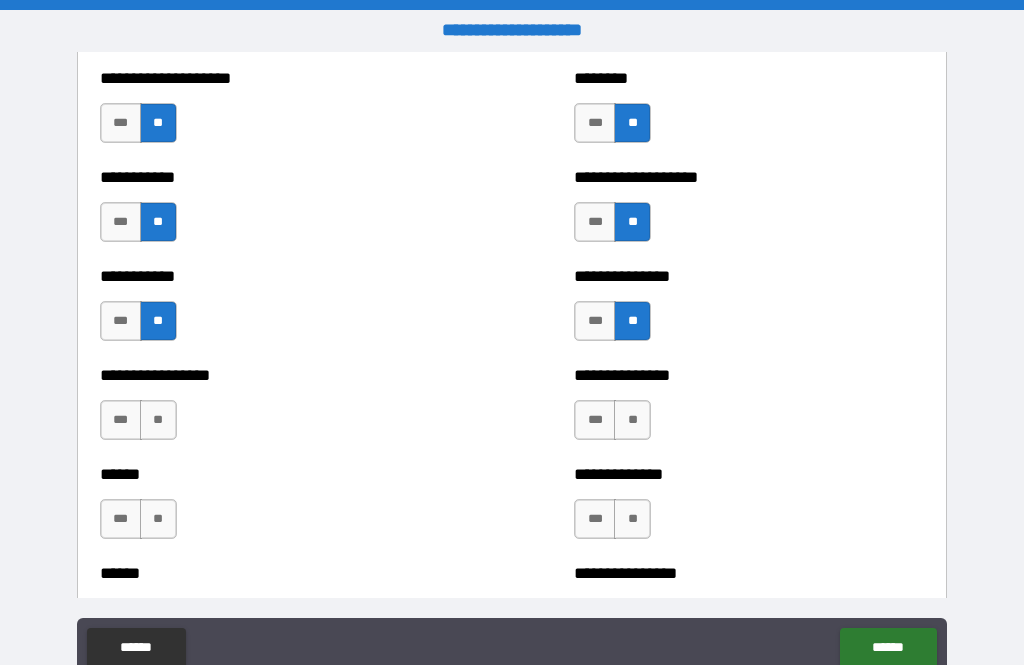 click on "**" at bounding box center [632, 420] 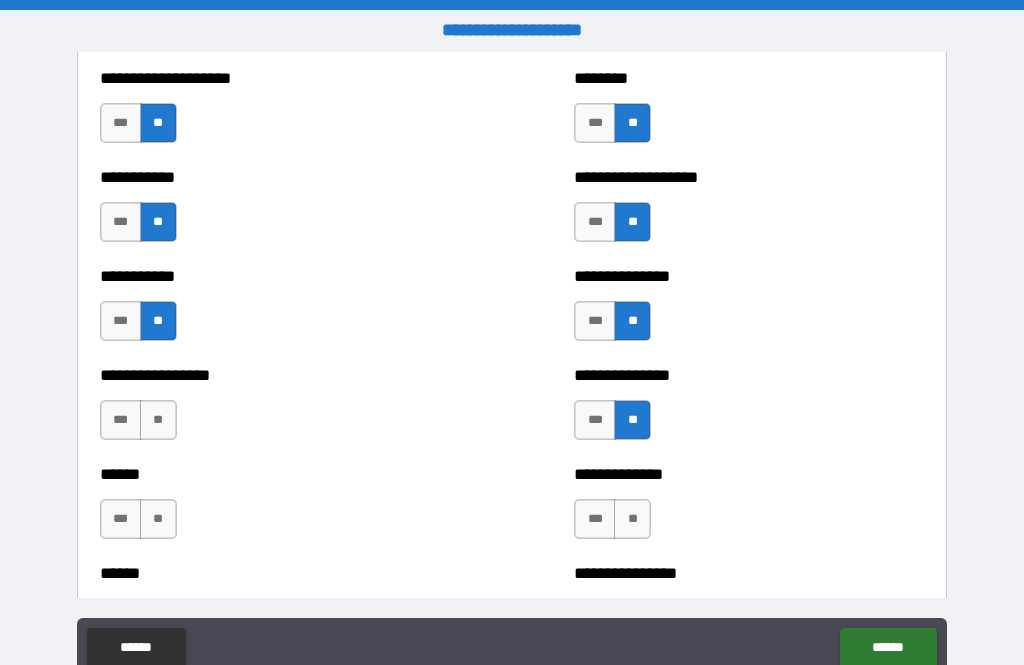 click on "**" at bounding box center (632, 519) 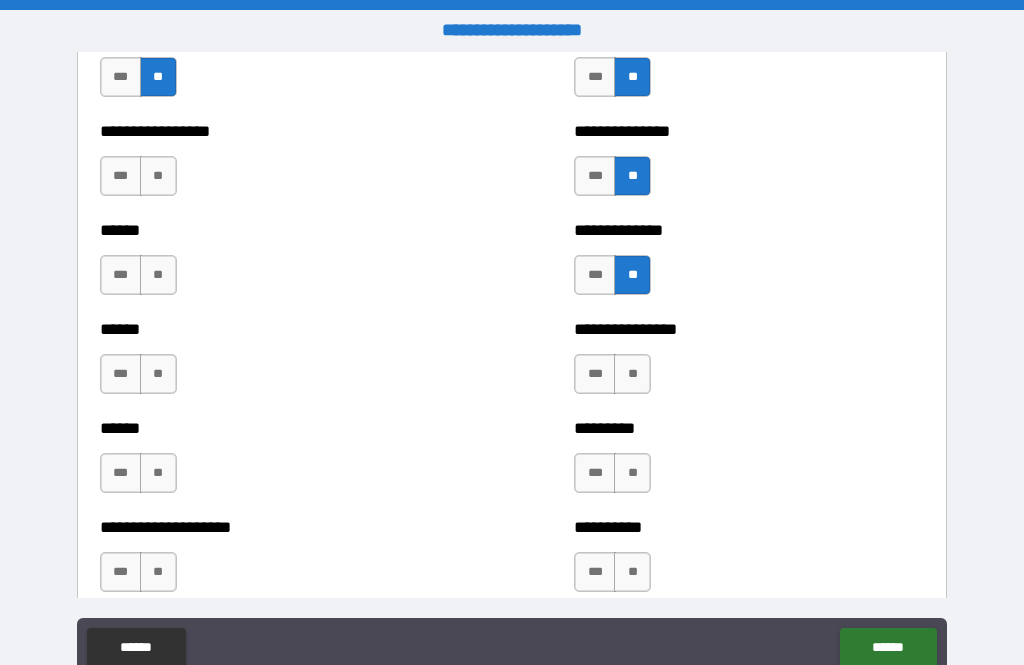 scroll, scrollTop: 3227, scrollLeft: 0, axis: vertical 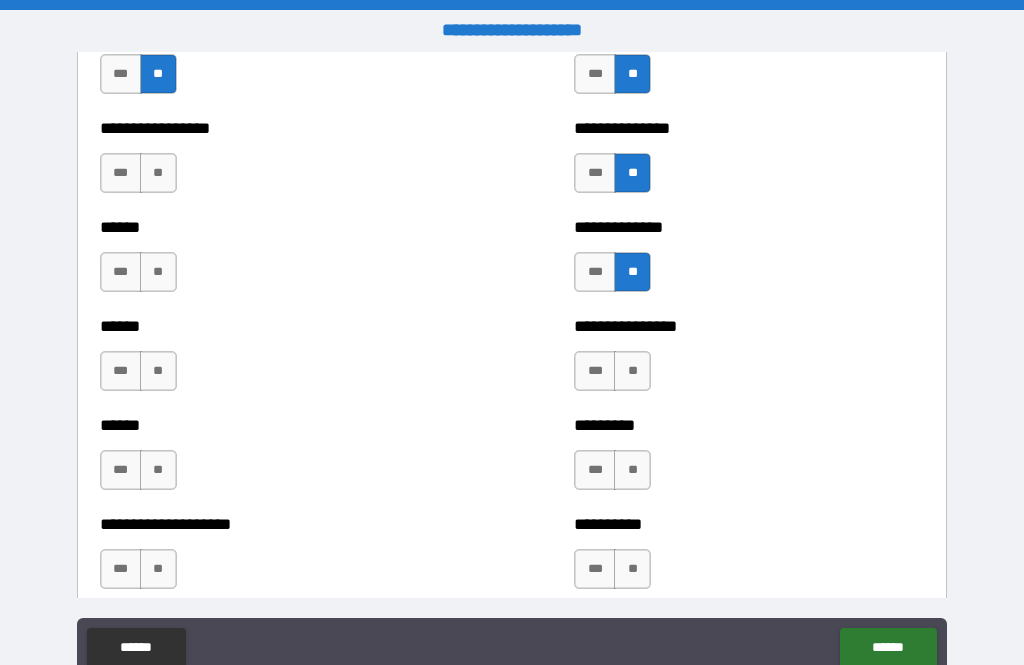 click on "**" at bounding box center [158, 173] 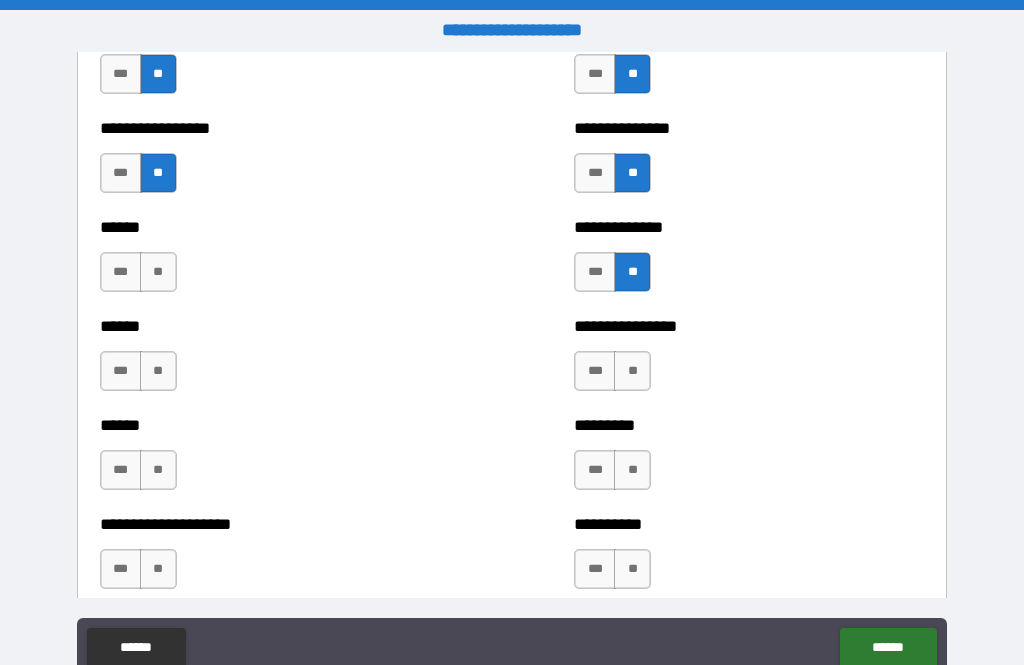 click on "**" at bounding box center (158, 272) 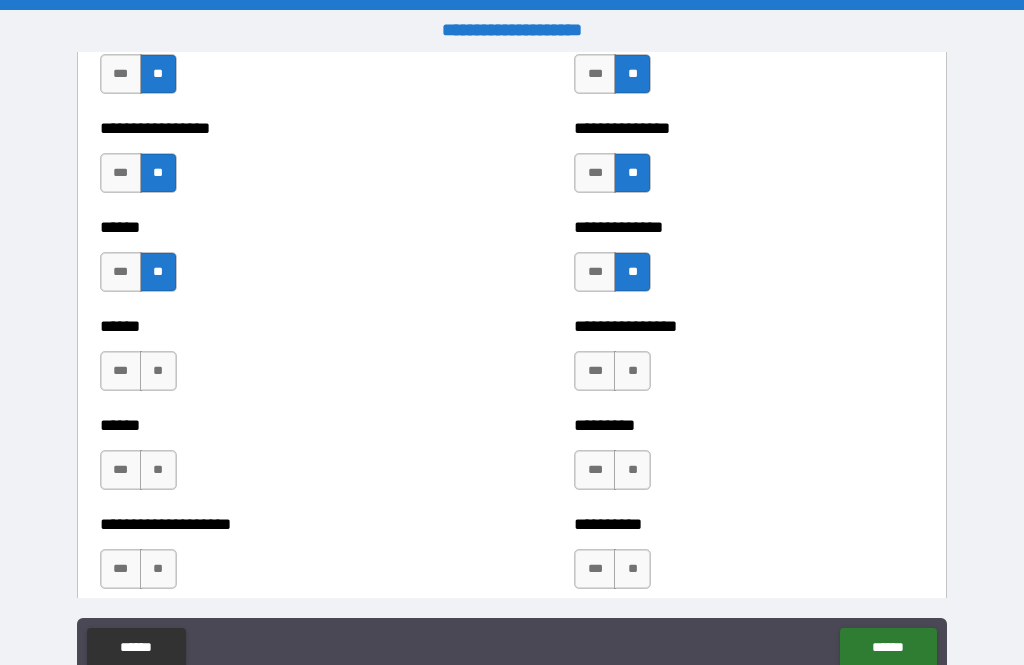 click on "**" at bounding box center [158, 371] 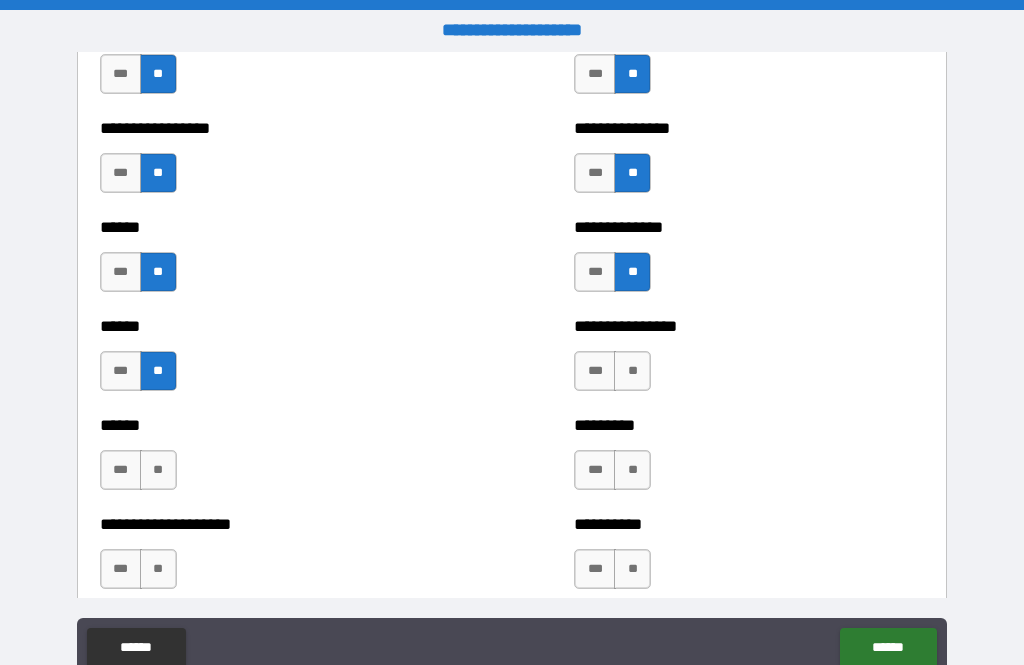 click on "**" at bounding box center [158, 470] 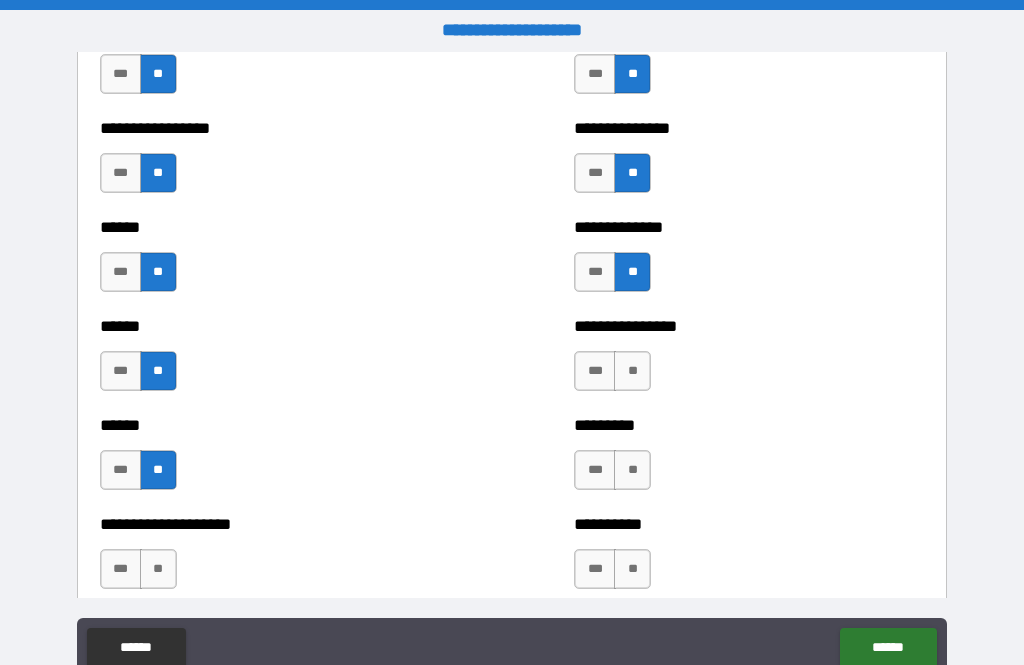 click on "**" at bounding box center (158, 569) 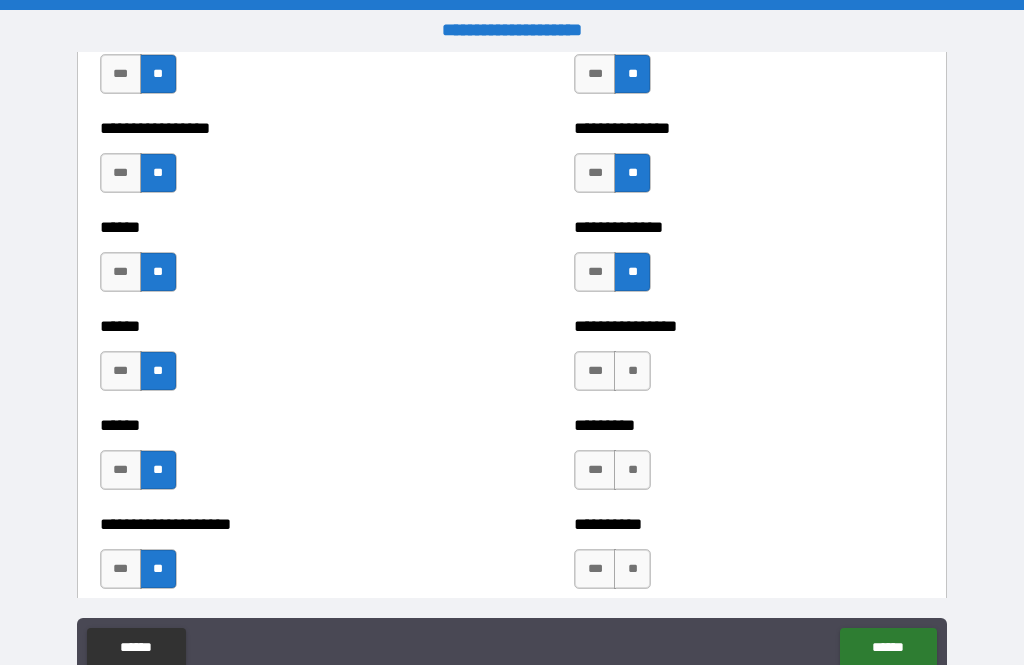 click on "**" at bounding box center (632, 371) 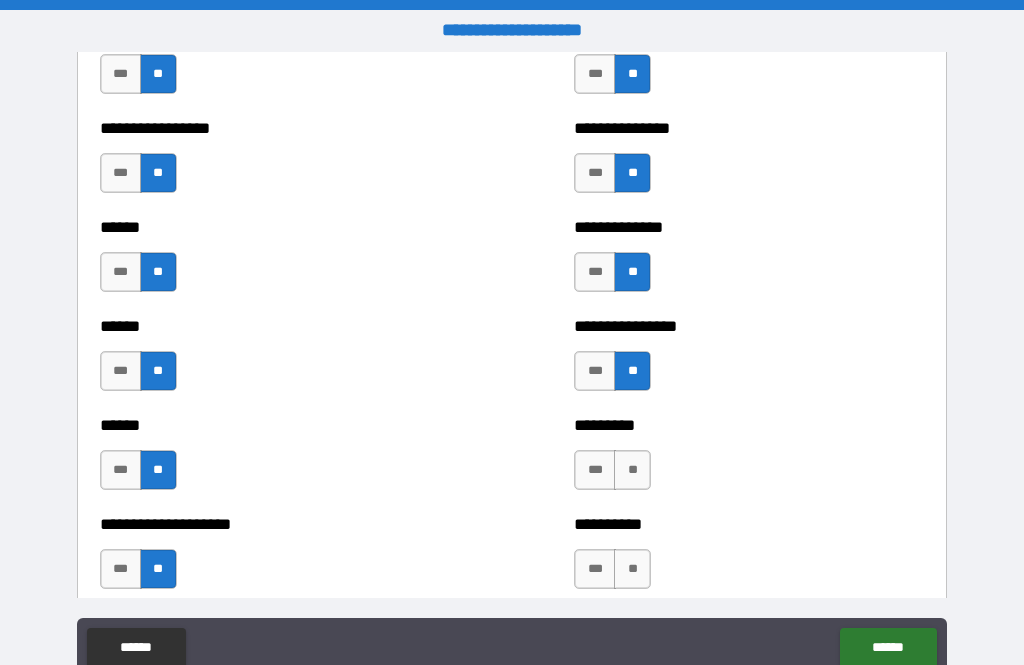click on "**" at bounding box center (632, 470) 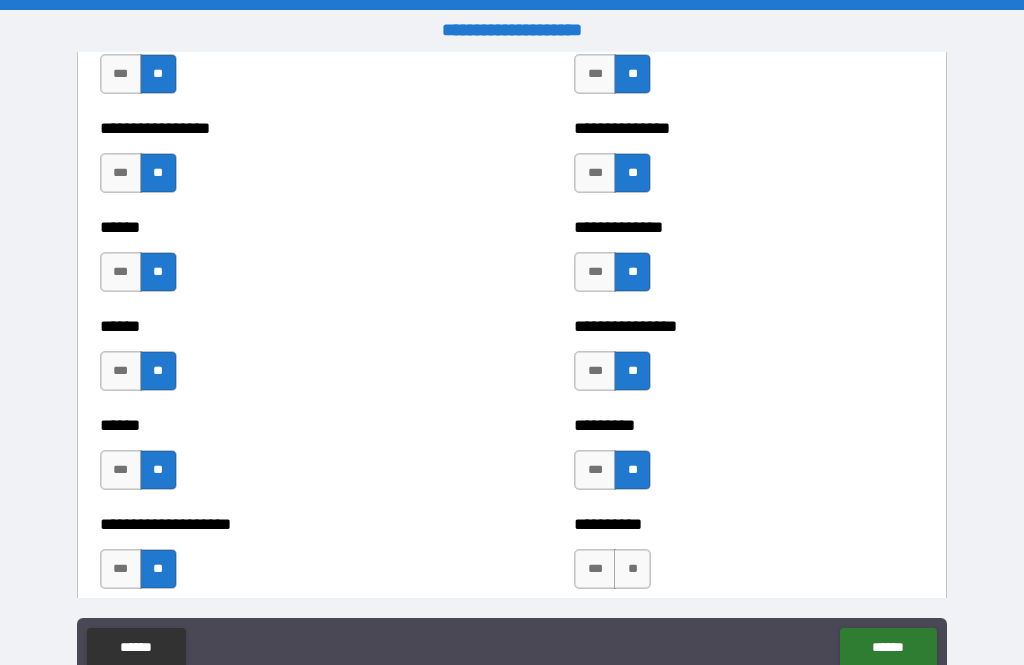 click on "**" at bounding box center [632, 569] 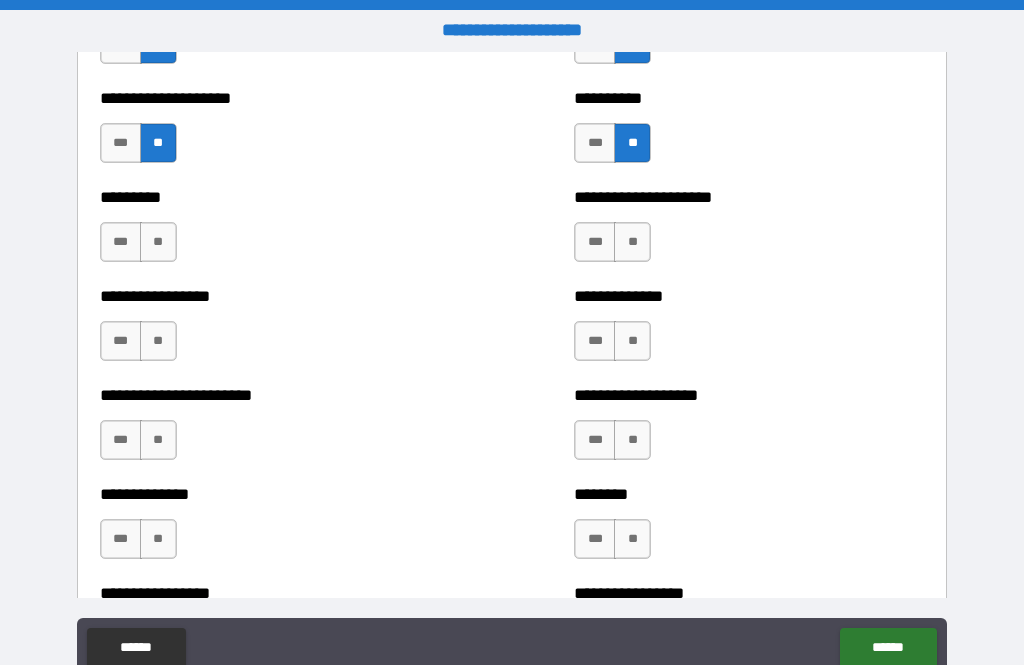 scroll, scrollTop: 3655, scrollLeft: 0, axis: vertical 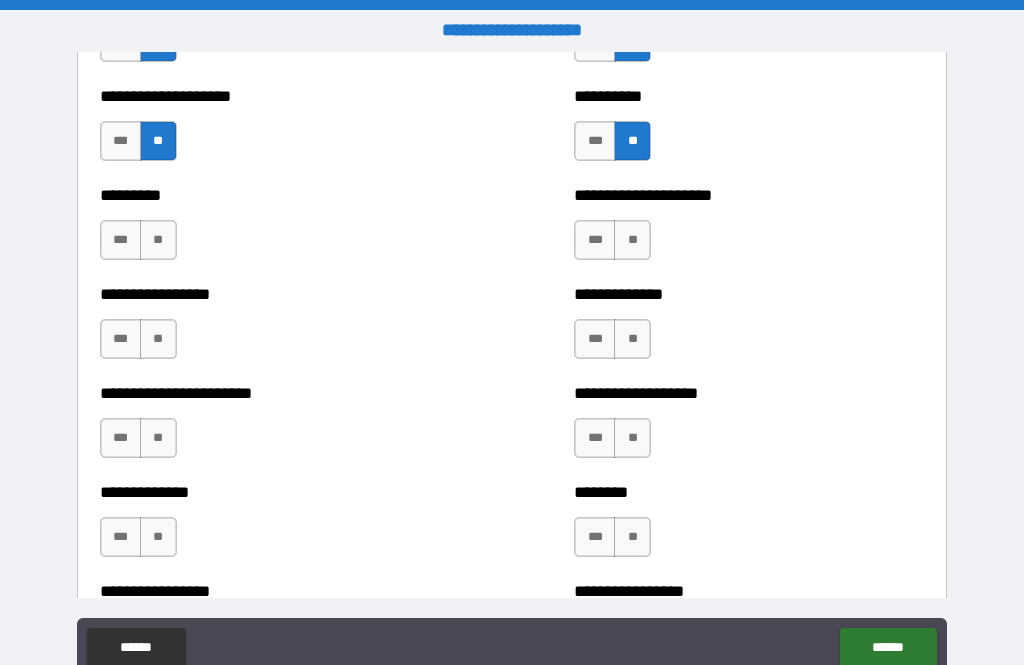click on "**" at bounding box center [158, 240] 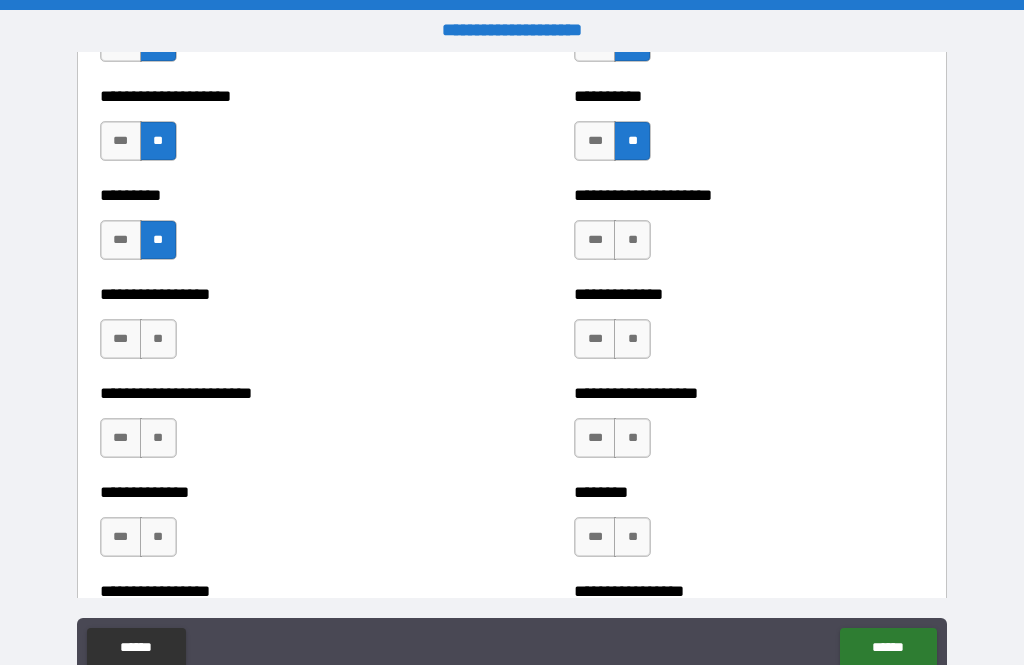 click on "**" at bounding box center (158, 339) 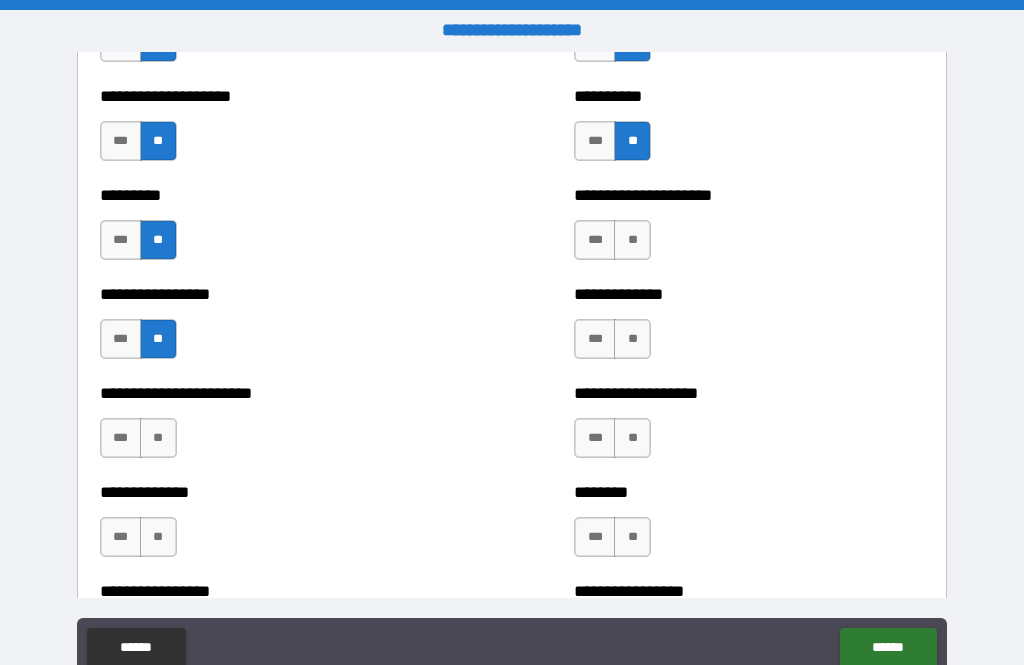 click on "**" at bounding box center (158, 438) 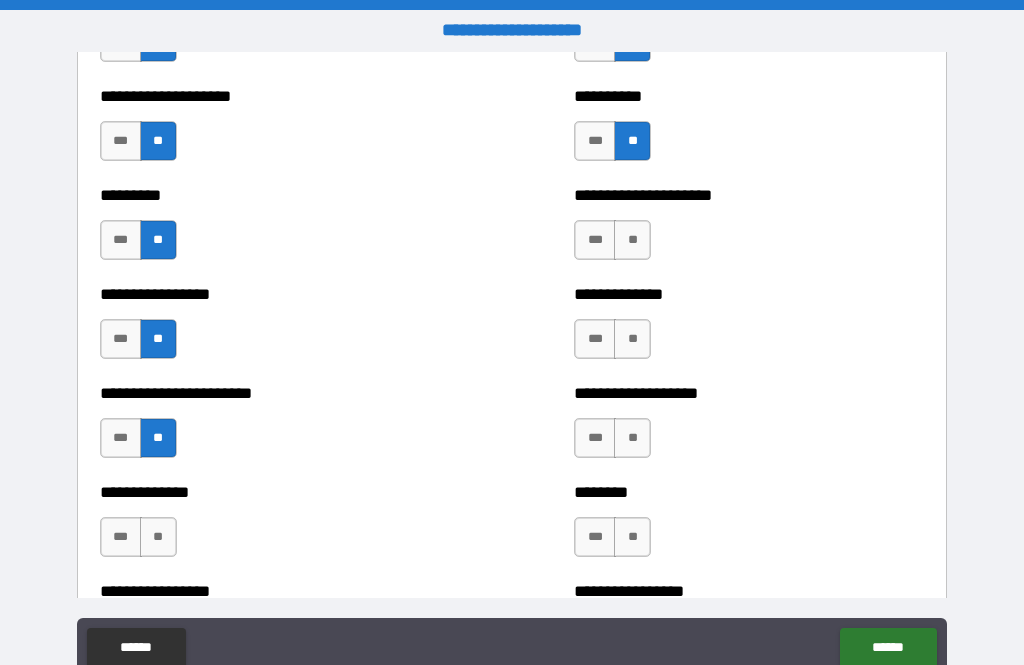 click on "***" at bounding box center [121, 537] 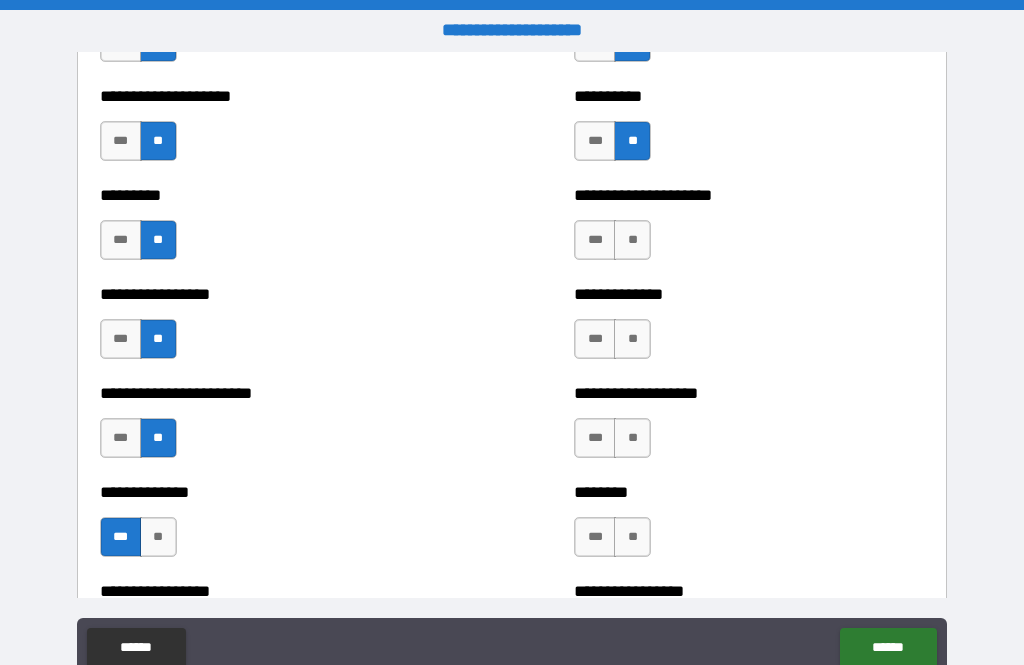 click on "**" at bounding box center (632, 240) 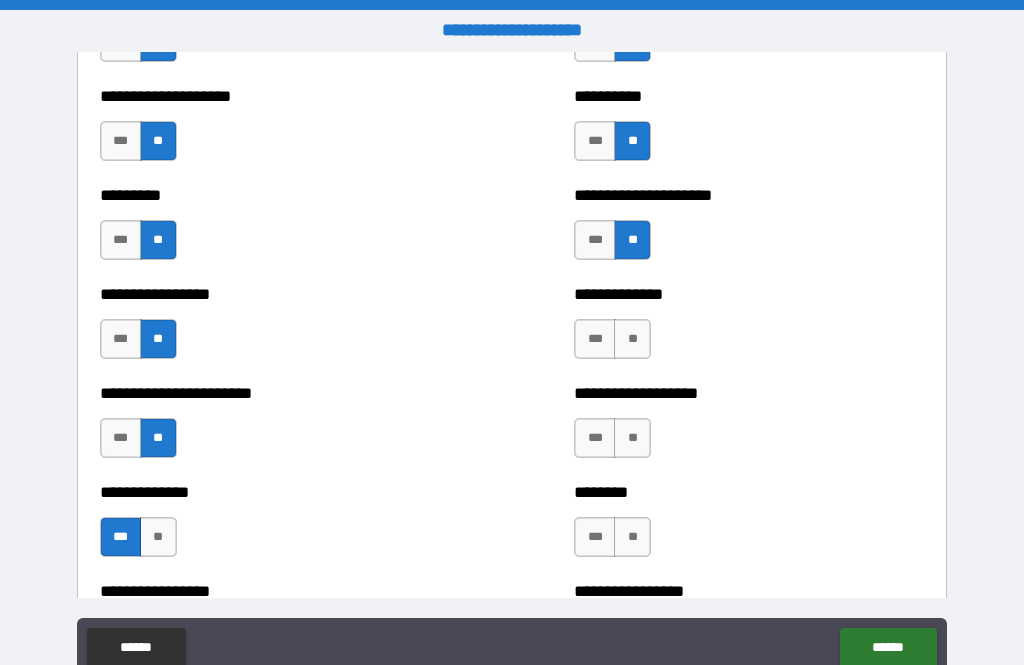 click on "**" at bounding box center (632, 339) 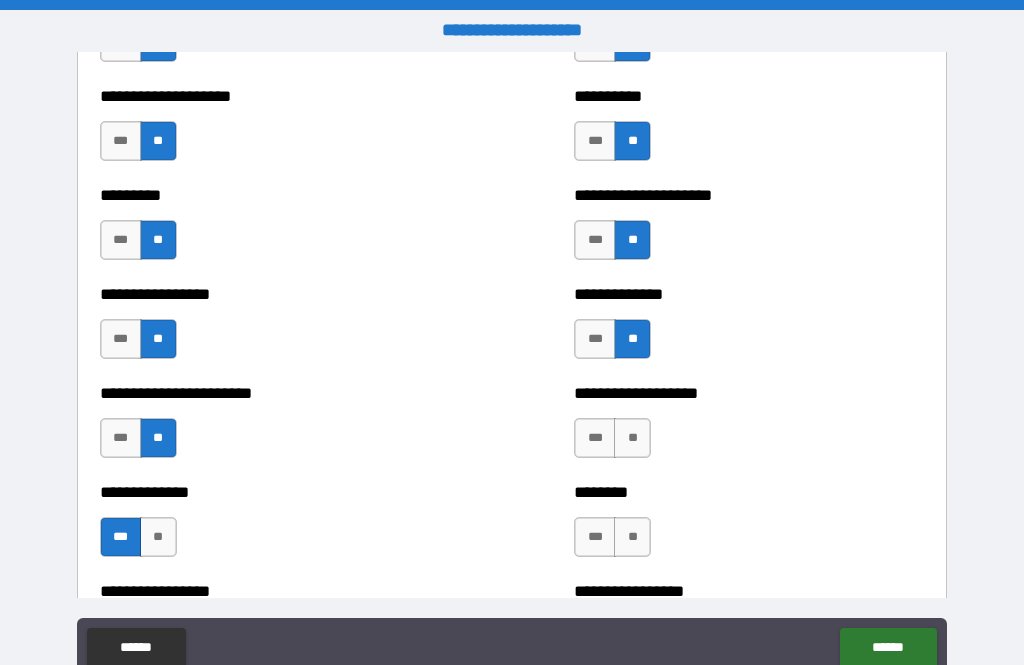 click on "**" at bounding box center [632, 438] 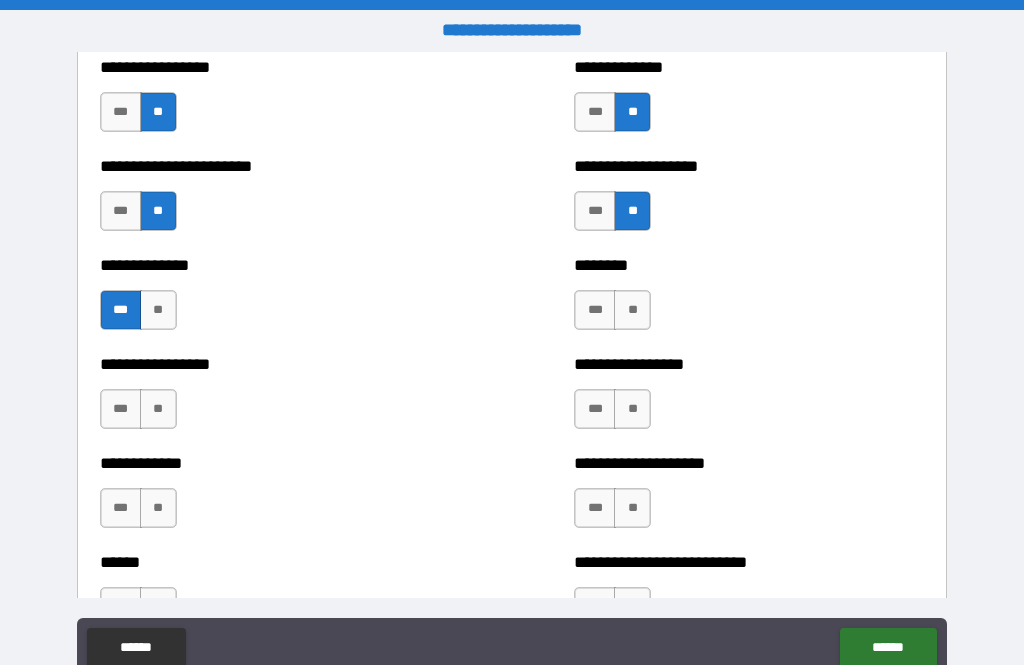 scroll, scrollTop: 3884, scrollLeft: 0, axis: vertical 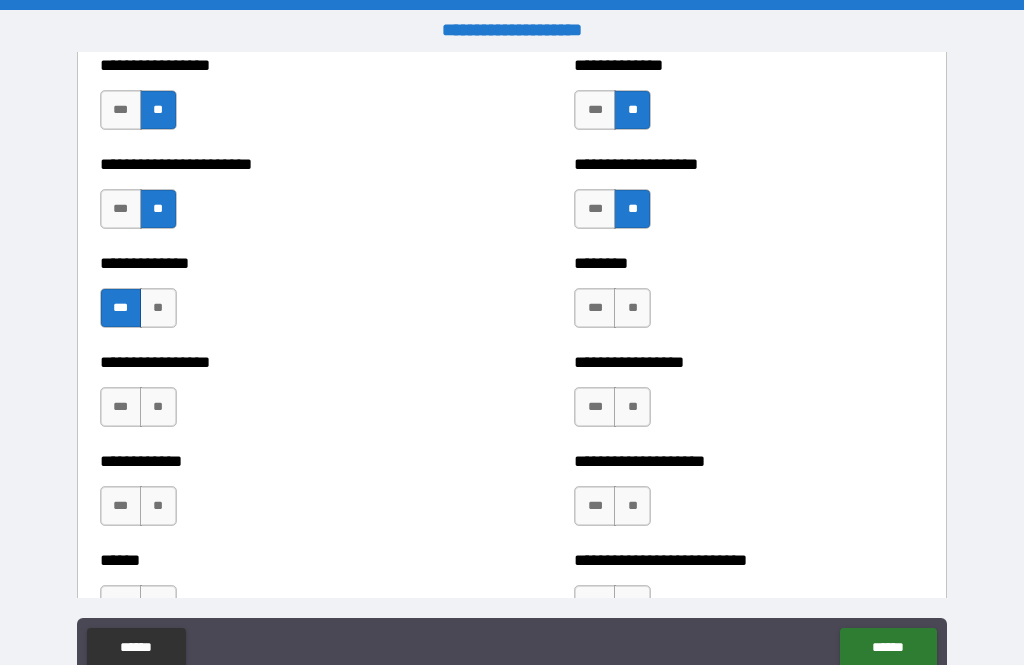 click on "**" at bounding box center [632, 308] 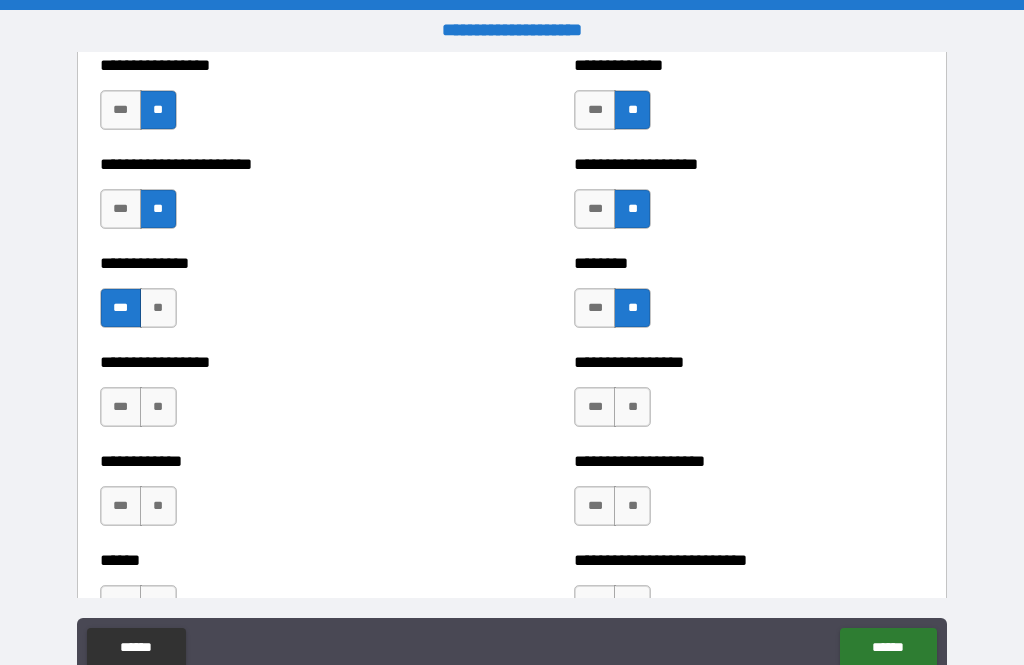 click on "**" at bounding box center [632, 407] 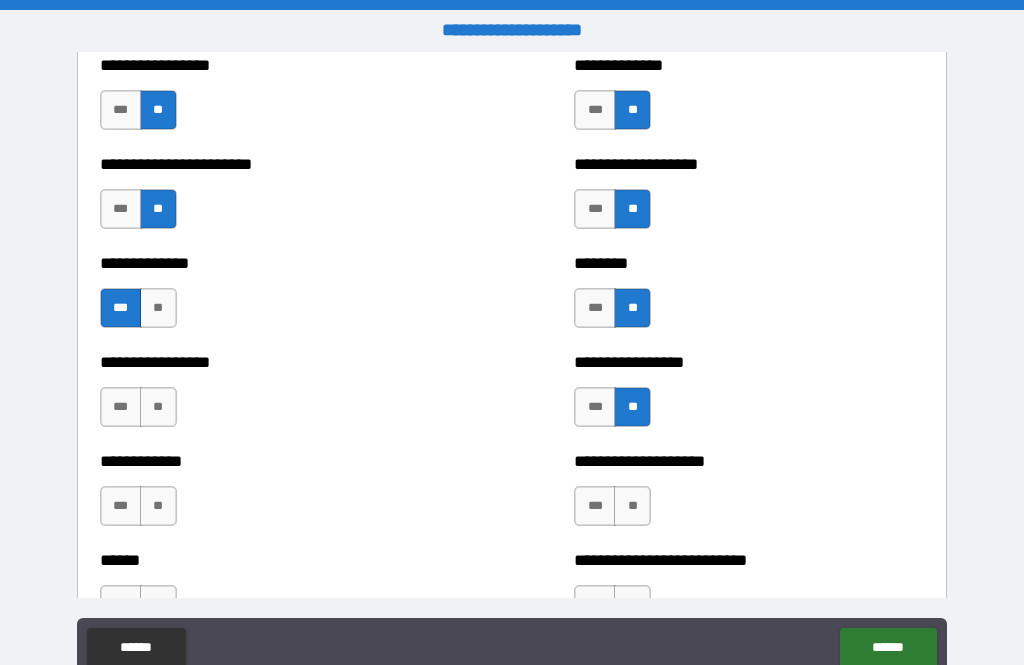 click on "**" at bounding box center (632, 506) 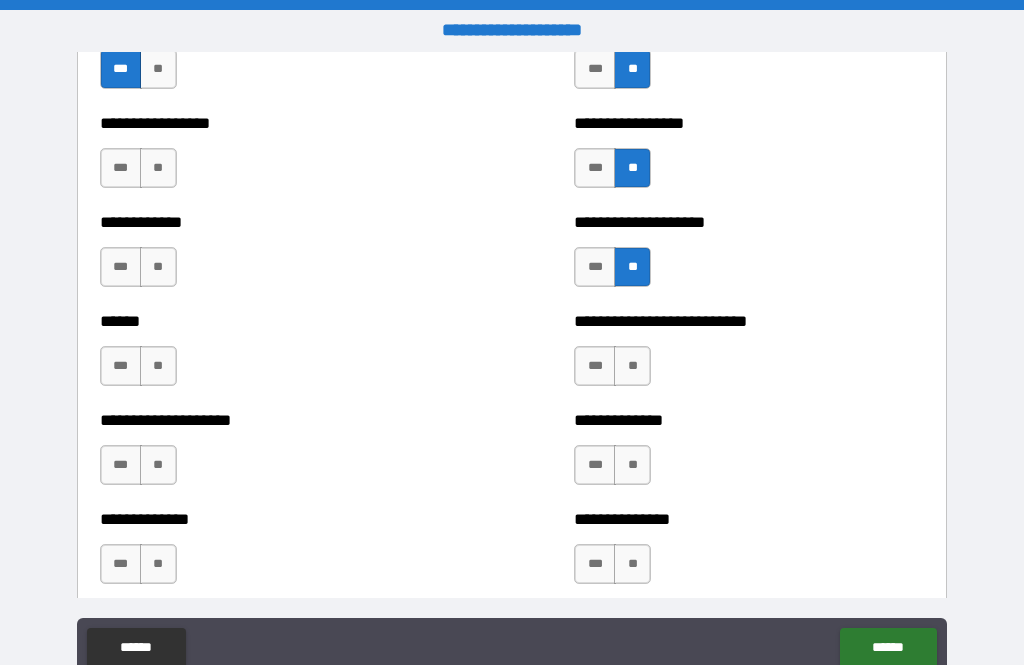scroll, scrollTop: 4124, scrollLeft: 0, axis: vertical 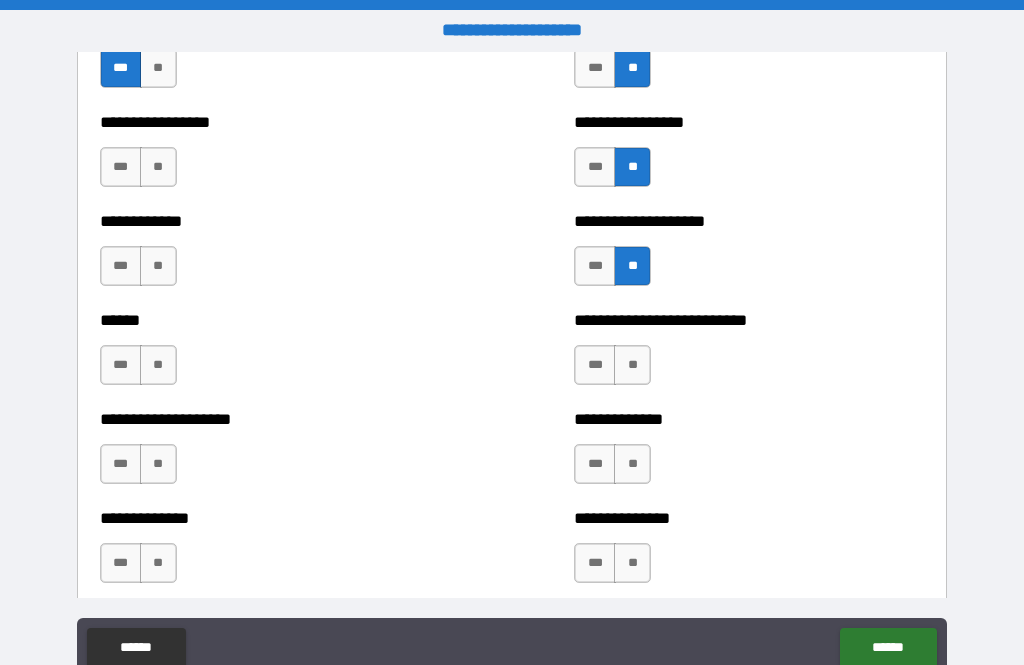 click on "**" at bounding box center [632, 365] 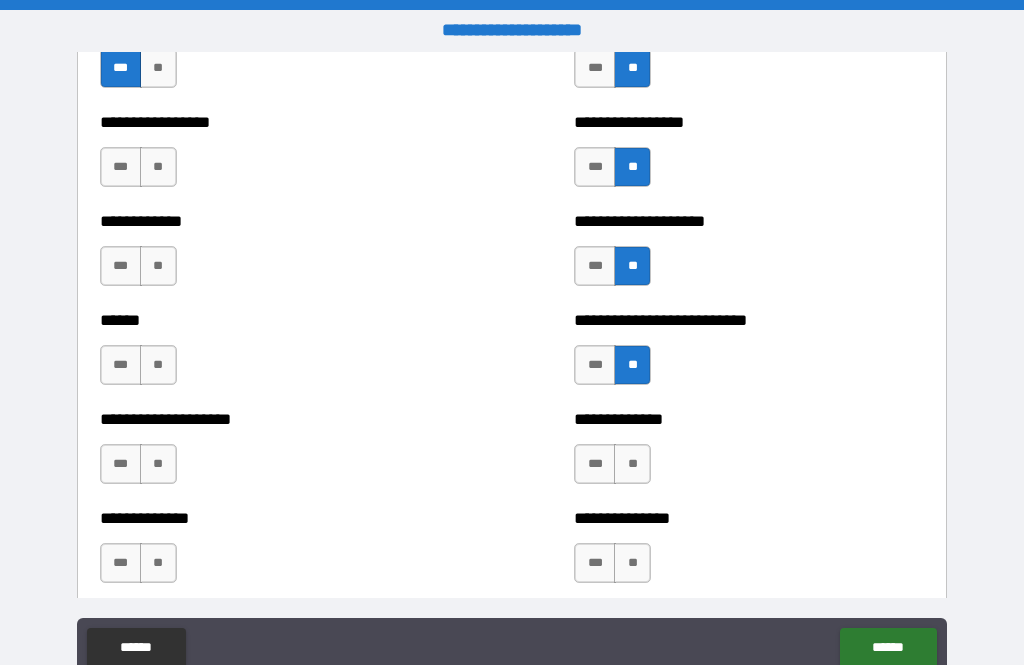click on "**" at bounding box center [632, 464] 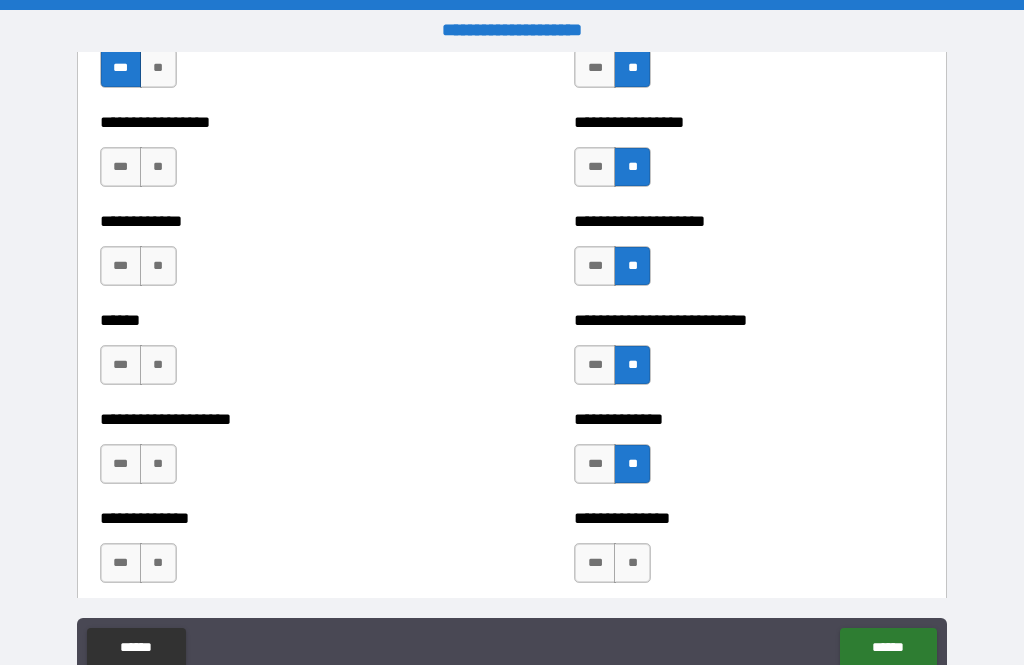 click on "**" at bounding box center (632, 563) 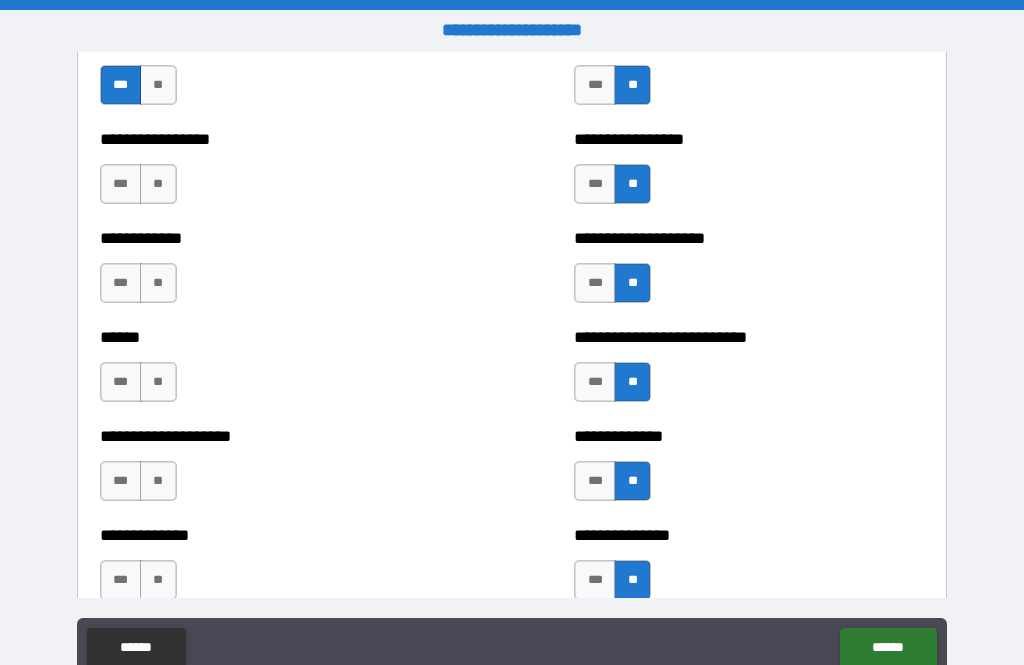scroll, scrollTop: 4102, scrollLeft: 0, axis: vertical 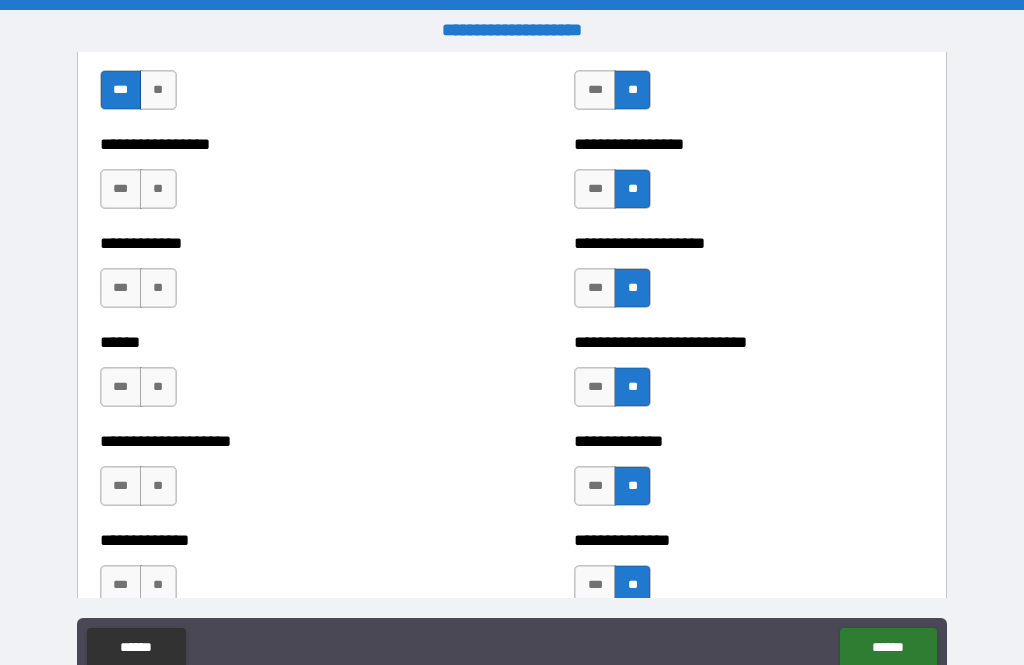 click on "**" at bounding box center [158, 189] 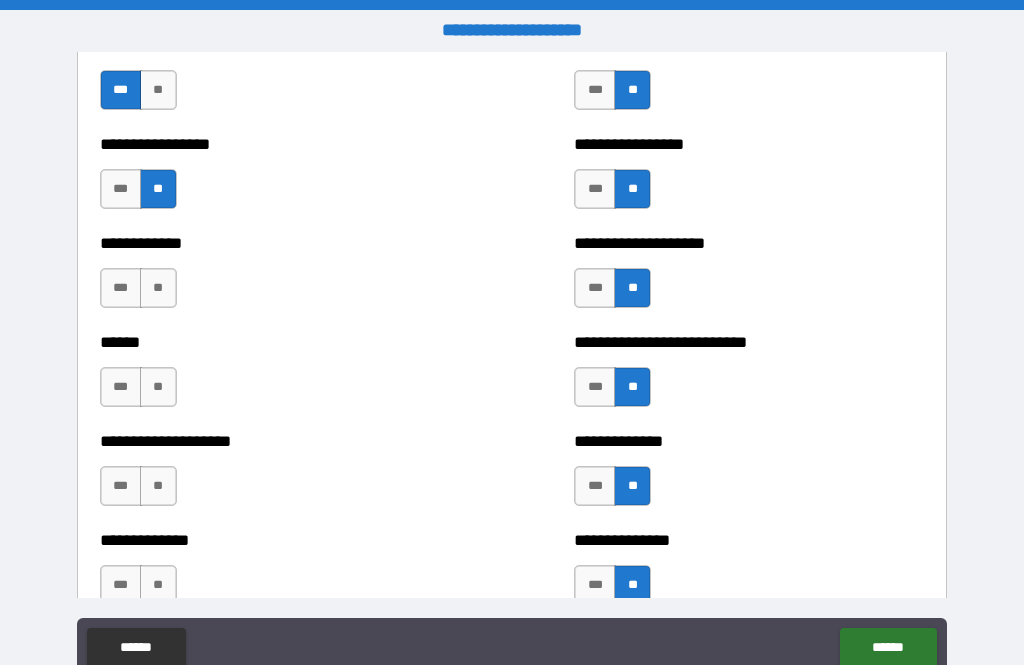 click on "**" at bounding box center [158, 288] 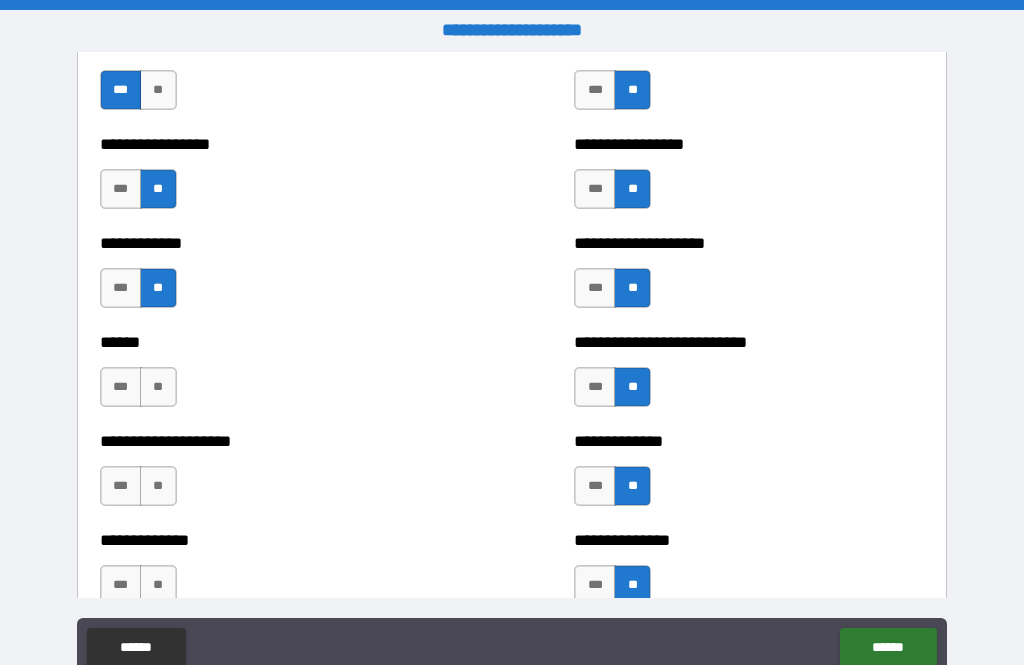 click on "**" at bounding box center (158, 387) 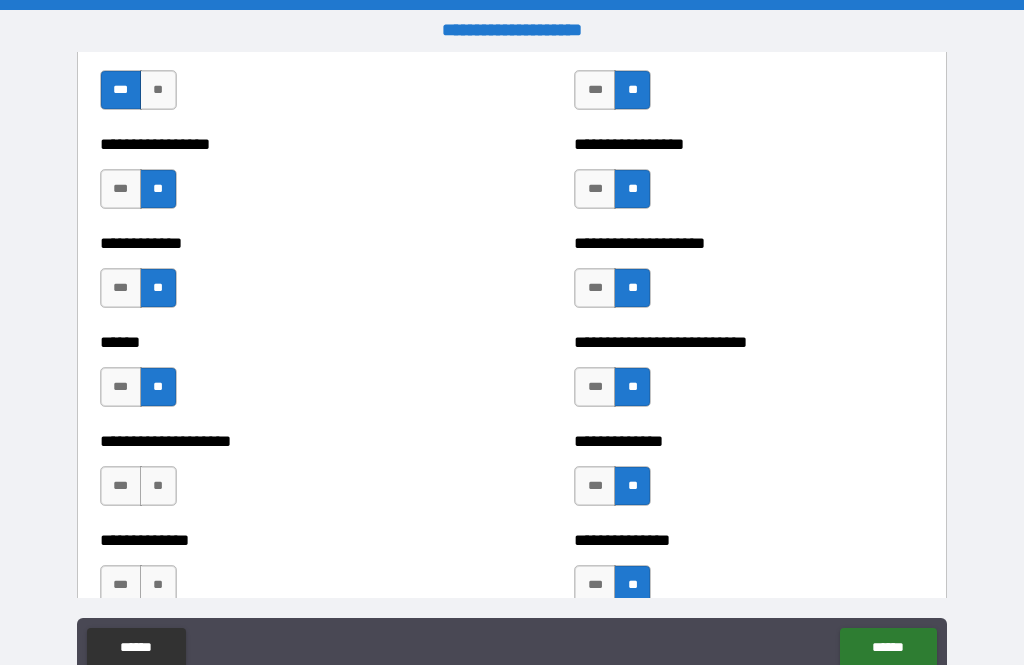 click on "**" at bounding box center [158, 486] 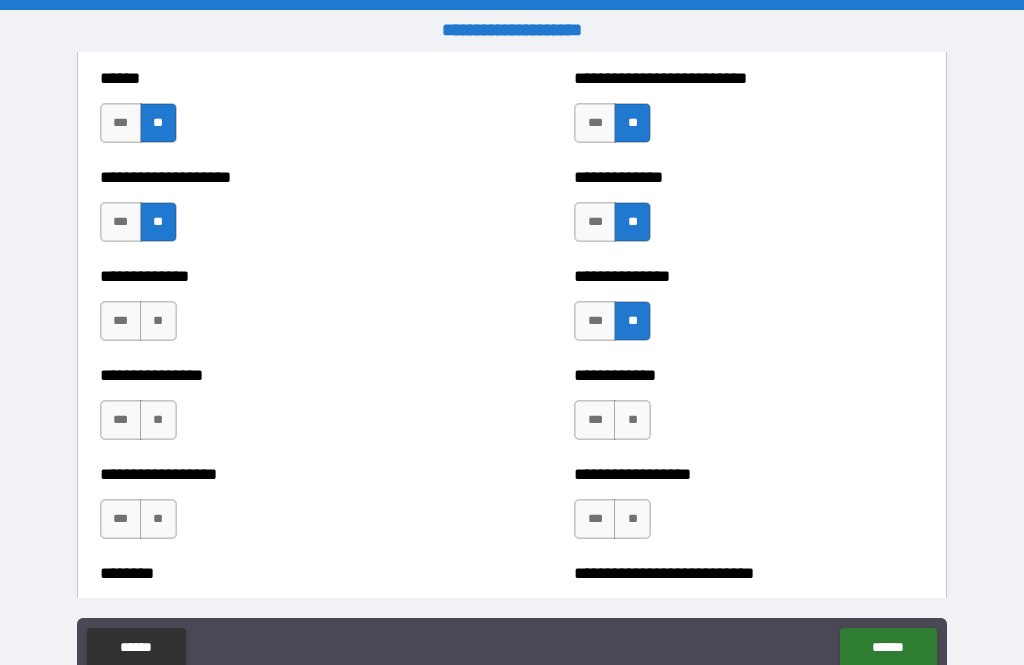 scroll, scrollTop: 4369, scrollLeft: 0, axis: vertical 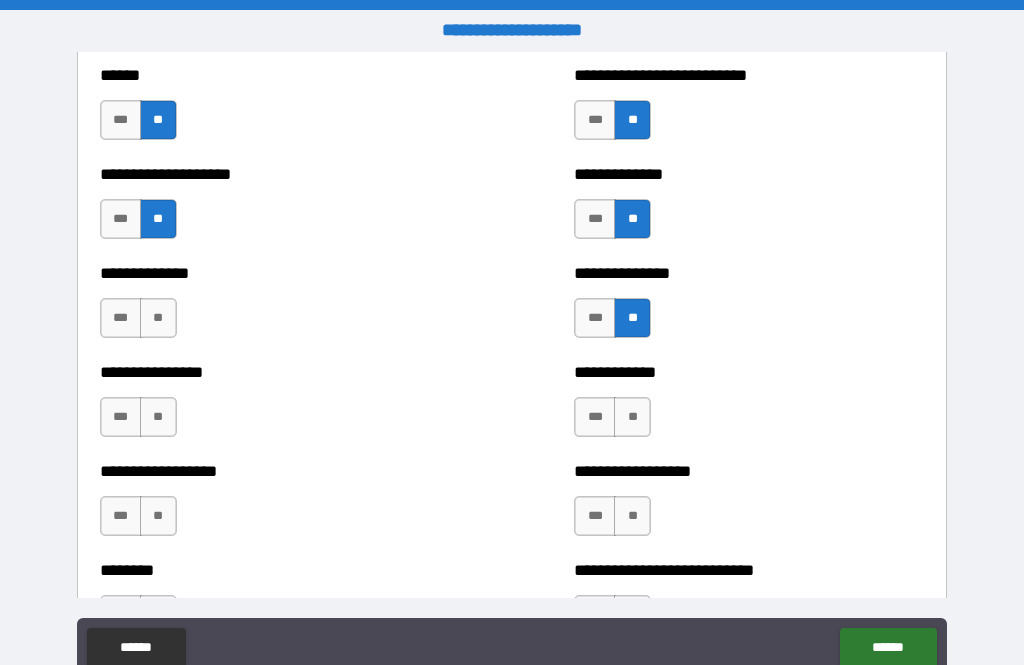 click on "**" at bounding box center (158, 318) 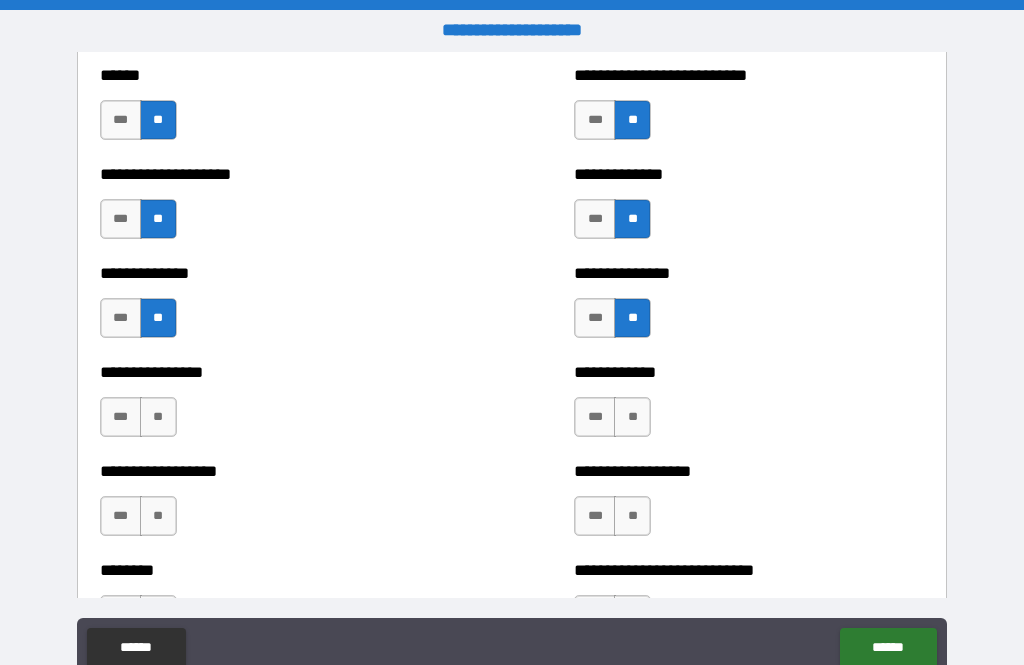click on "**" at bounding box center (158, 417) 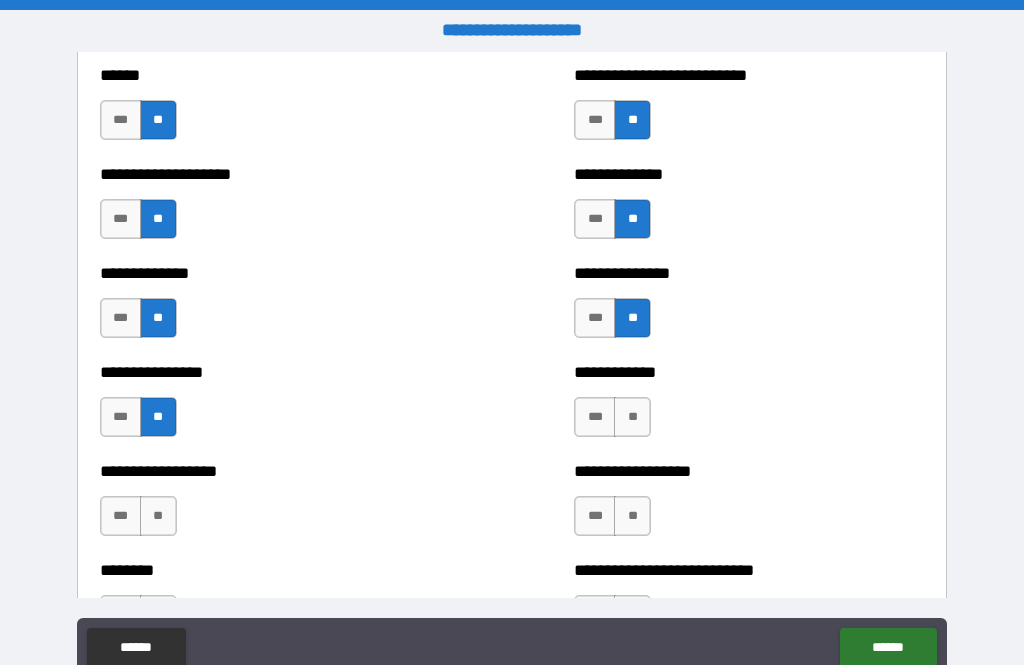 click on "**" at bounding box center [158, 516] 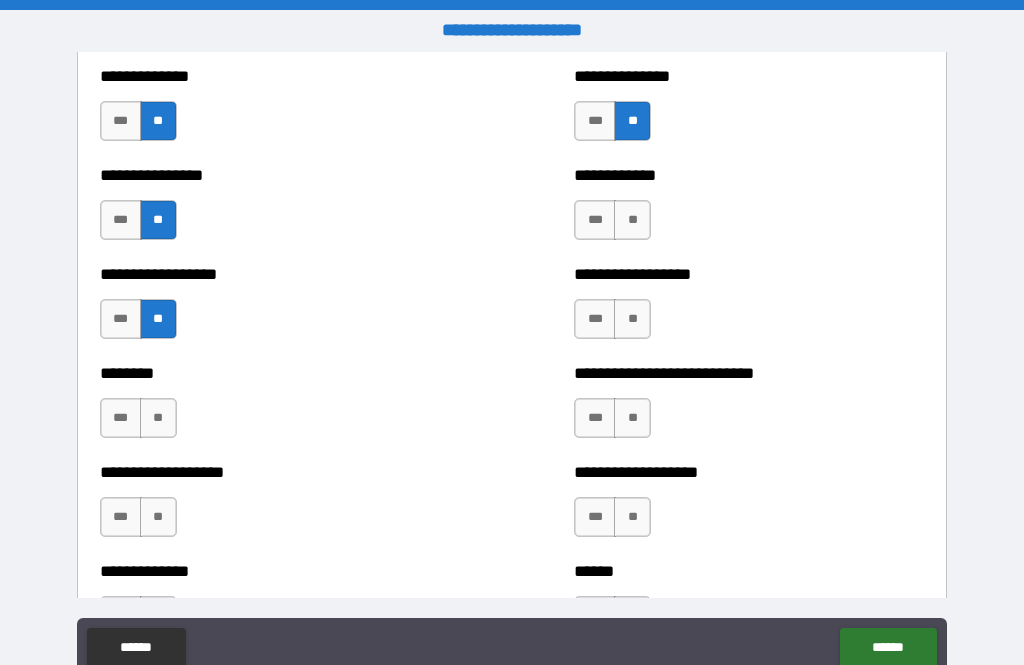 scroll, scrollTop: 4570, scrollLeft: 0, axis: vertical 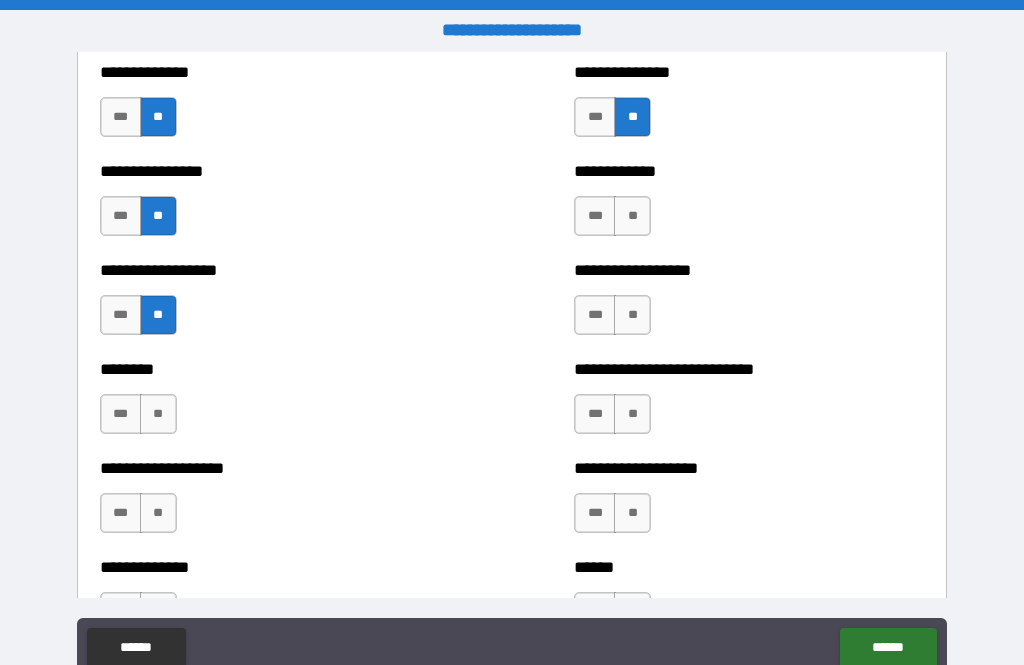 click on "**" at bounding box center (158, 414) 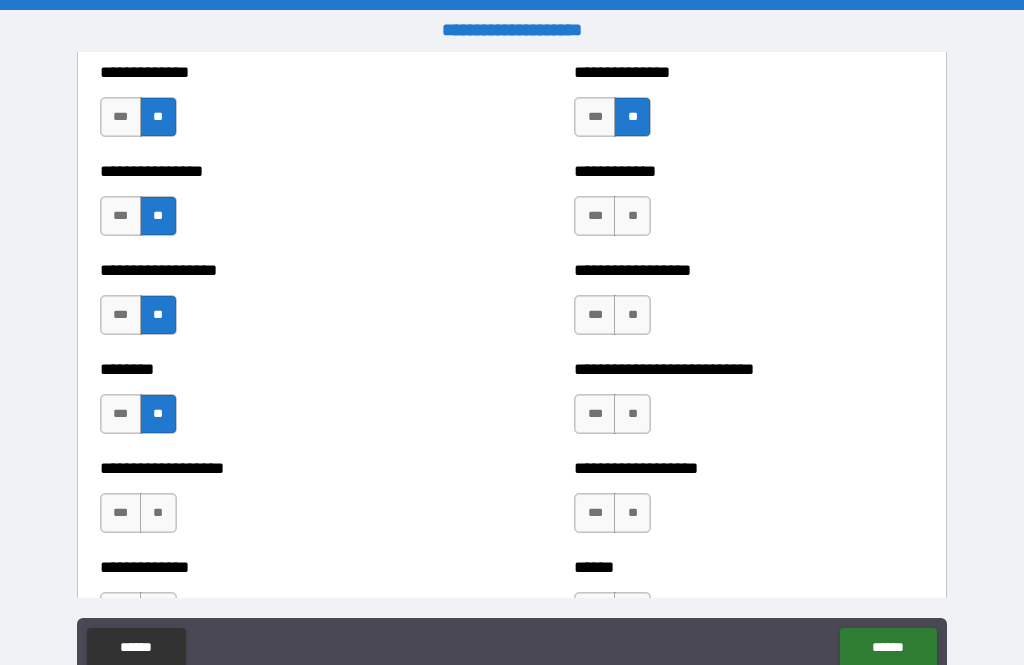 click on "**" at bounding box center [158, 513] 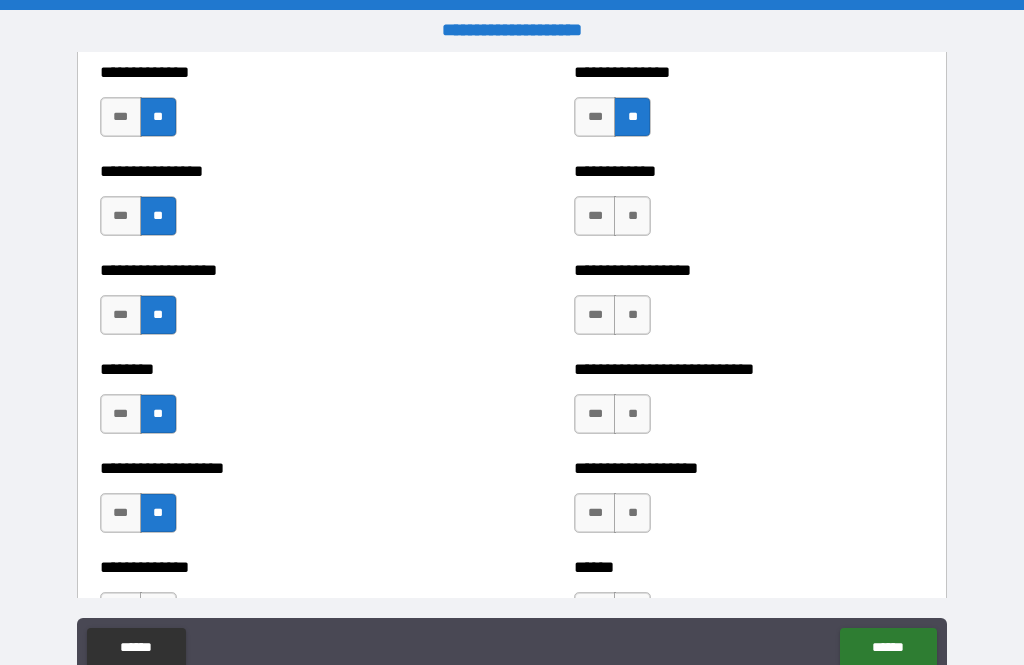 click on "**" at bounding box center (632, 216) 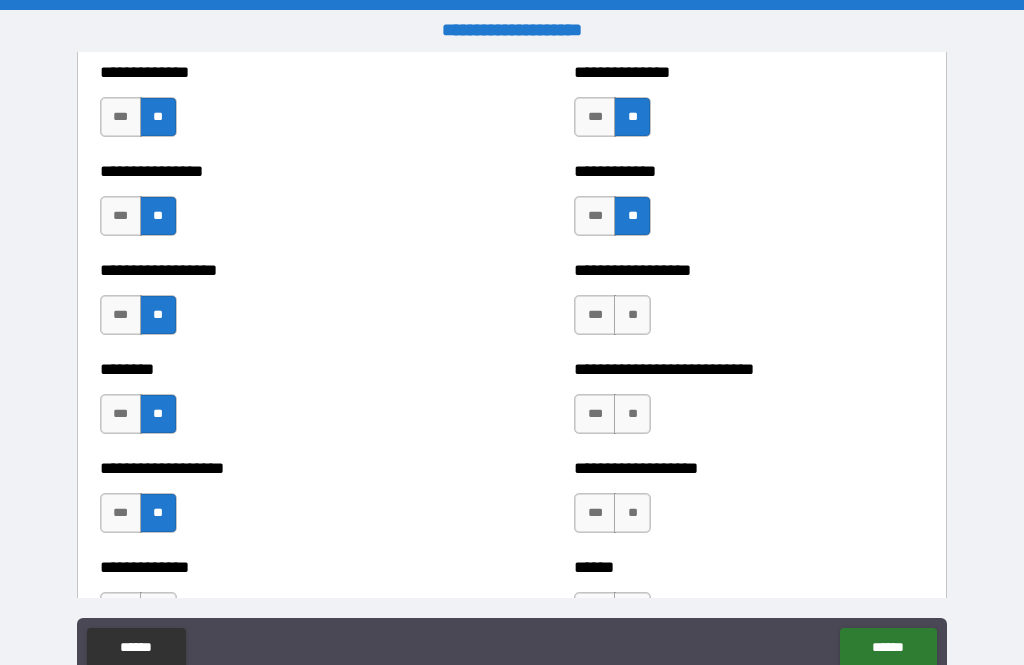 click on "**" at bounding box center (632, 315) 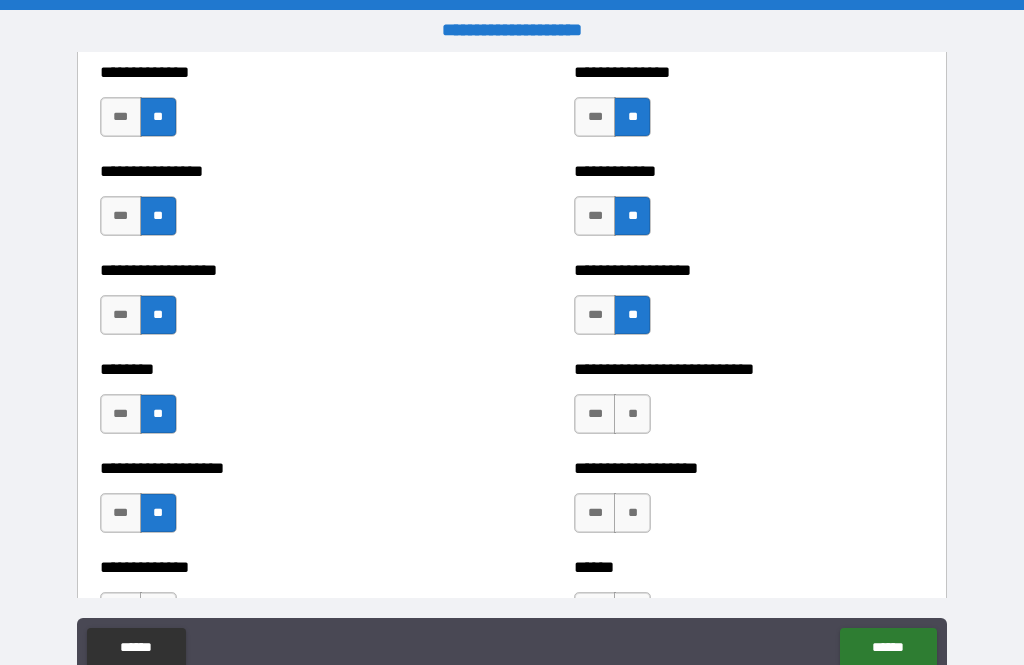 click on "**" at bounding box center (632, 414) 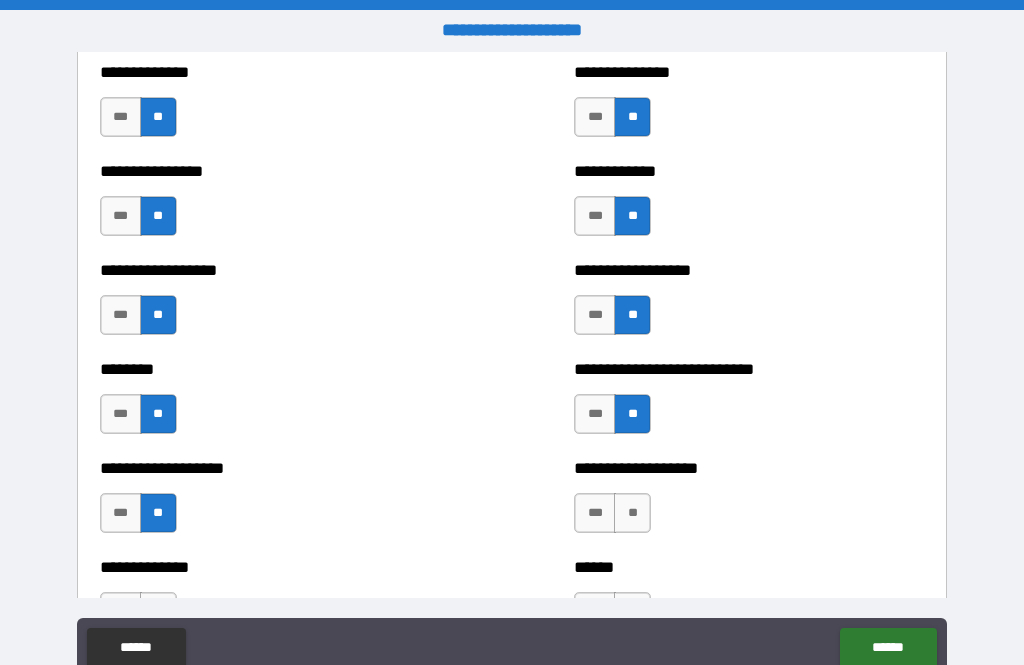click on "***" at bounding box center [595, 513] 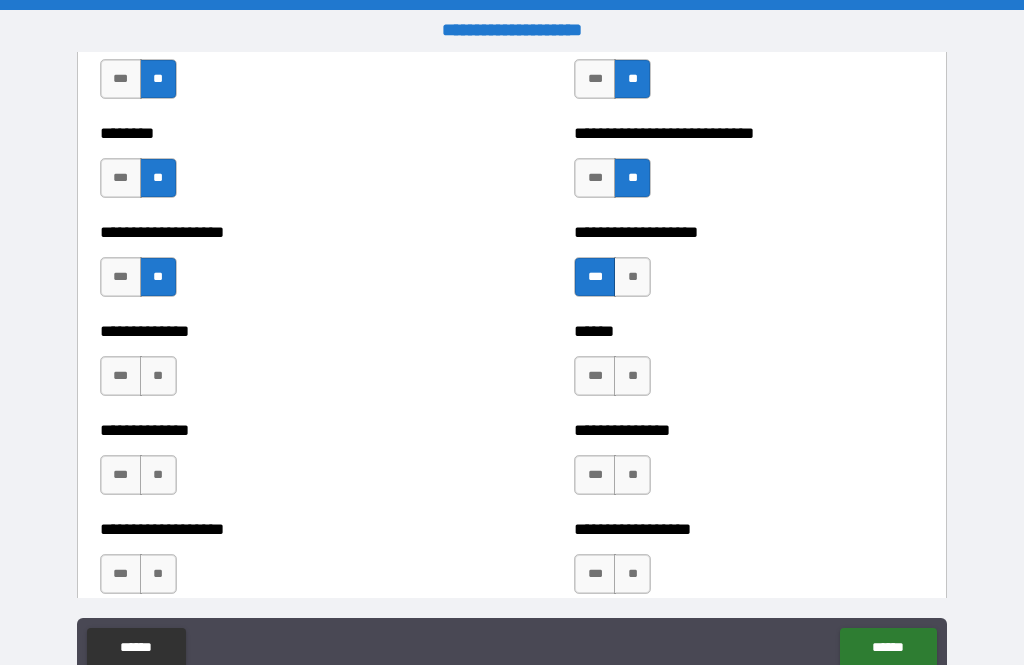 scroll, scrollTop: 4821, scrollLeft: 0, axis: vertical 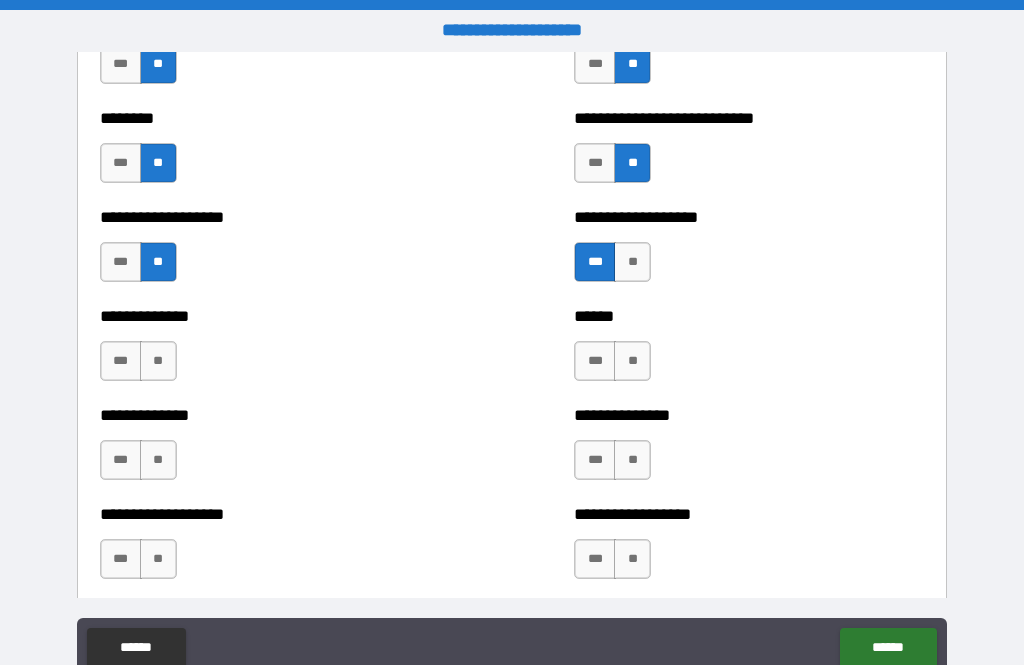 click on "**" at bounding box center (632, 361) 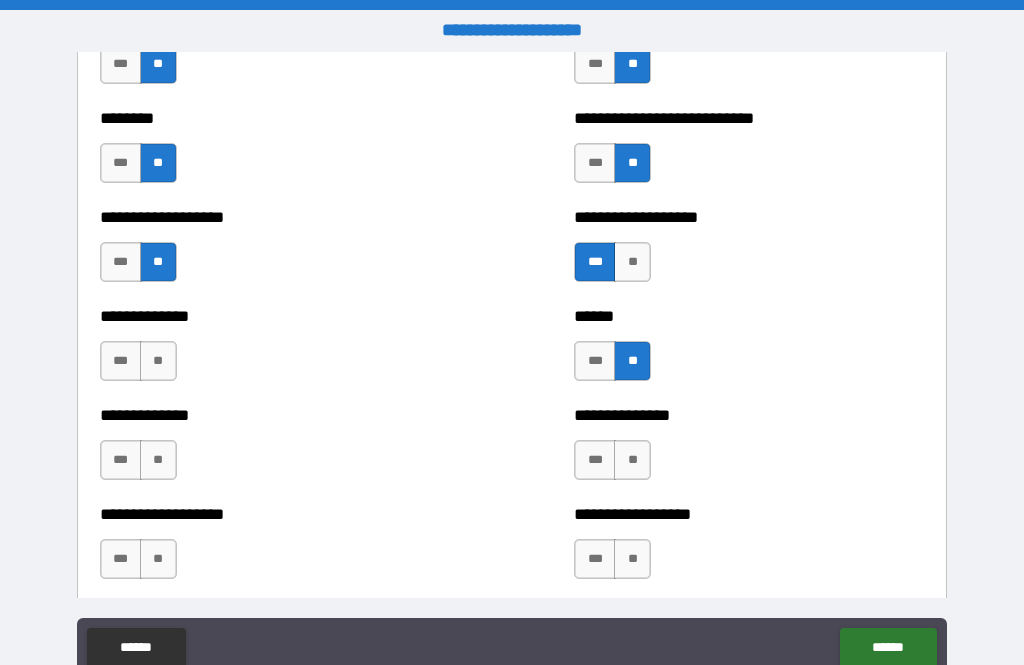 scroll, scrollTop: 4979, scrollLeft: 0, axis: vertical 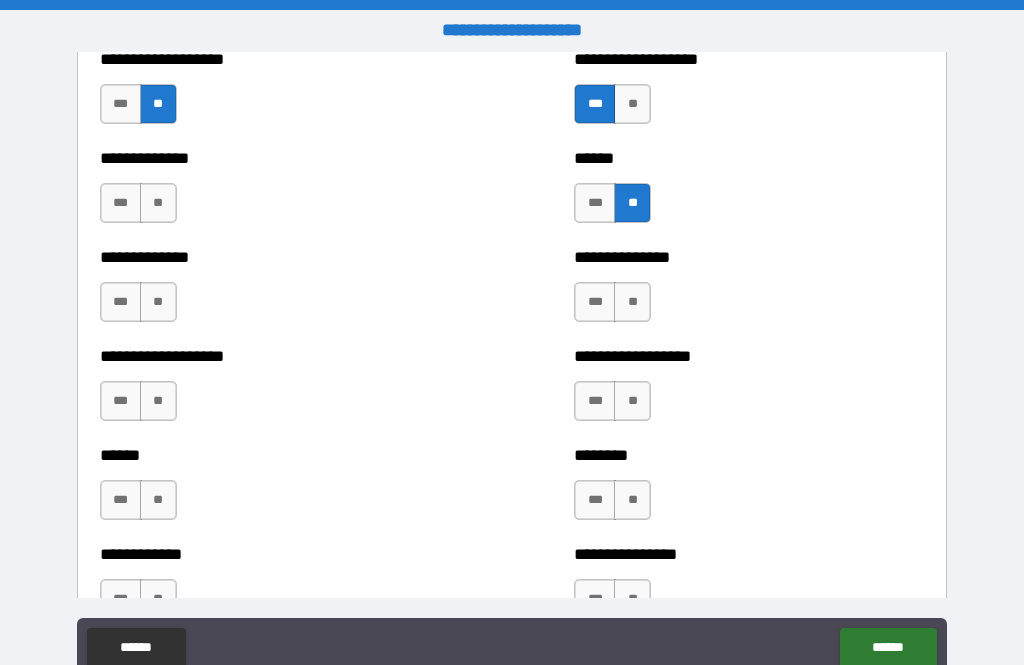 click on "**" at bounding box center (158, 203) 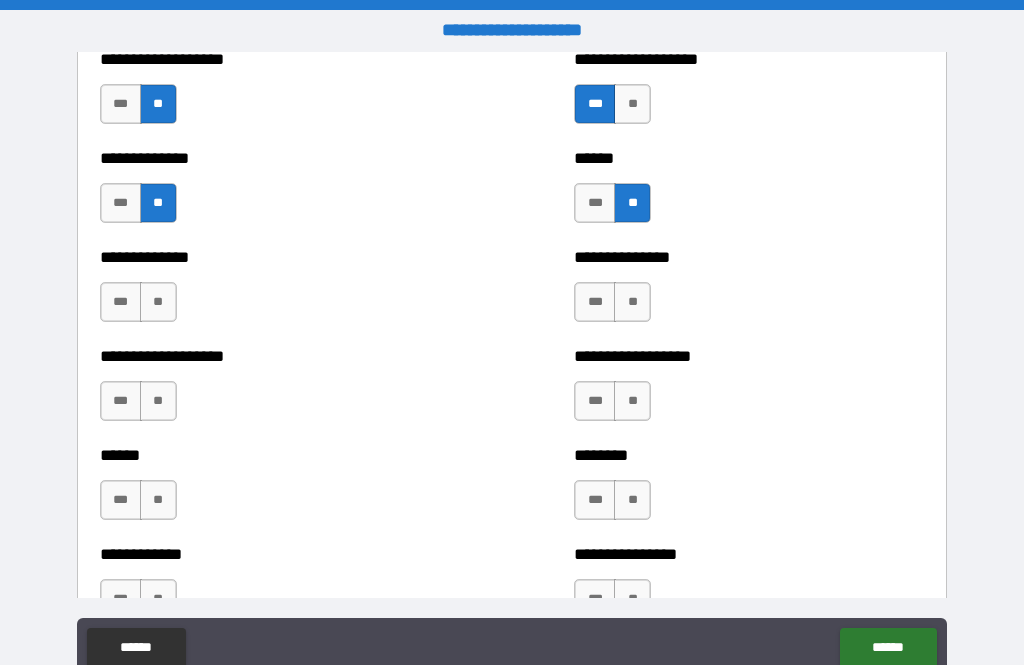 click on "**" at bounding box center (158, 302) 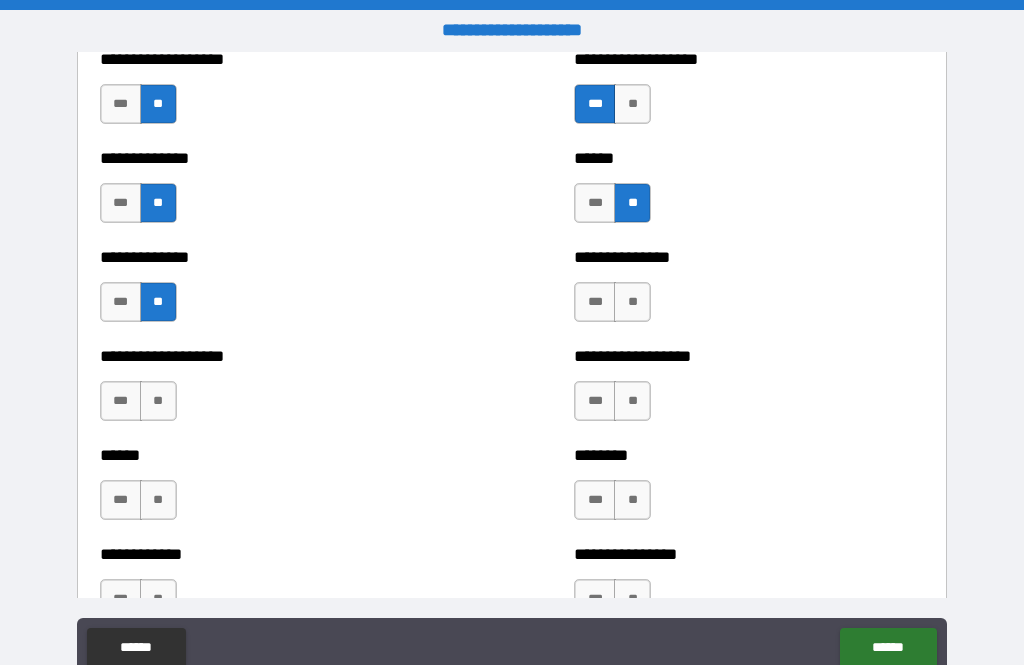 click on "**" at bounding box center [158, 401] 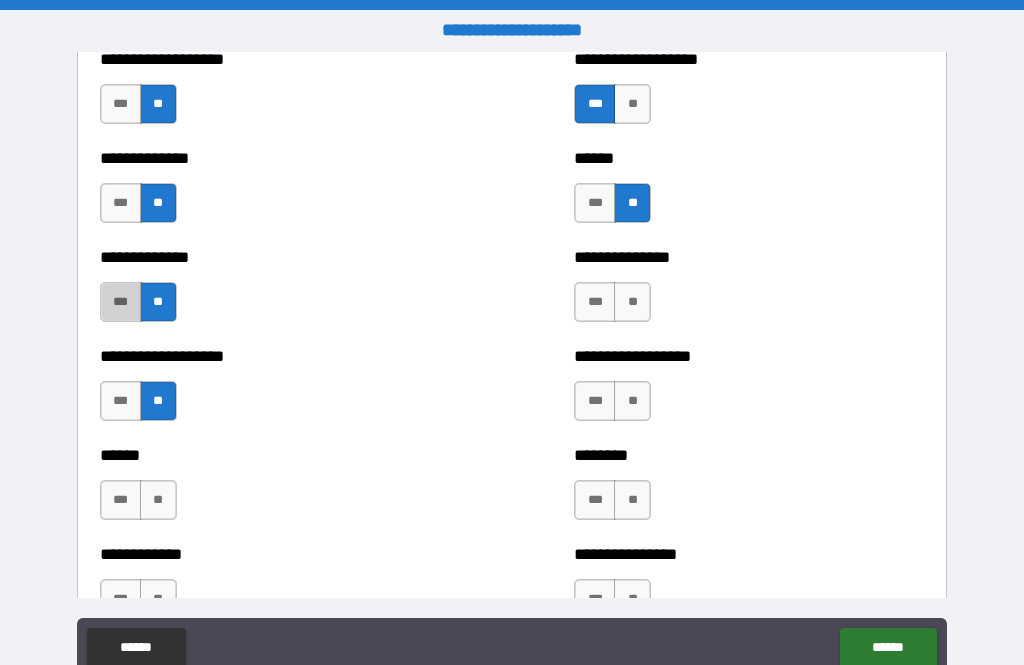 click on "***" at bounding box center (121, 302) 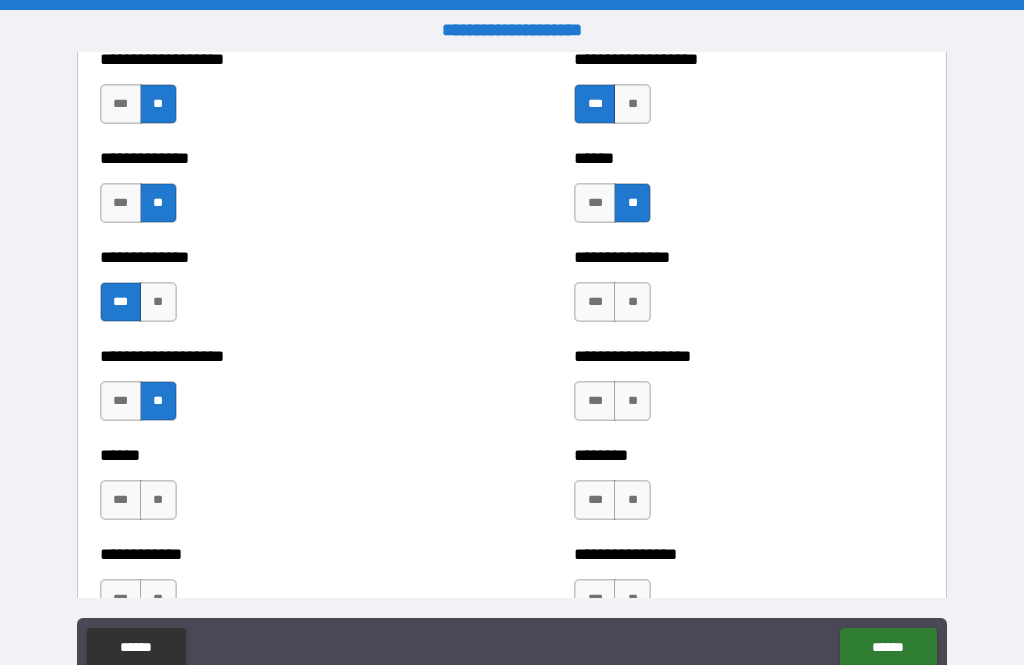 click on "***" at bounding box center [121, 302] 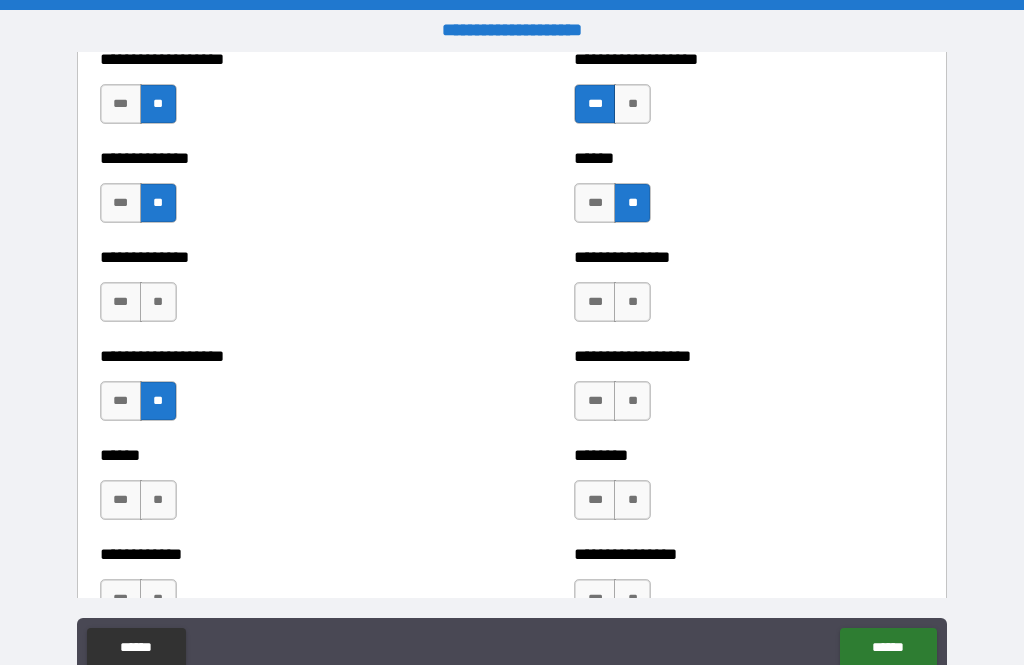 click on "***" at bounding box center [121, 302] 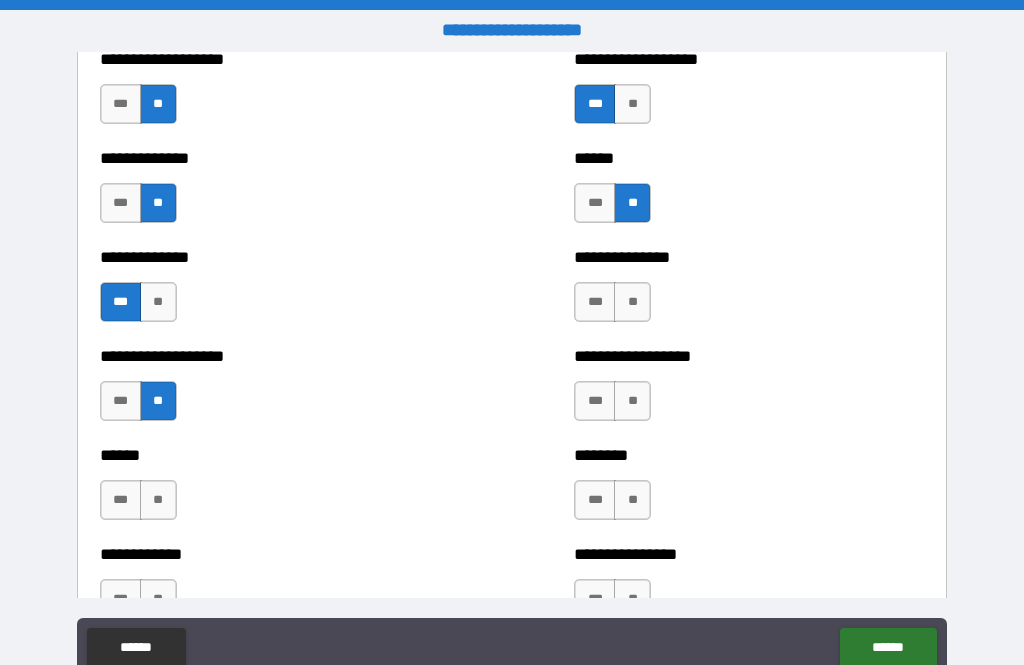 click on "**" at bounding box center (158, 500) 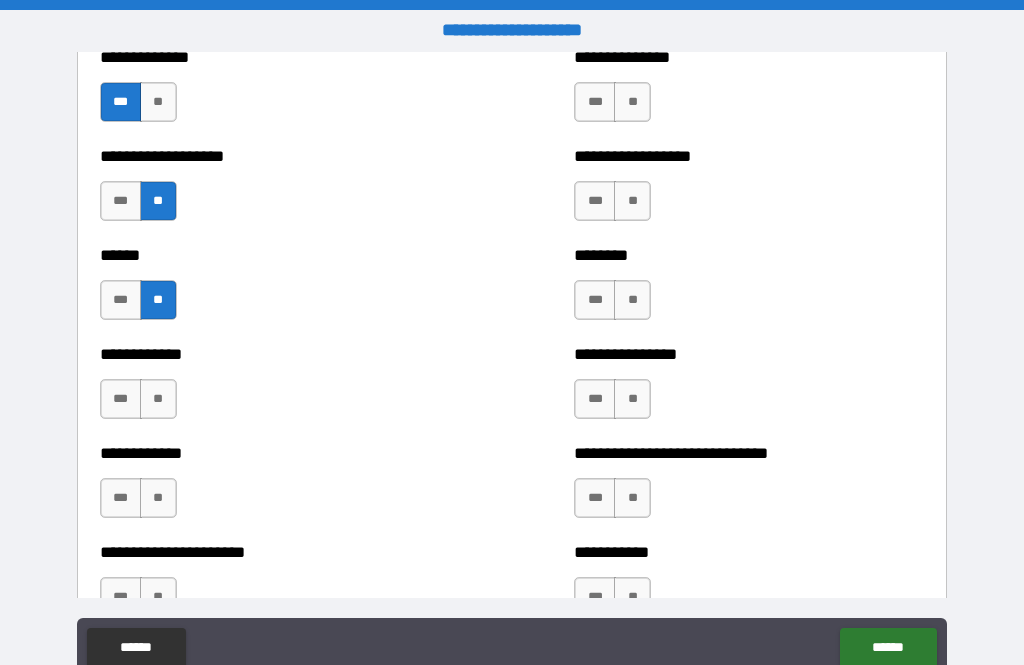 scroll, scrollTop: 5182, scrollLeft: 0, axis: vertical 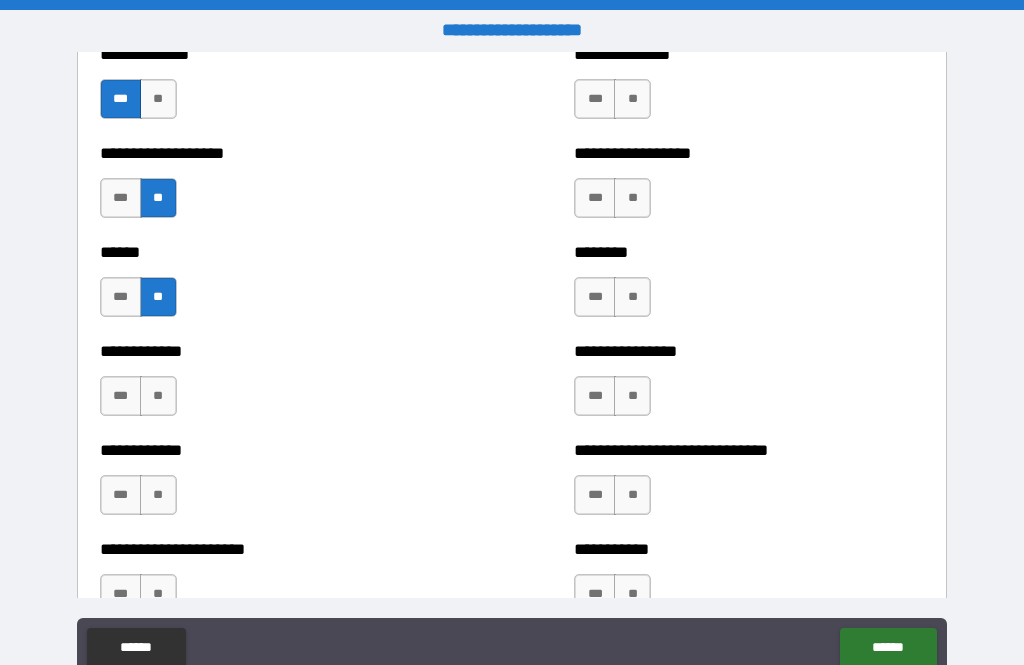 click on "**" at bounding box center [158, 396] 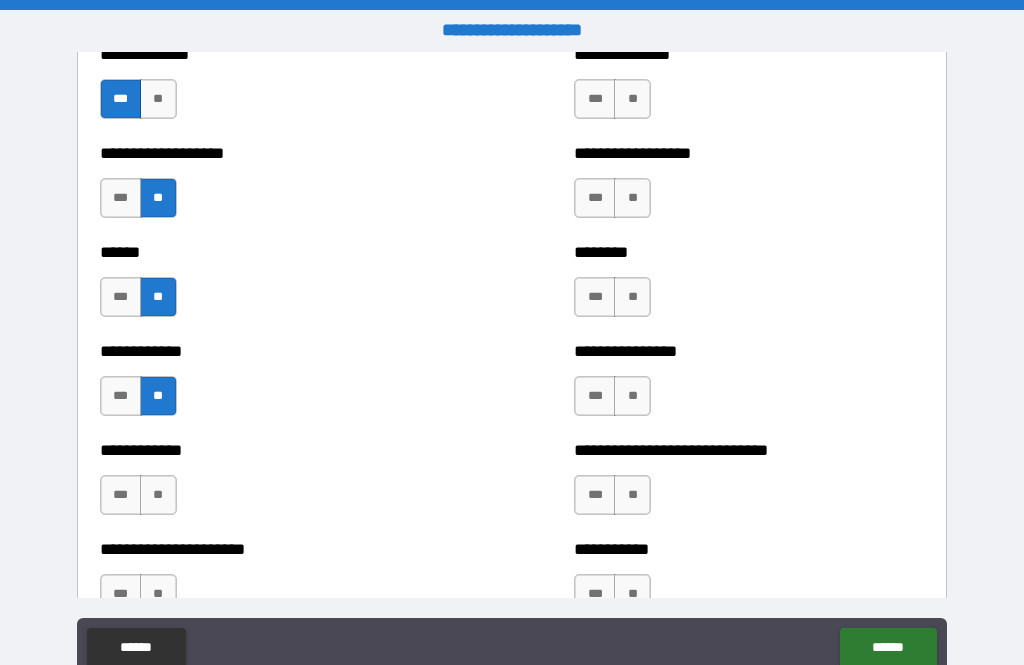 click on "**" at bounding box center [158, 495] 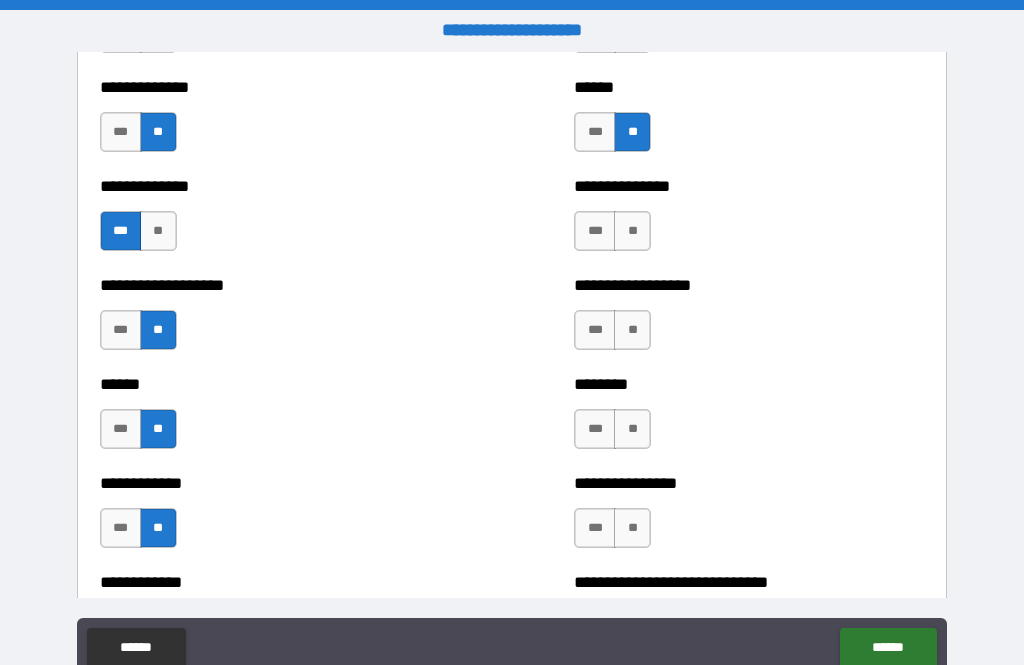 scroll, scrollTop: 5049, scrollLeft: 0, axis: vertical 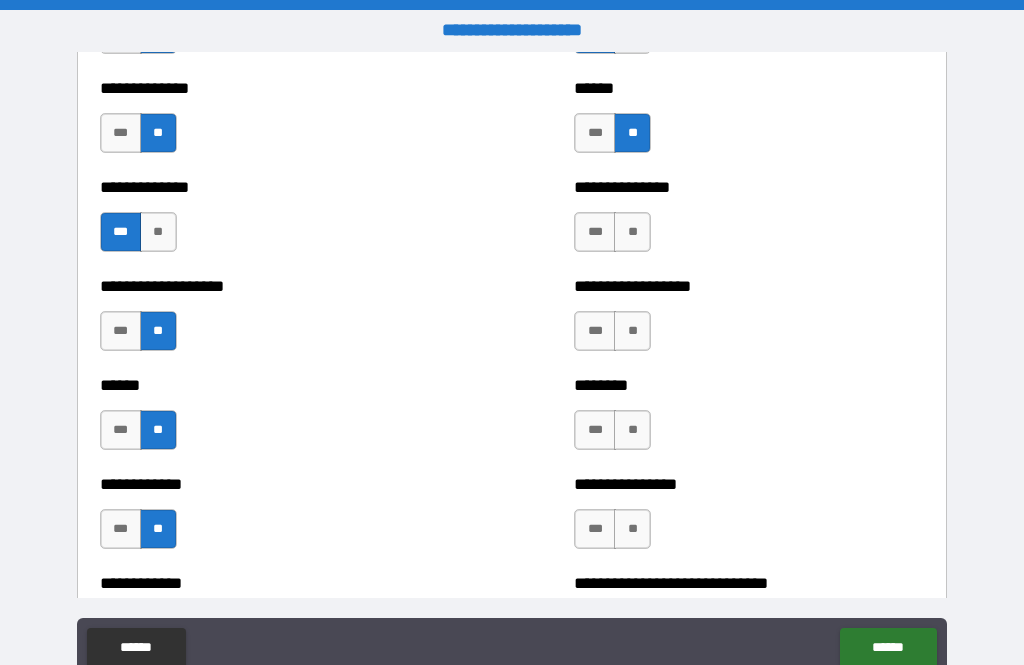 click on "**" at bounding box center (632, 232) 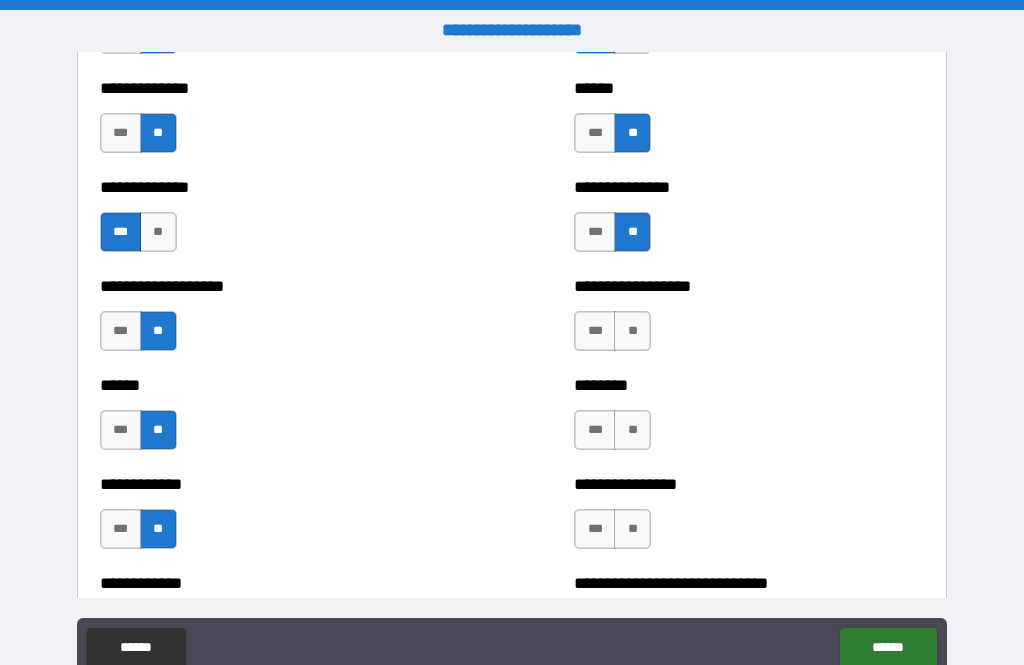 click on "**" at bounding box center (632, 331) 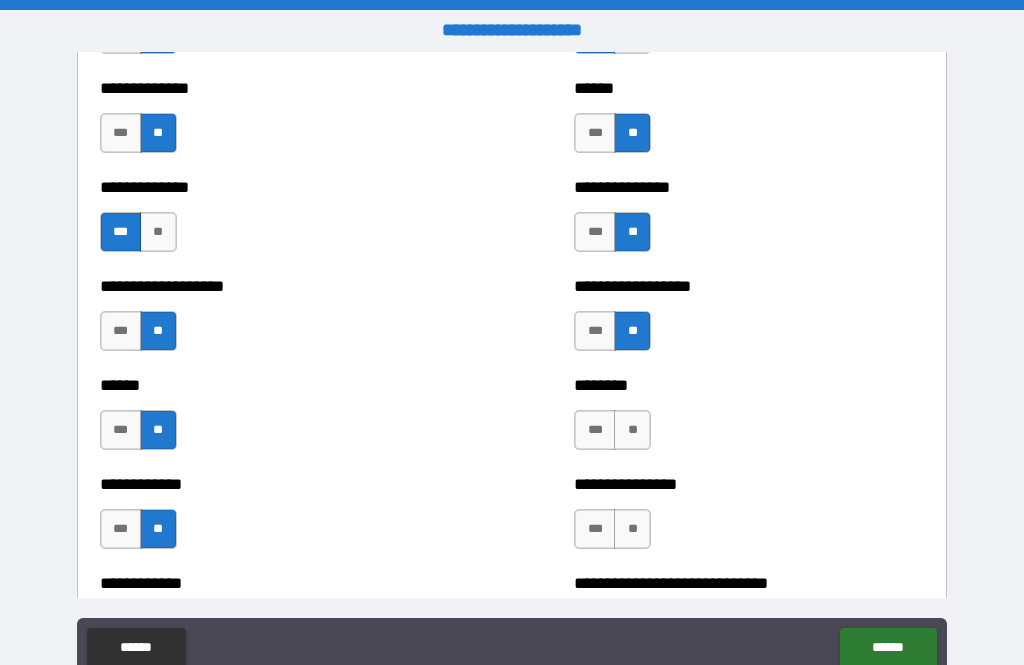 click on "**" at bounding box center [632, 430] 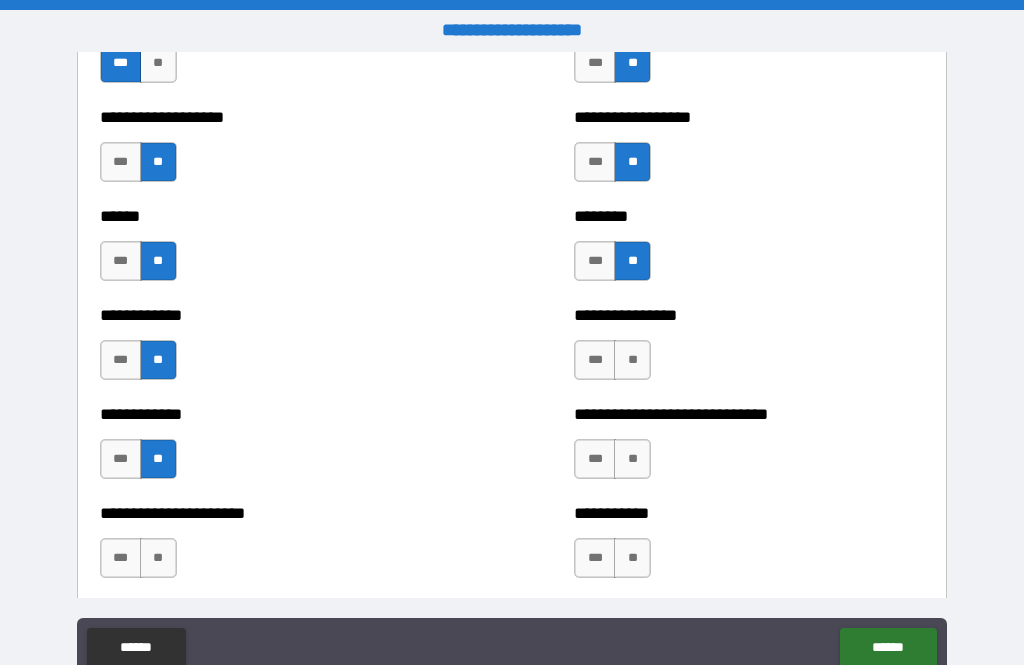 scroll, scrollTop: 5225, scrollLeft: 0, axis: vertical 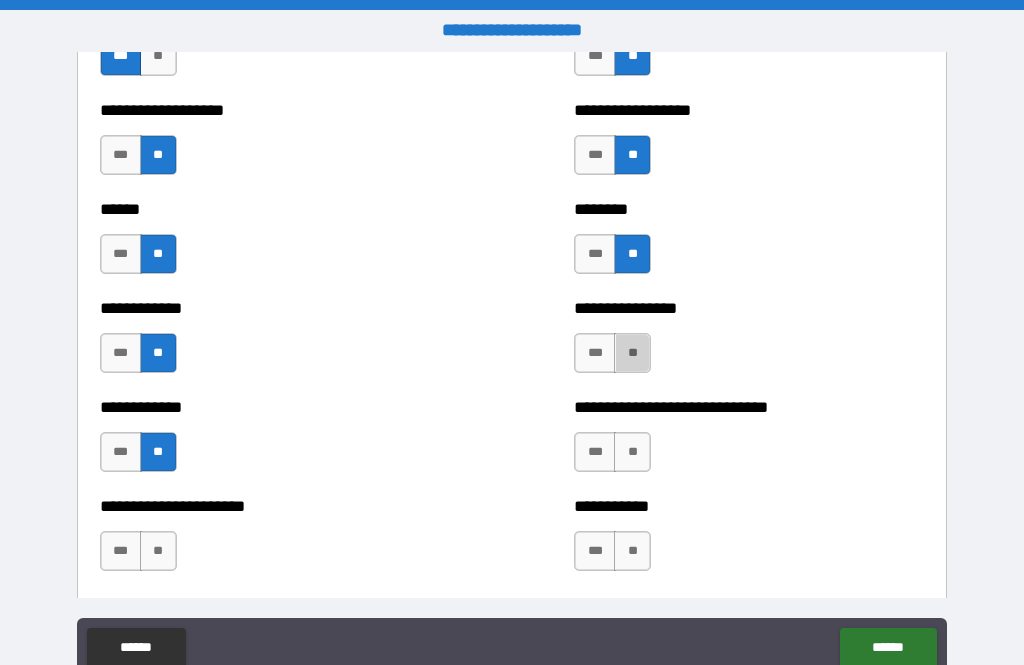 click on "**" at bounding box center (632, 353) 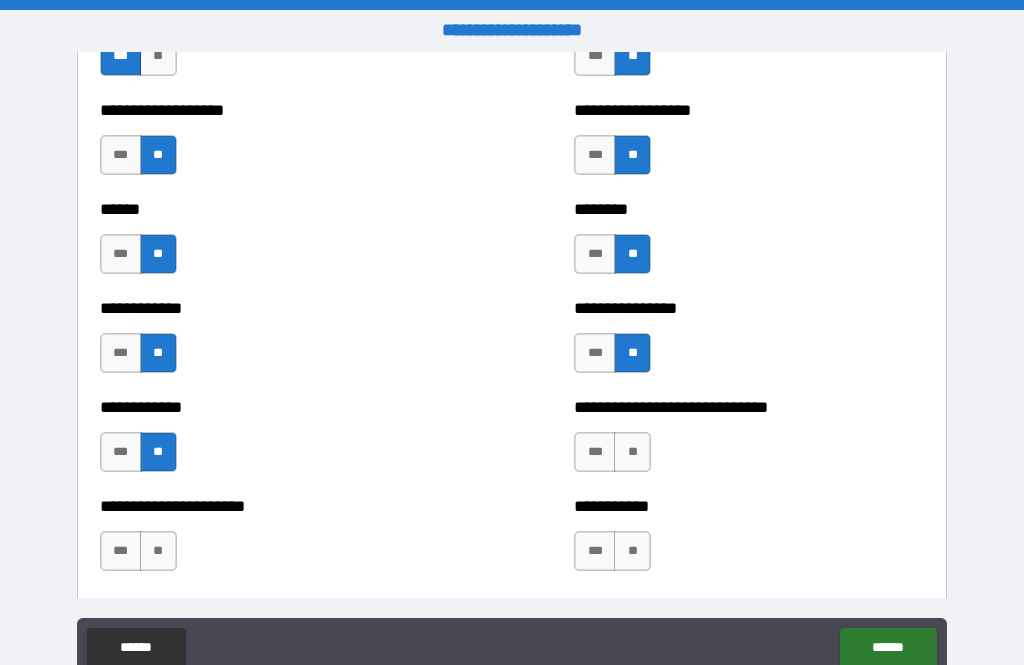click on "**" at bounding box center [632, 452] 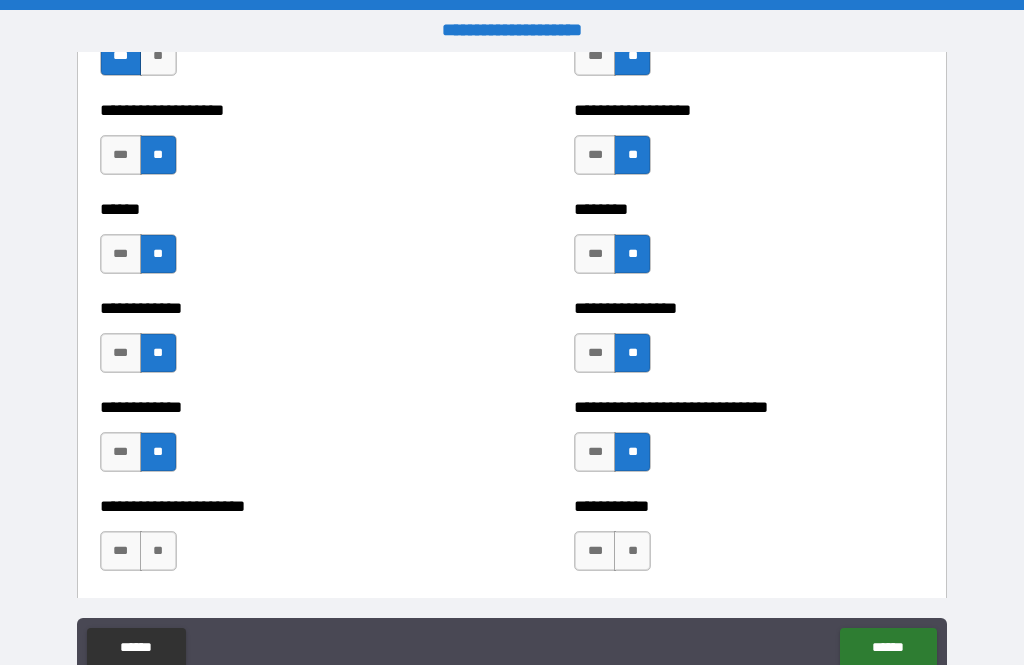 click on "**" at bounding box center (632, 551) 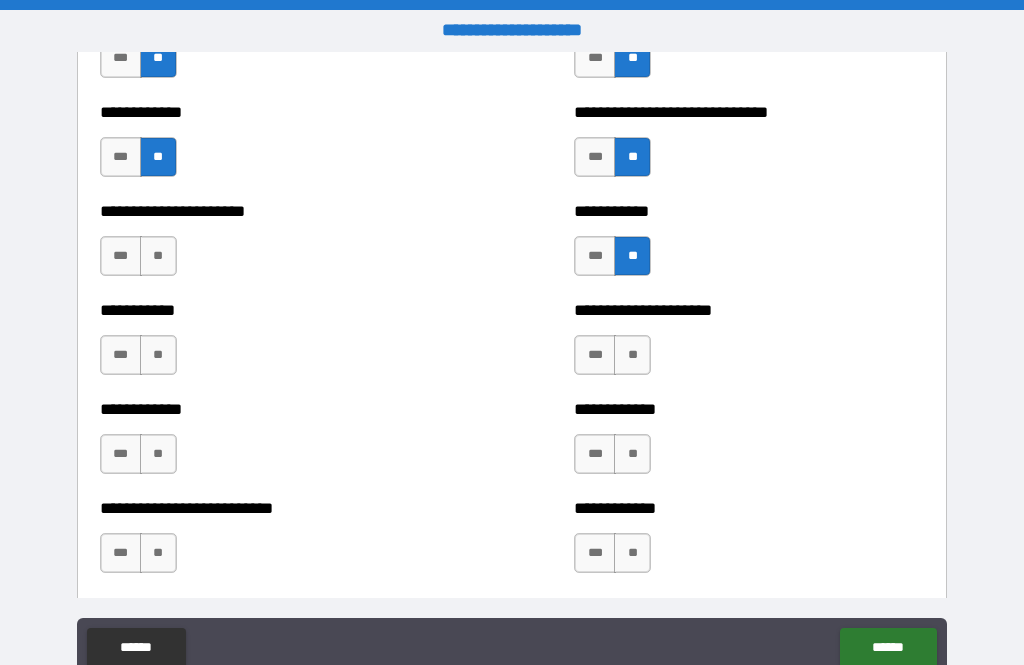 scroll, scrollTop: 5523, scrollLeft: 0, axis: vertical 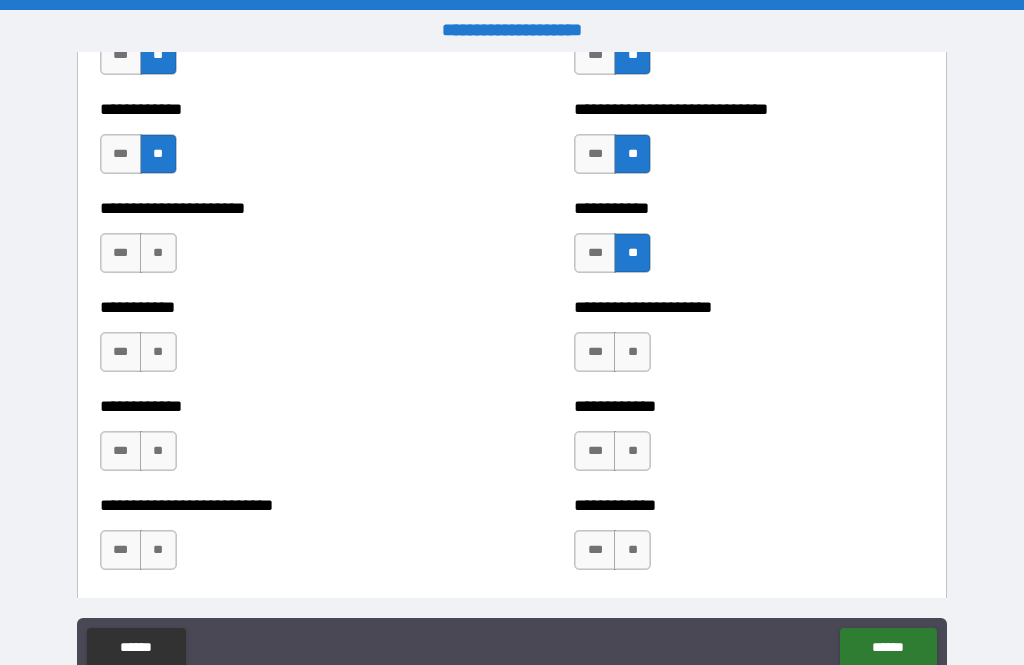 click on "**" at bounding box center [632, 352] 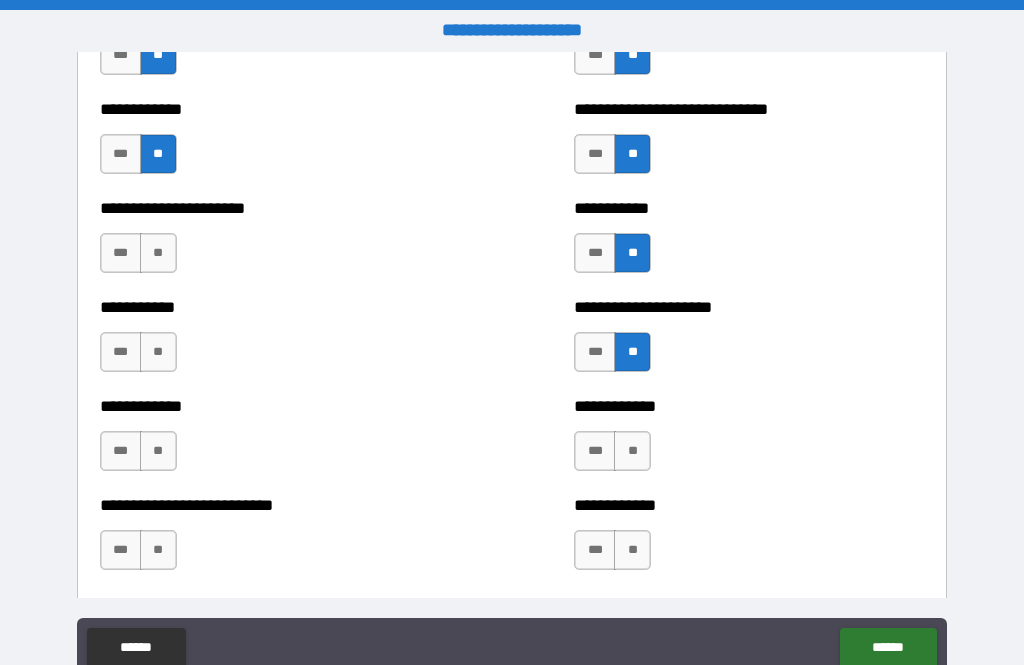 click on "**" at bounding box center [632, 451] 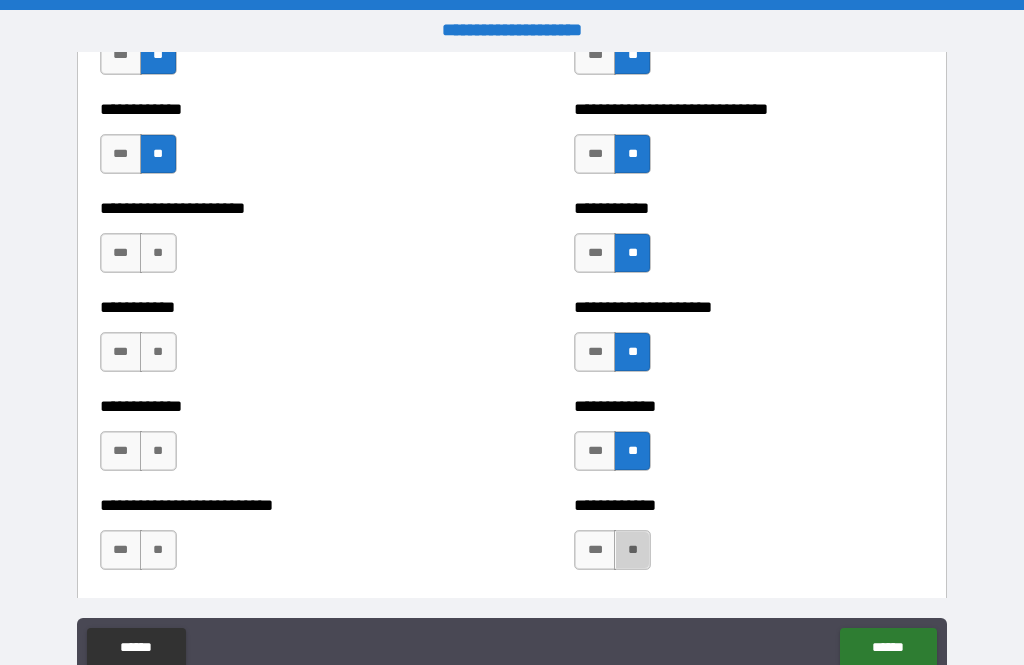 click on "**" at bounding box center [632, 550] 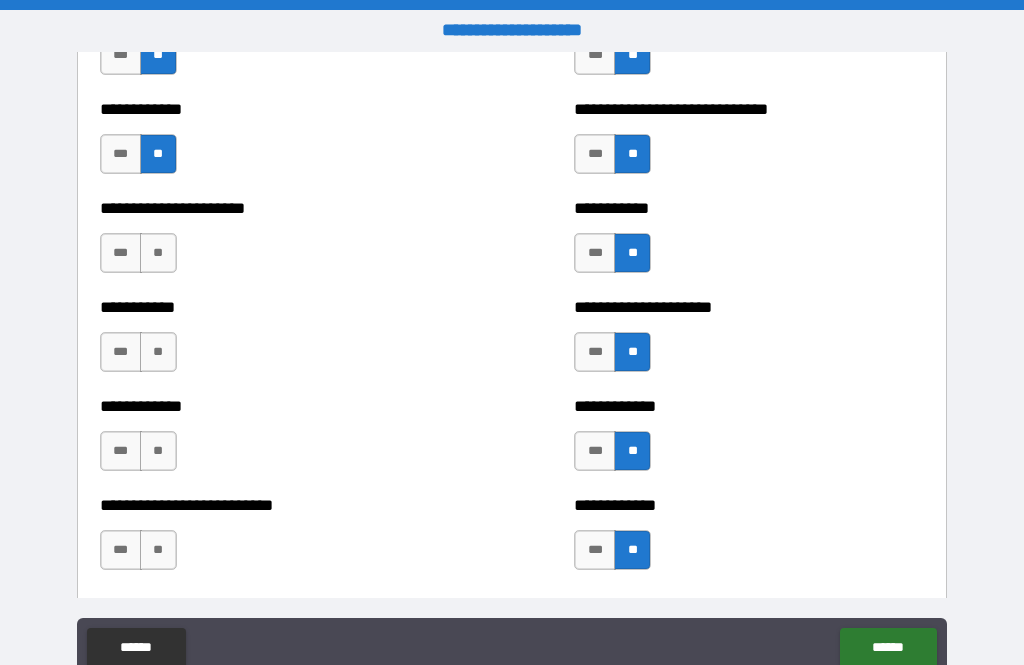 click on "**" at bounding box center [158, 253] 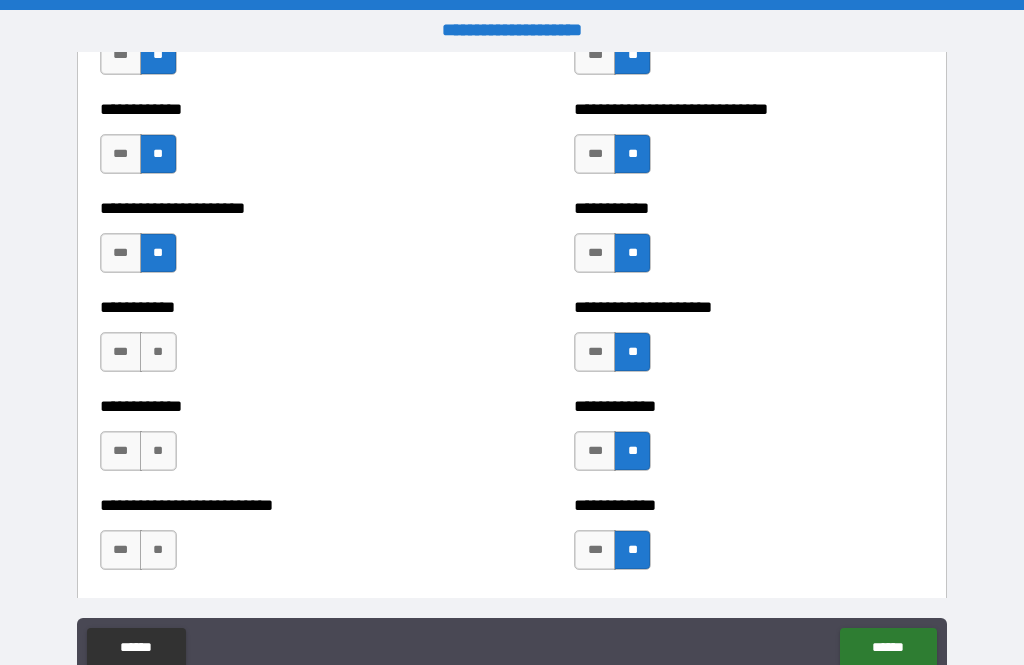 click on "**" at bounding box center (158, 352) 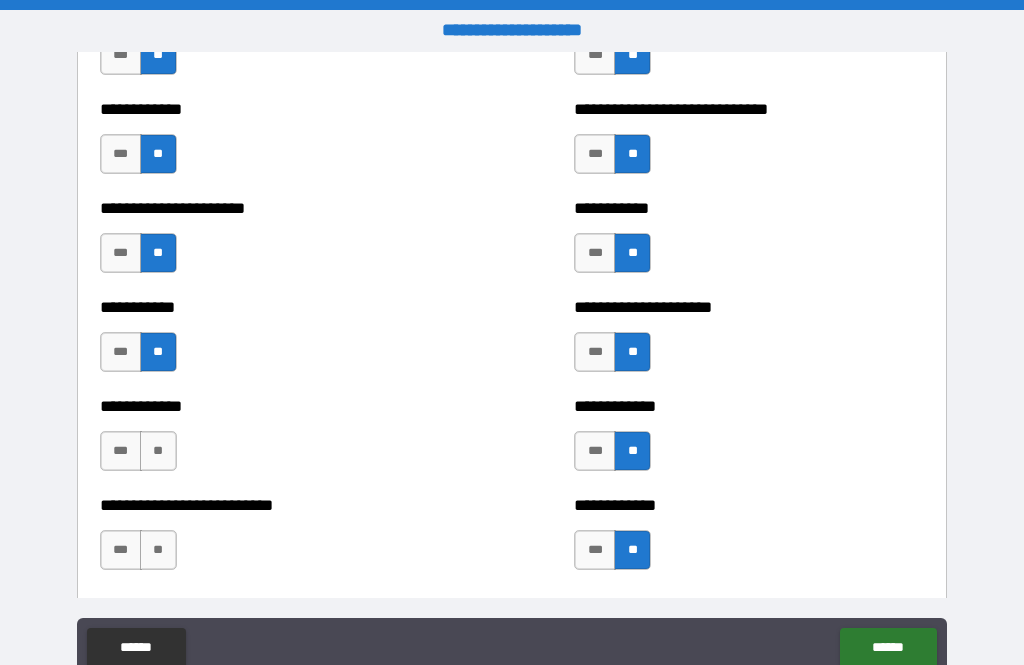click on "**" at bounding box center [158, 451] 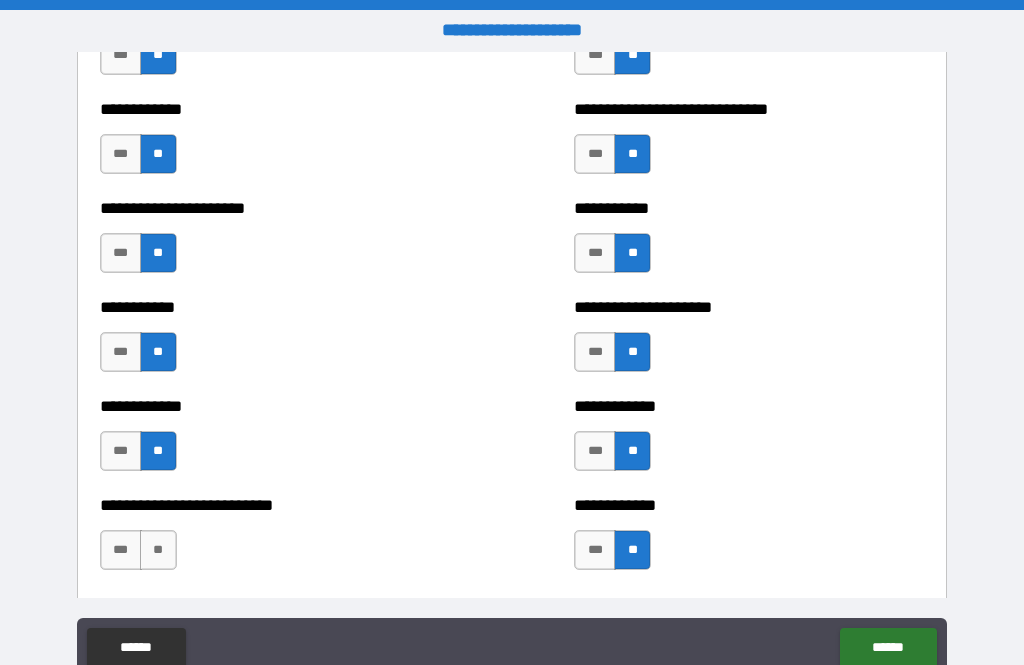 click on "**" at bounding box center (158, 550) 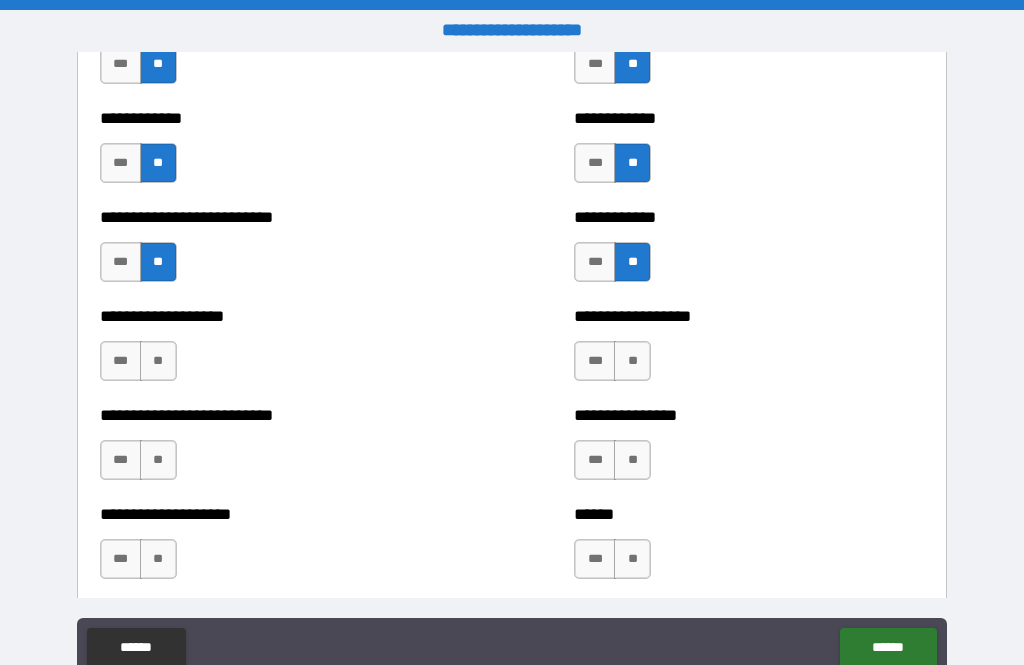 scroll, scrollTop: 5813, scrollLeft: 0, axis: vertical 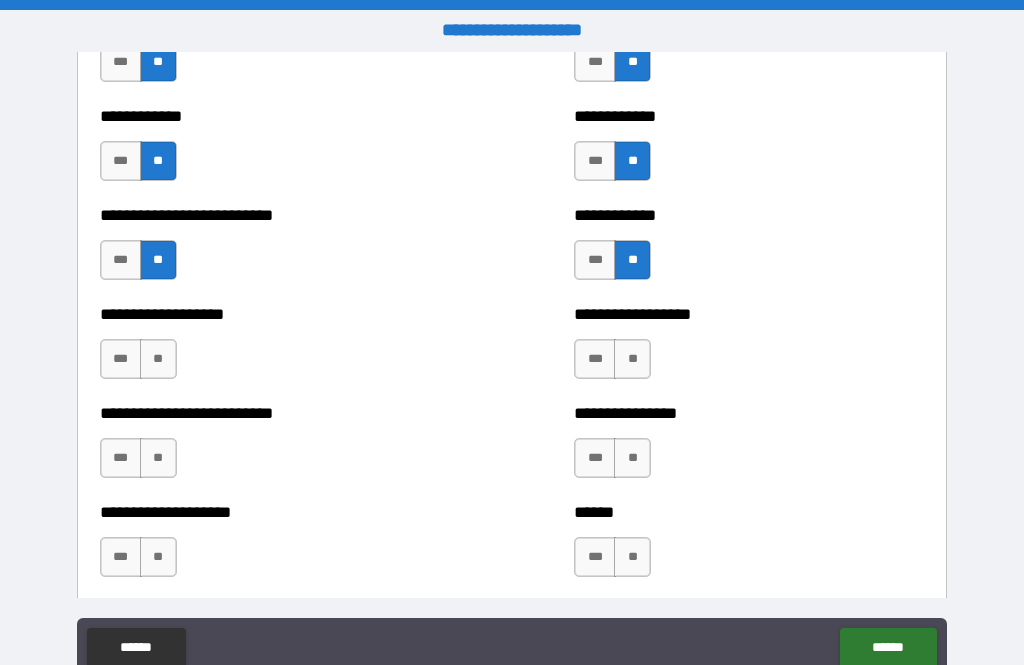 click on "**" at bounding box center (158, 359) 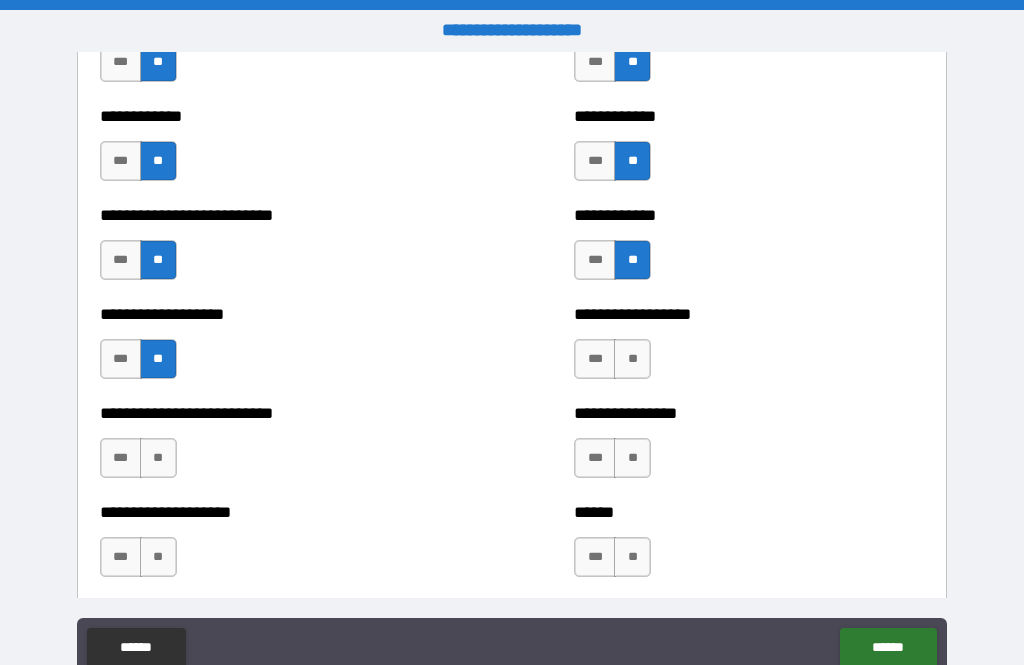 click on "**" at bounding box center [158, 458] 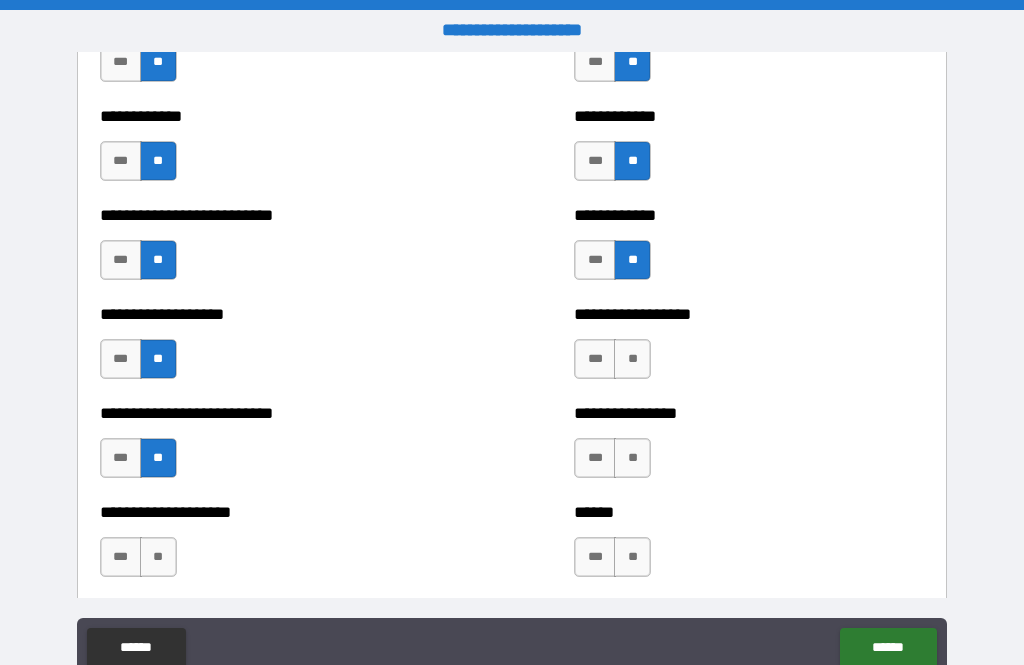 click on "**" at bounding box center (158, 557) 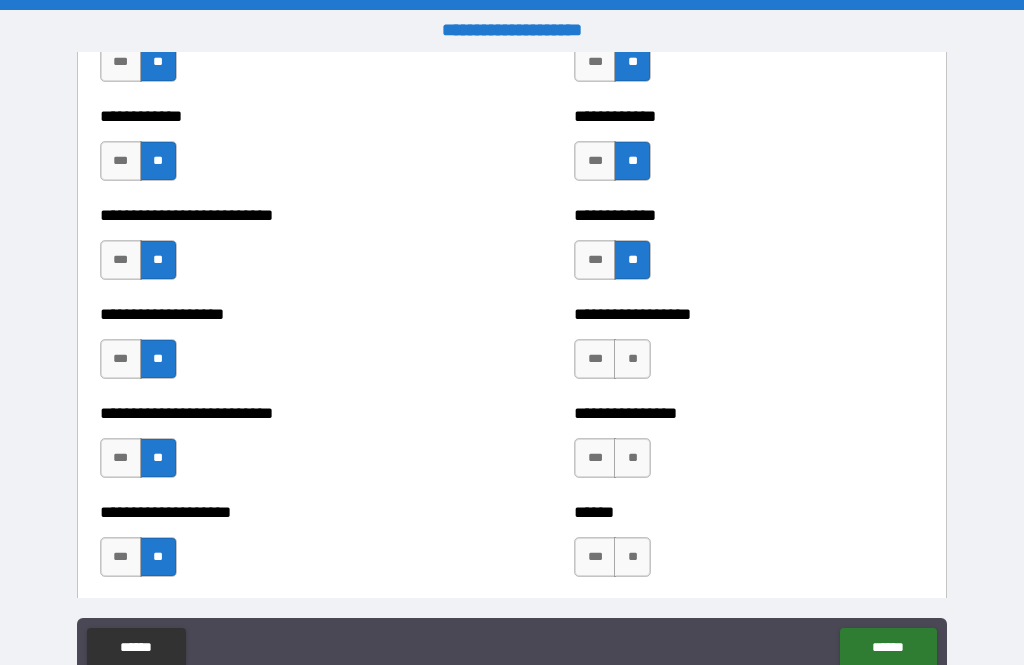 click on "**" at bounding box center (632, 359) 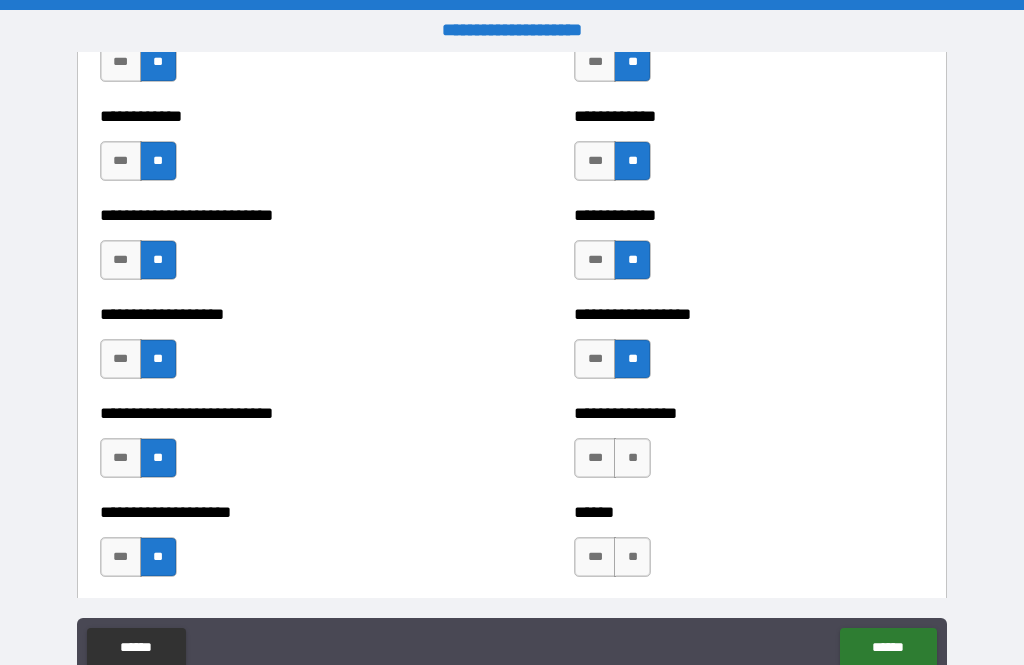 click on "**" at bounding box center [632, 458] 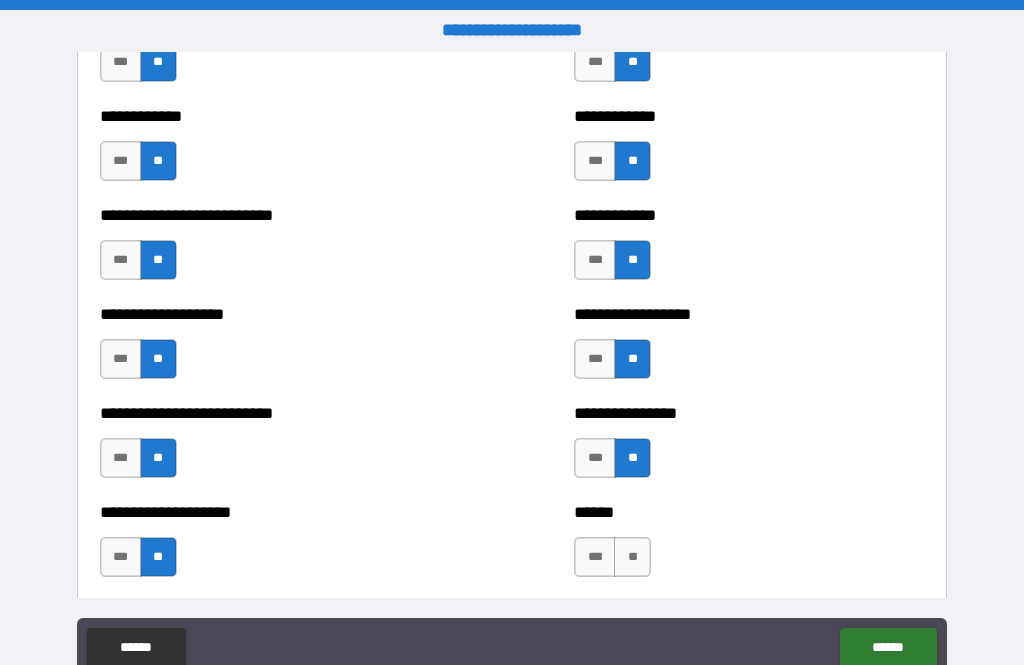click on "**" at bounding box center [632, 557] 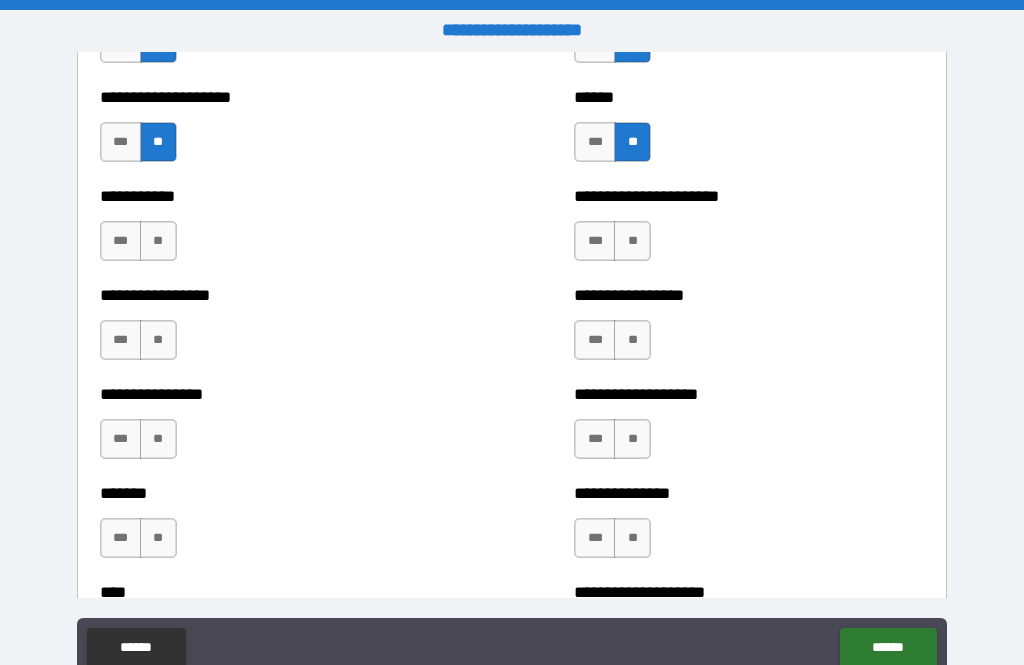 scroll, scrollTop: 6229, scrollLeft: 0, axis: vertical 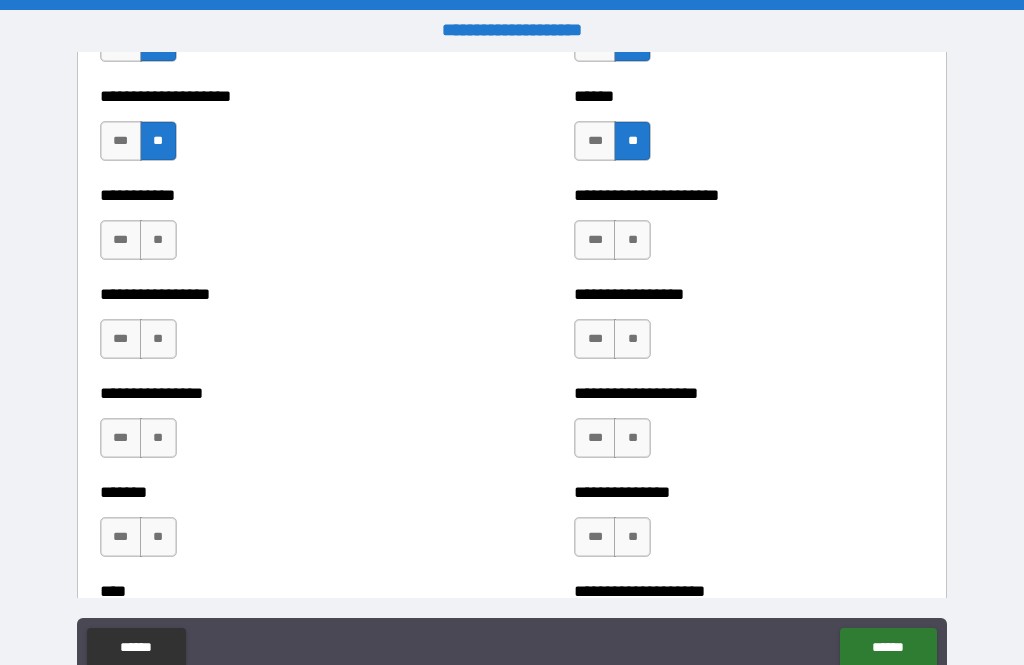 click on "**" at bounding box center [158, 240] 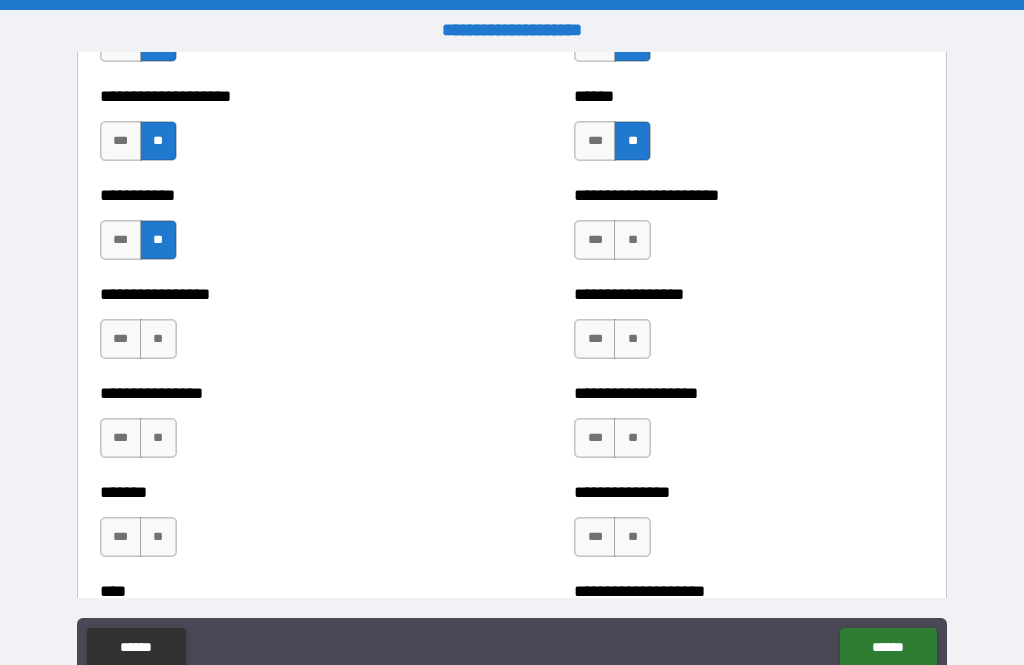 click on "**" at bounding box center (158, 339) 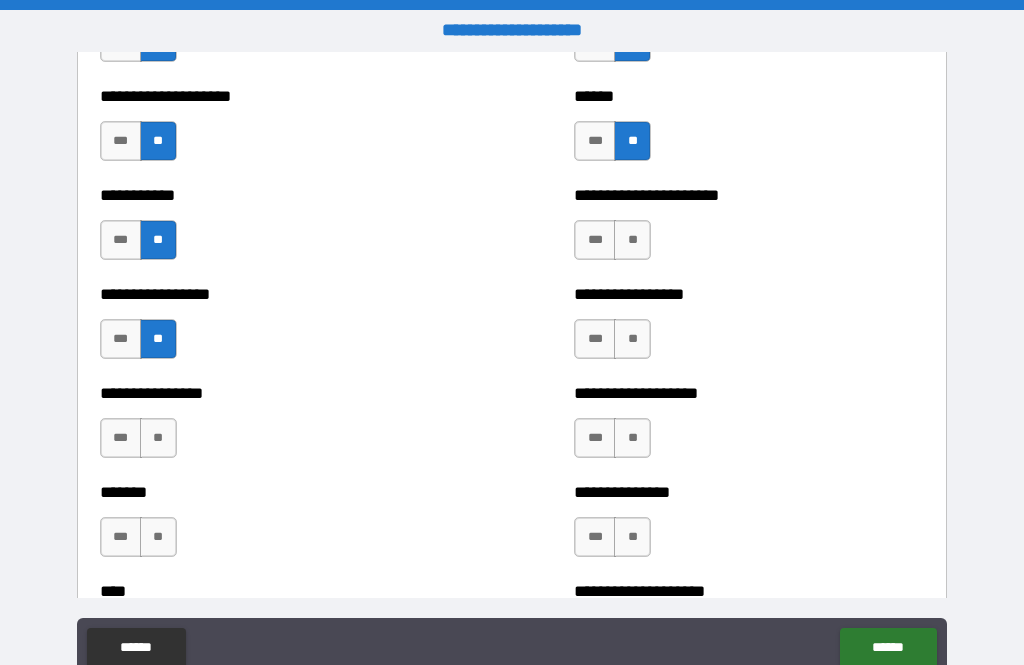 click on "**" at bounding box center [158, 438] 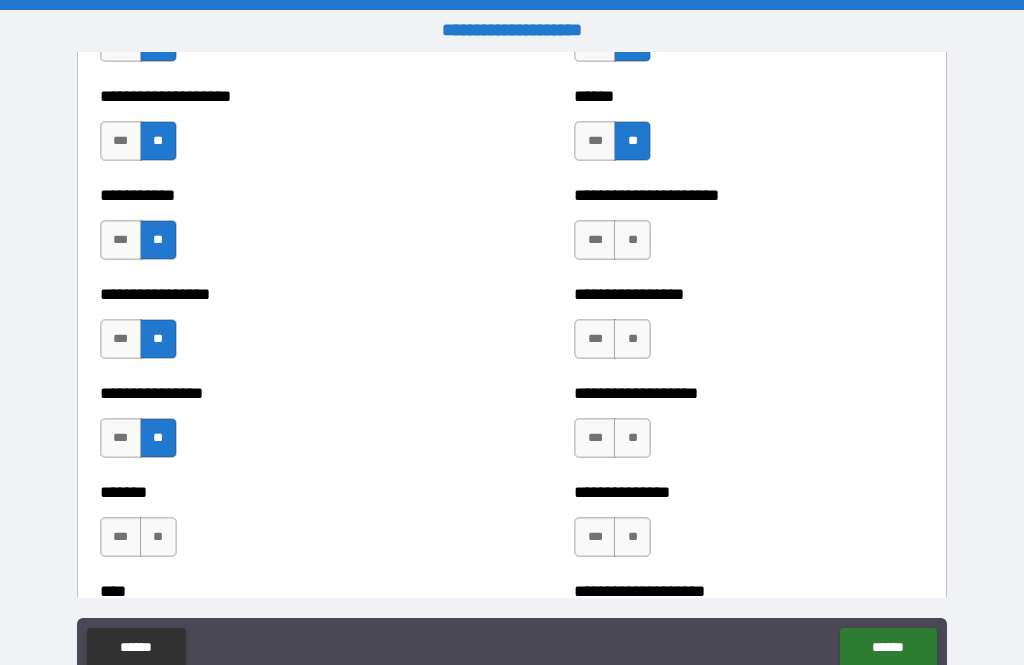 click on "**" at bounding box center [158, 537] 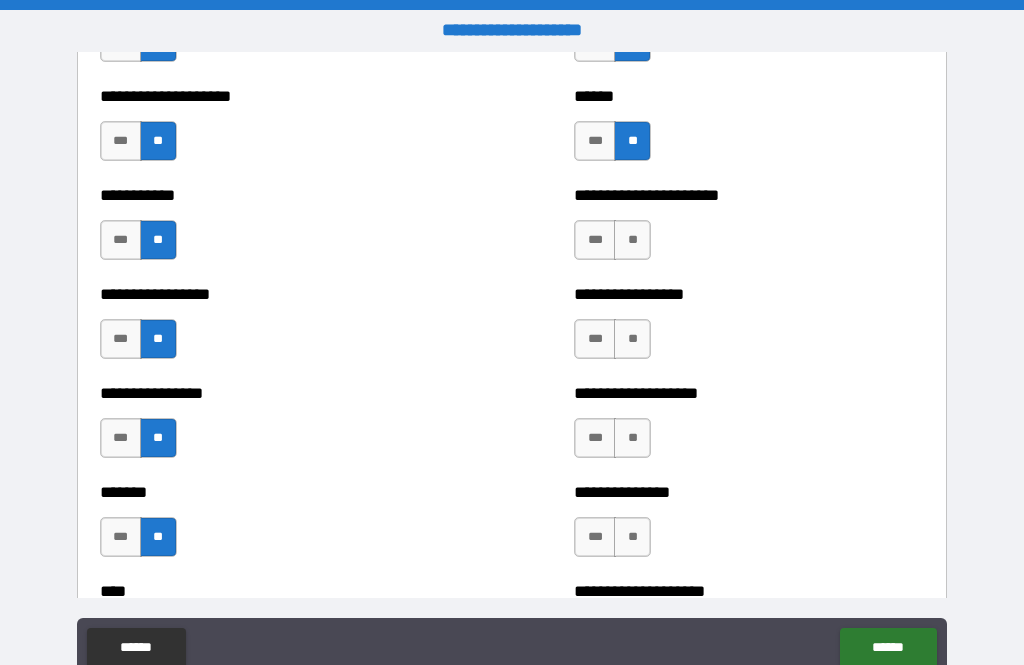 click on "**" at bounding box center [632, 240] 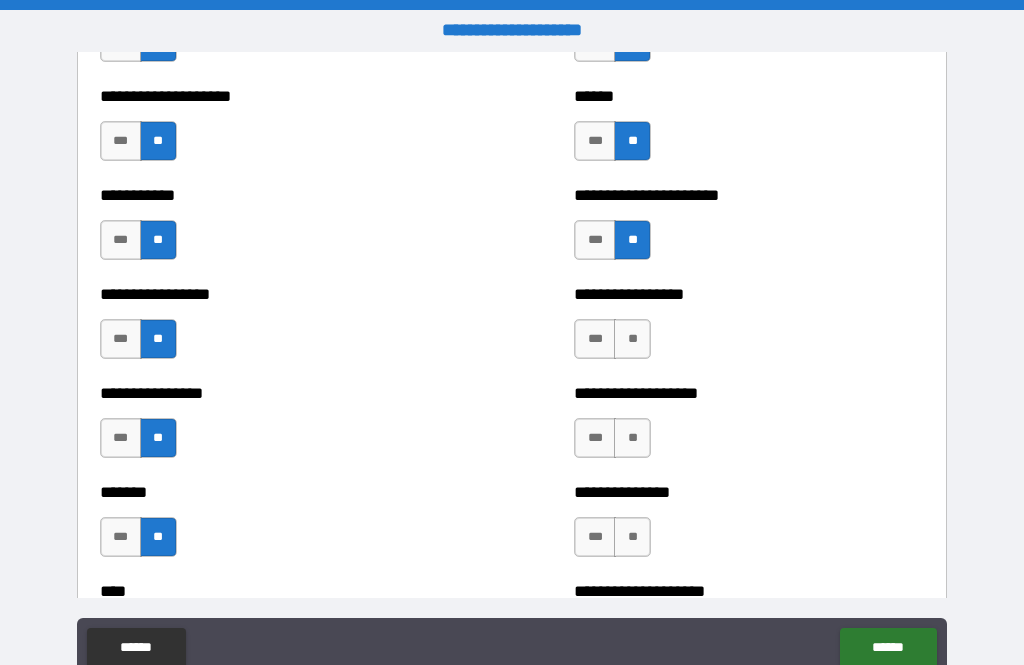 click on "**" at bounding box center (632, 339) 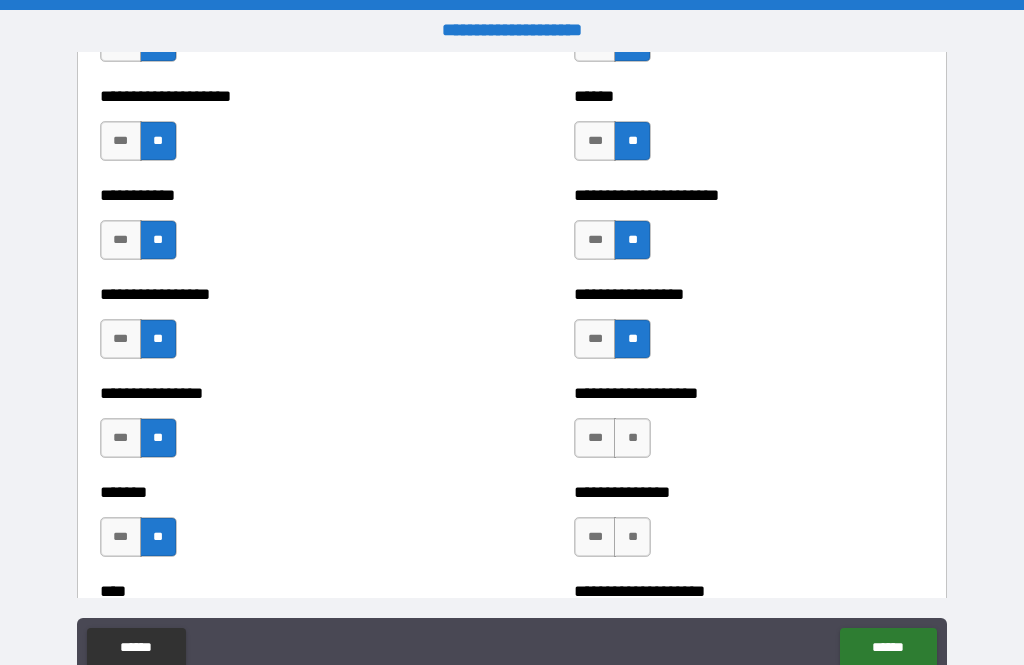 click on "**" at bounding box center (632, 438) 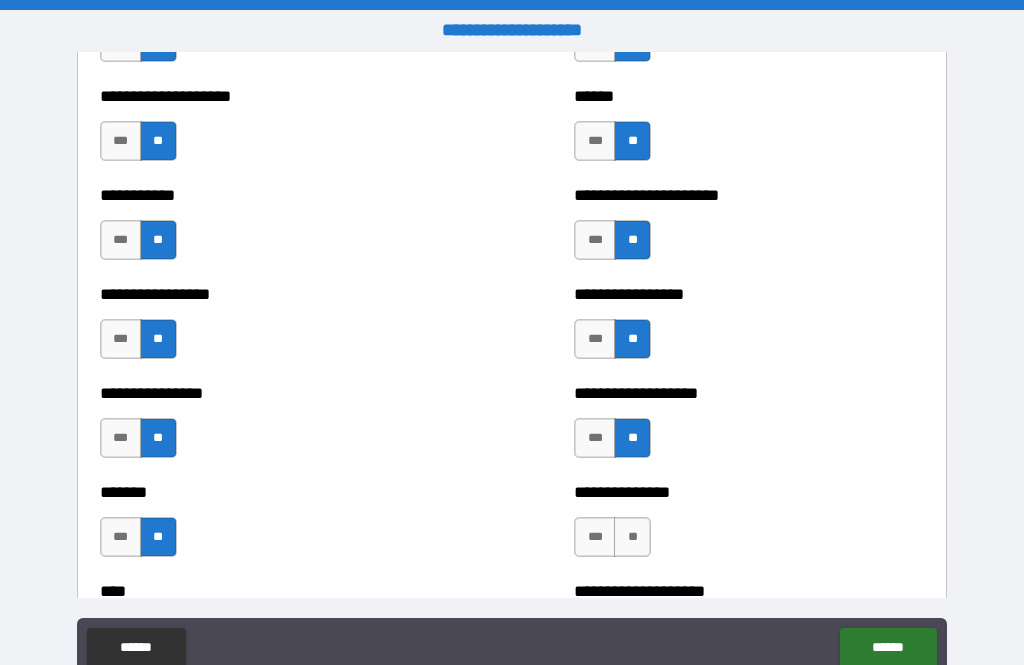 click on "***" at bounding box center (595, 438) 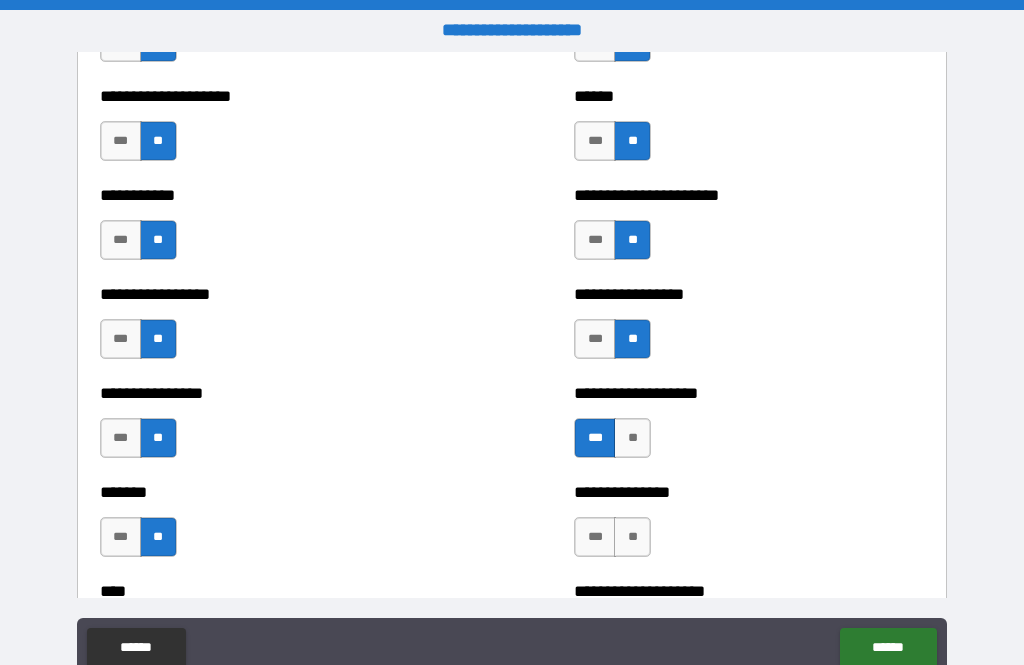 click on "**" at bounding box center [632, 537] 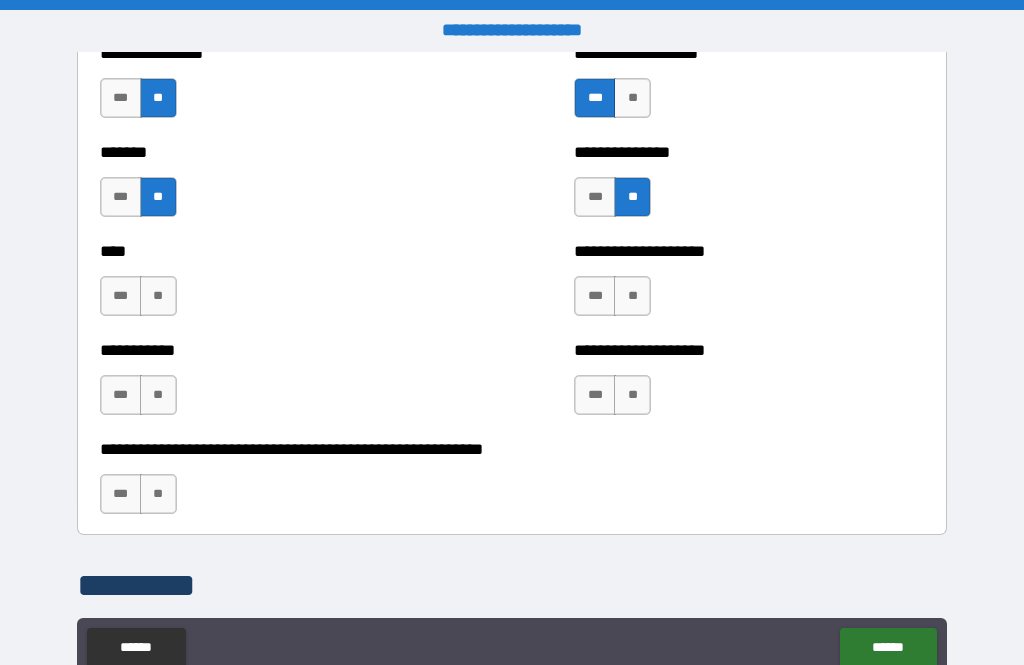 scroll, scrollTop: 6572, scrollLeft: 0, axis: vertical 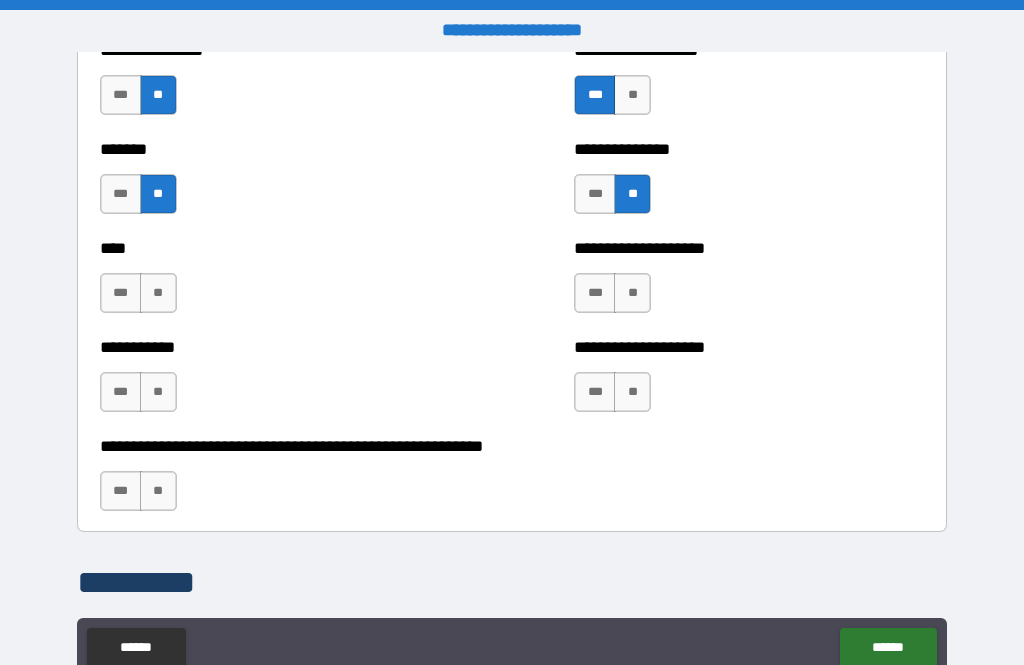 click on "**" at bounding box center [632, 293] 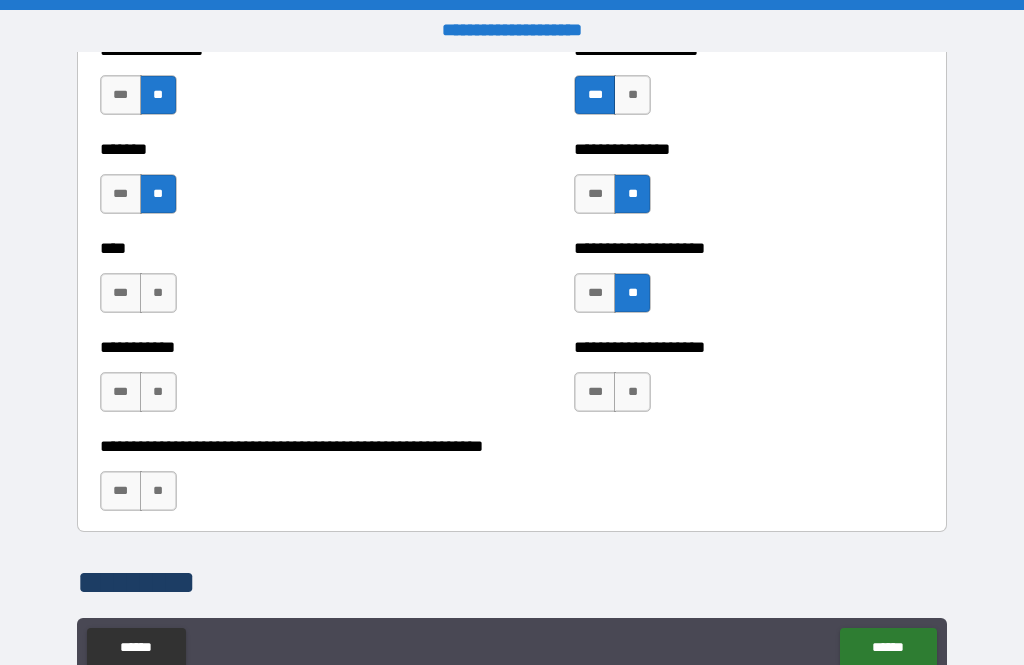 click on "**" at bounding box center (632, 392) 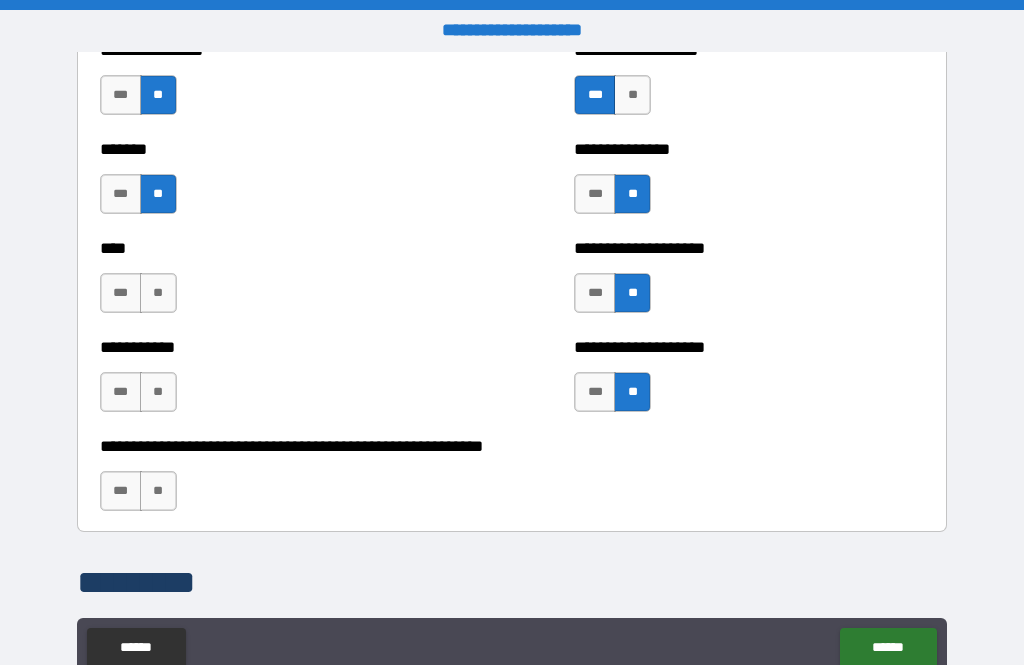 click on "**" at bounding box center (158, 293) 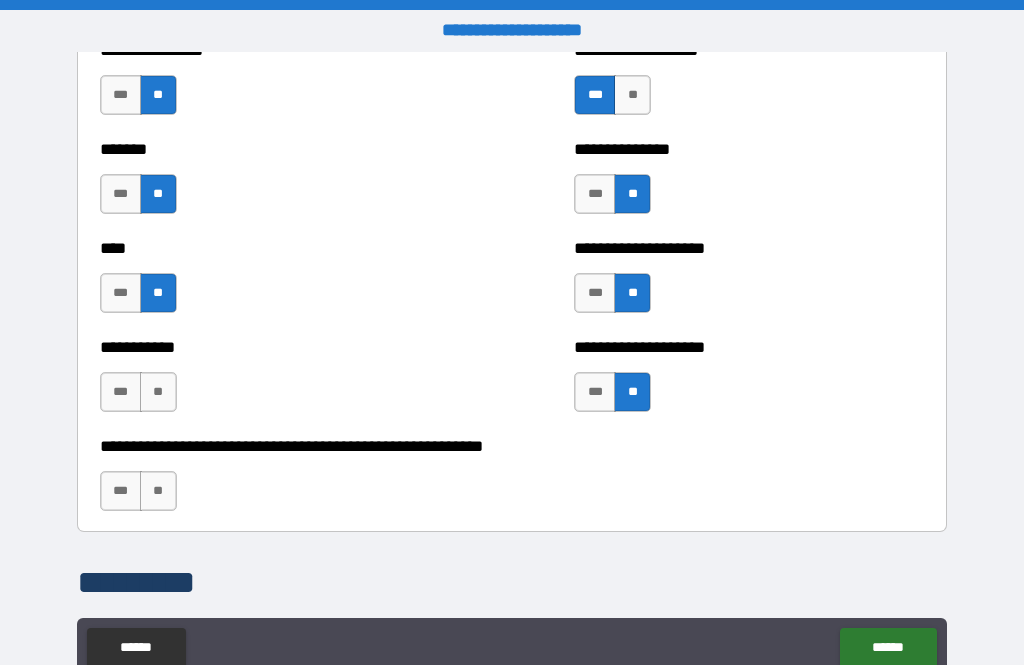 click on "**" at bounding box center [158, 392] 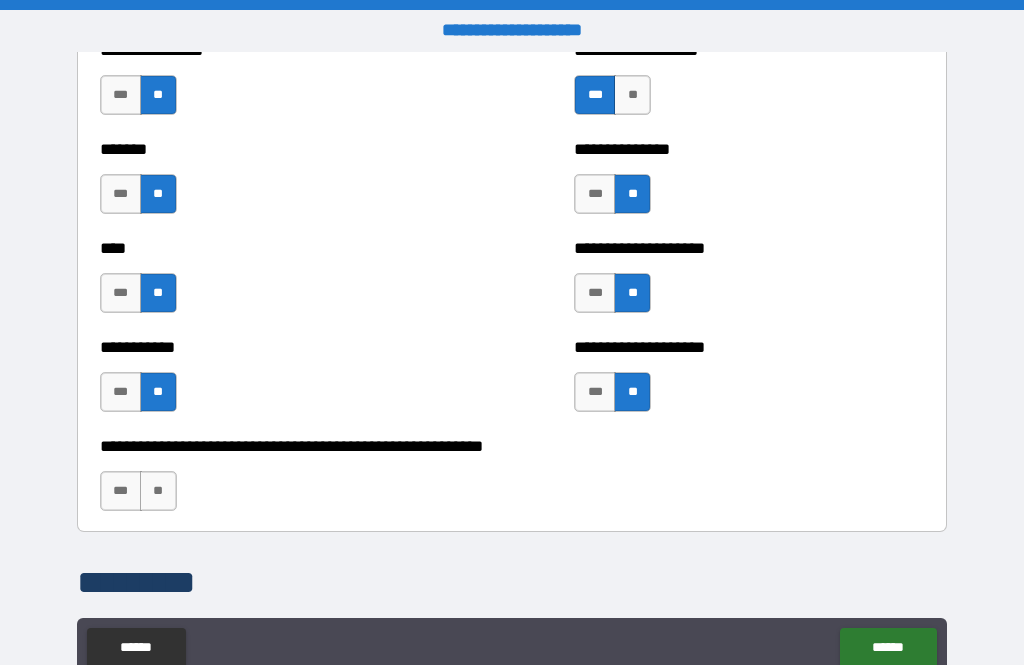 click on "**" at bounding box center (158, 491) 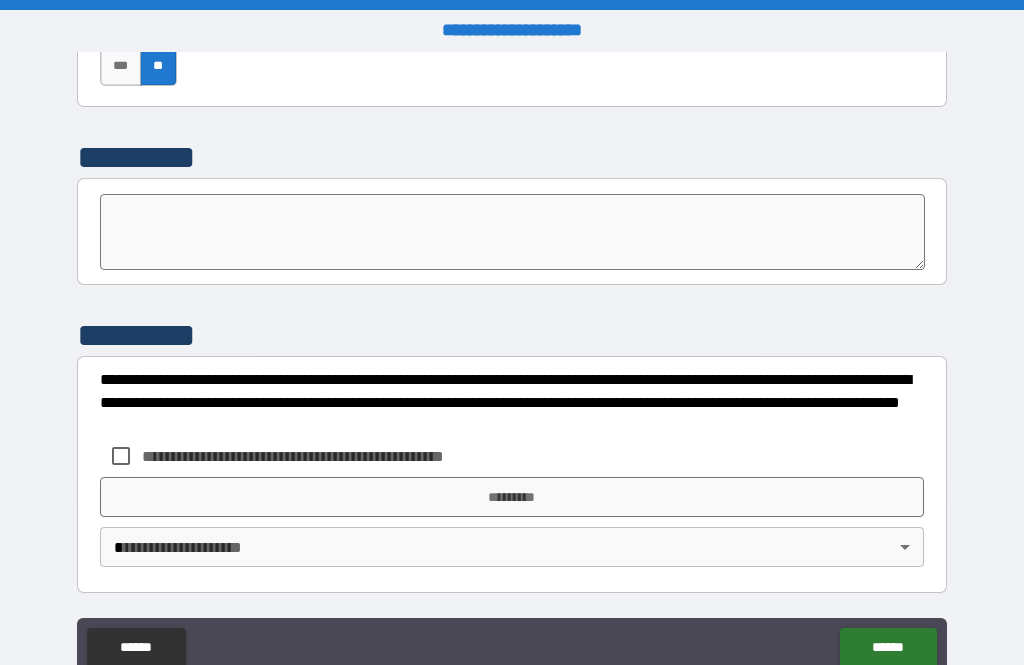 scroll, scrollTop: 6997, scrollLeft: 0, axis: vertical 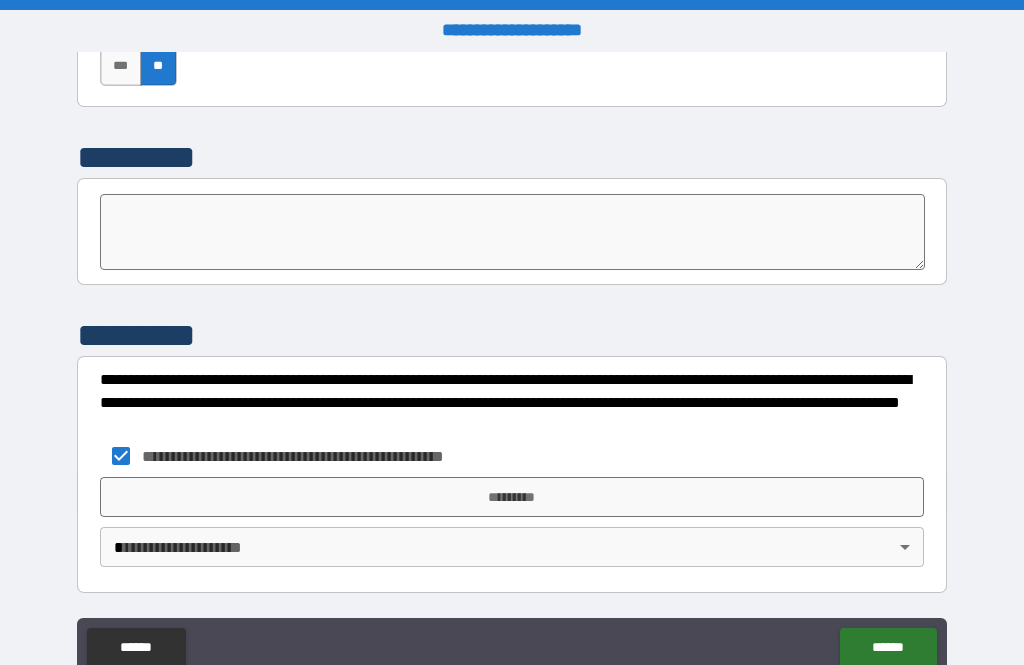 click on "*********" at bounding box center [512, 497] 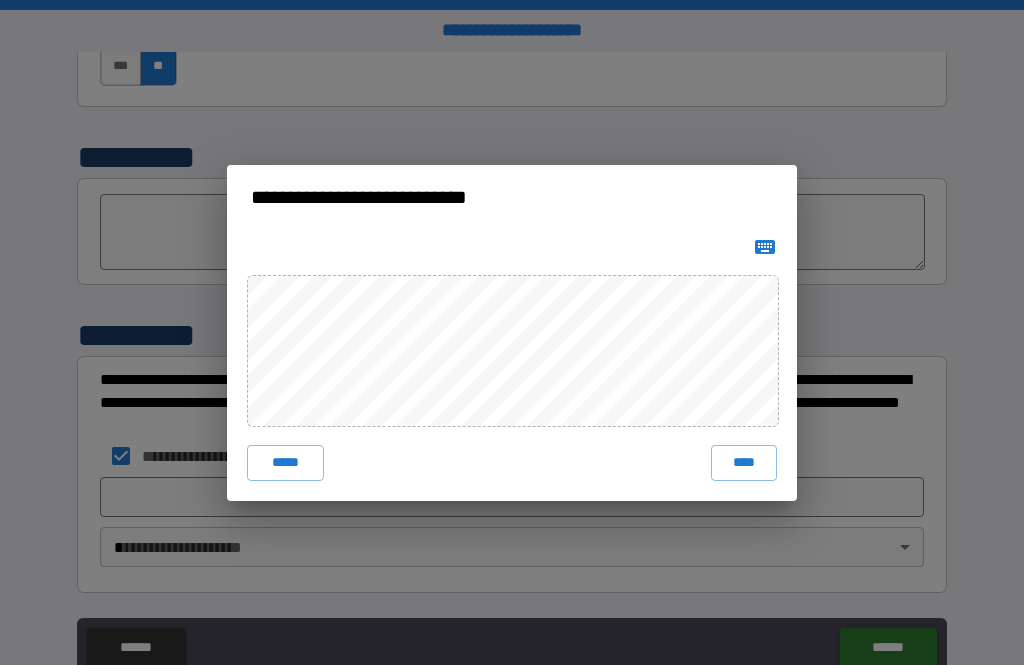 click on "****" at bounding box center (744, 463) 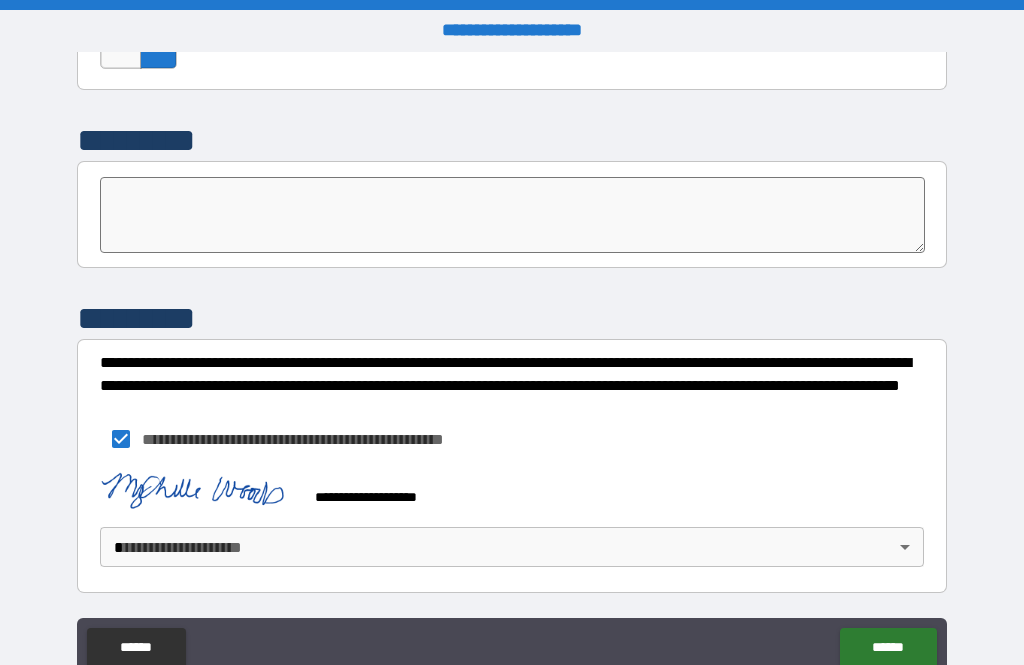 scroll, scrollTop: 7014, scrollLeft: 0, axis: vertical 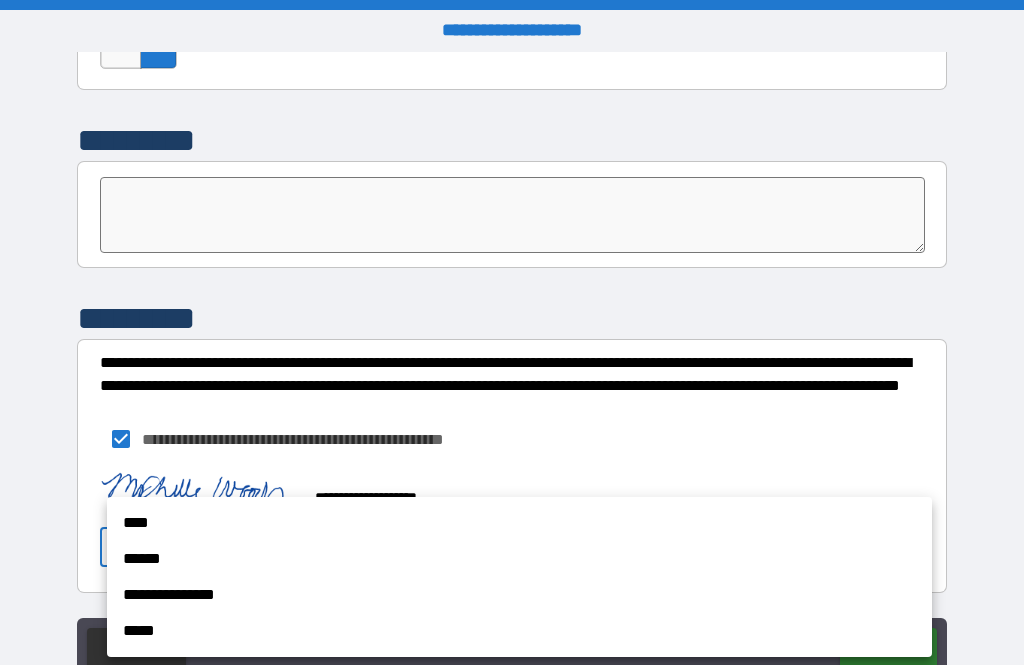 click on "****" at bounding box center (519, 523) 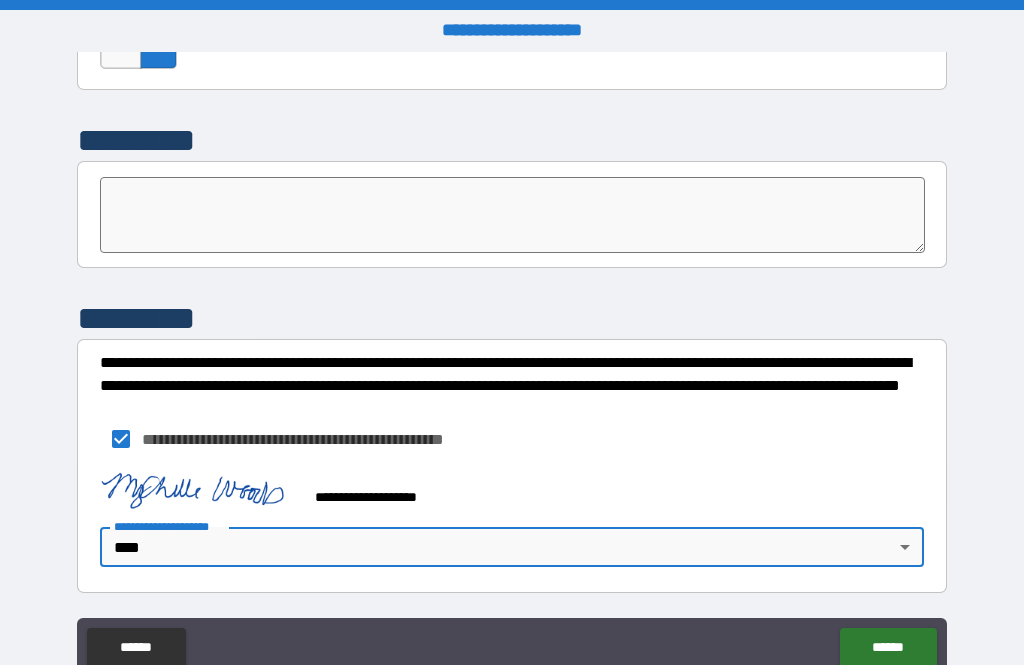 click on "******" at bounding box center [888, 648] 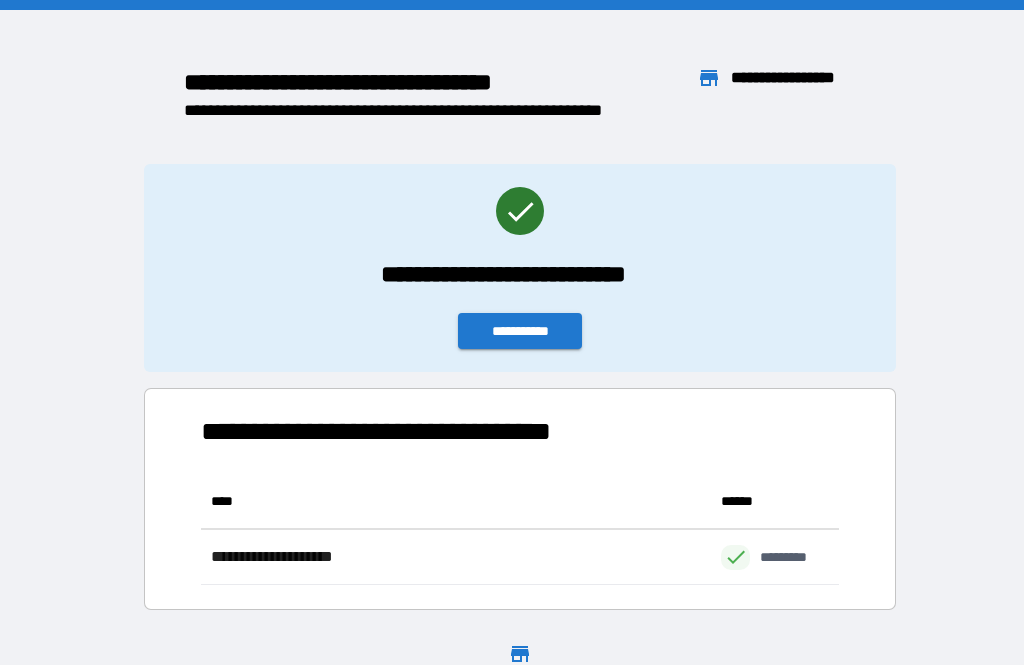 scroll, scrollTop: 1, scrollLeft: 1, axis: both 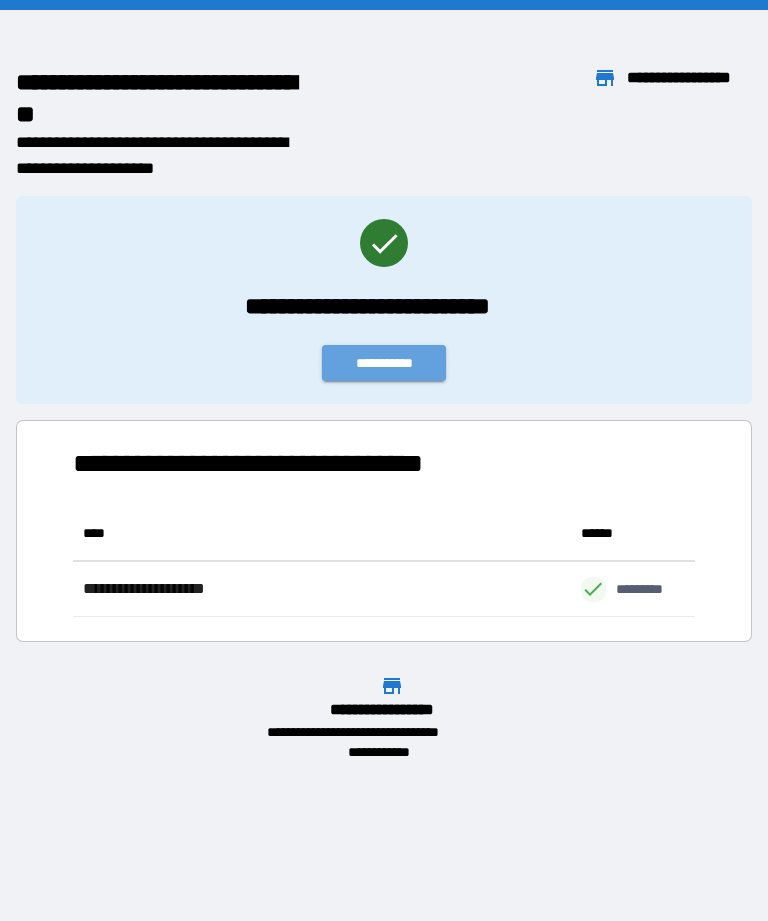 click on "**********" at bounding box center [384, 363] 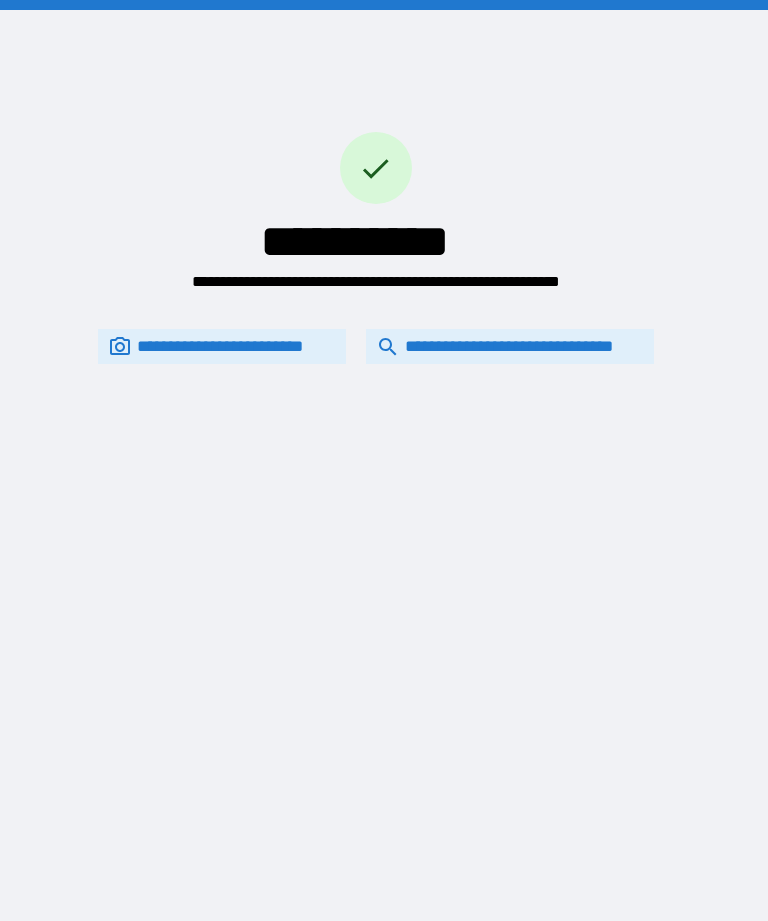 click on "**********" at bounding box center (510, 346) 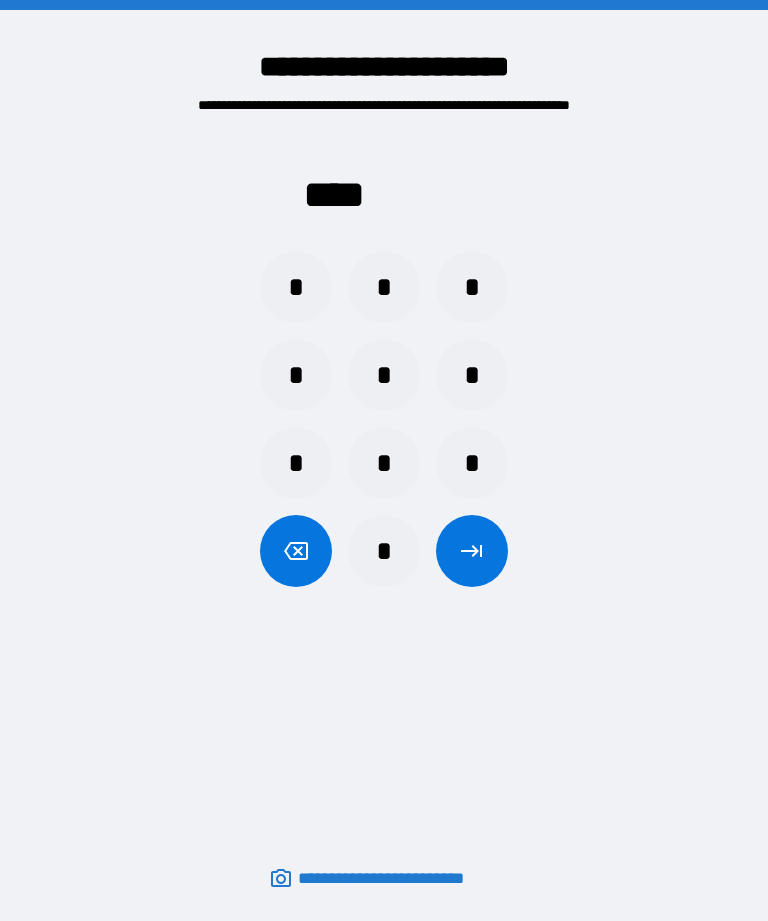 click on "*" at bounding box center [296, 375] 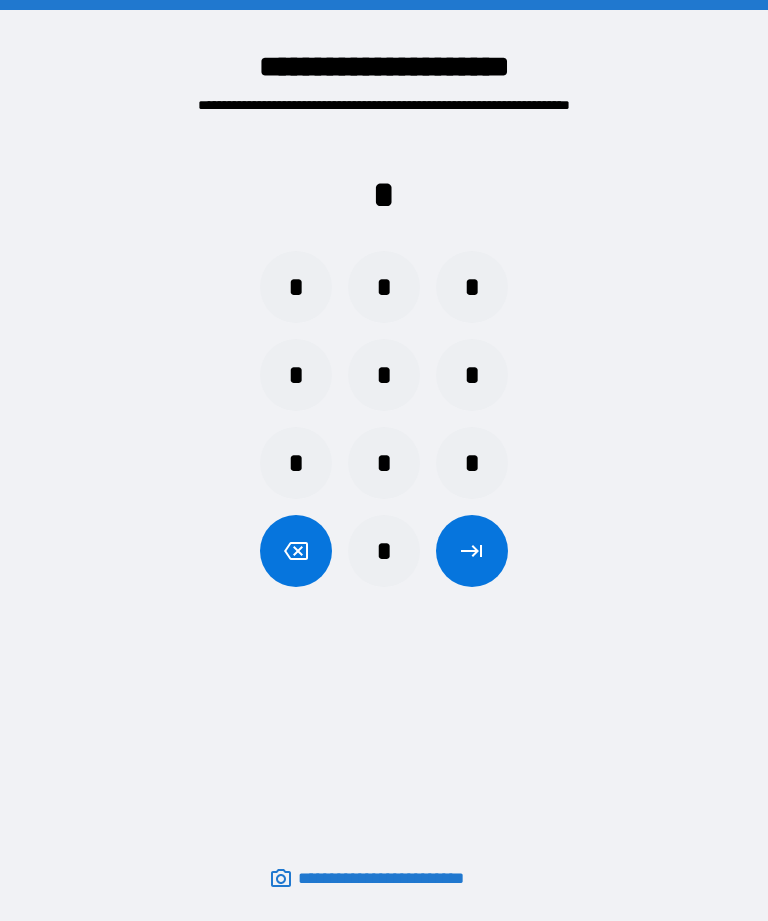 click on "*" at bounding box center [384, 375] 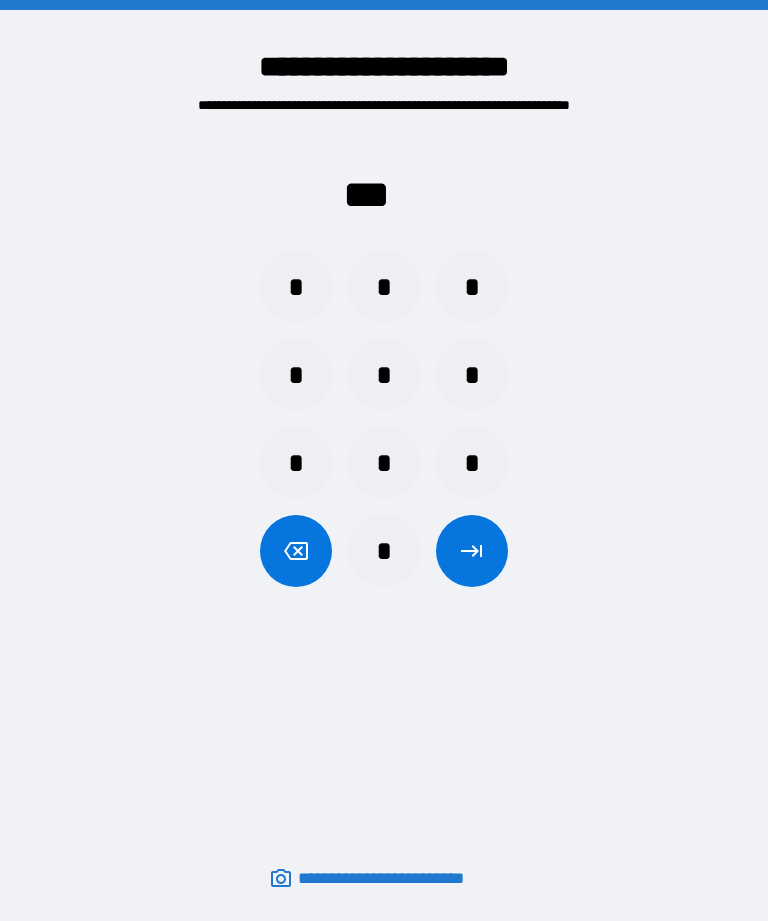 click on "*" at bounding box center [384, 463] 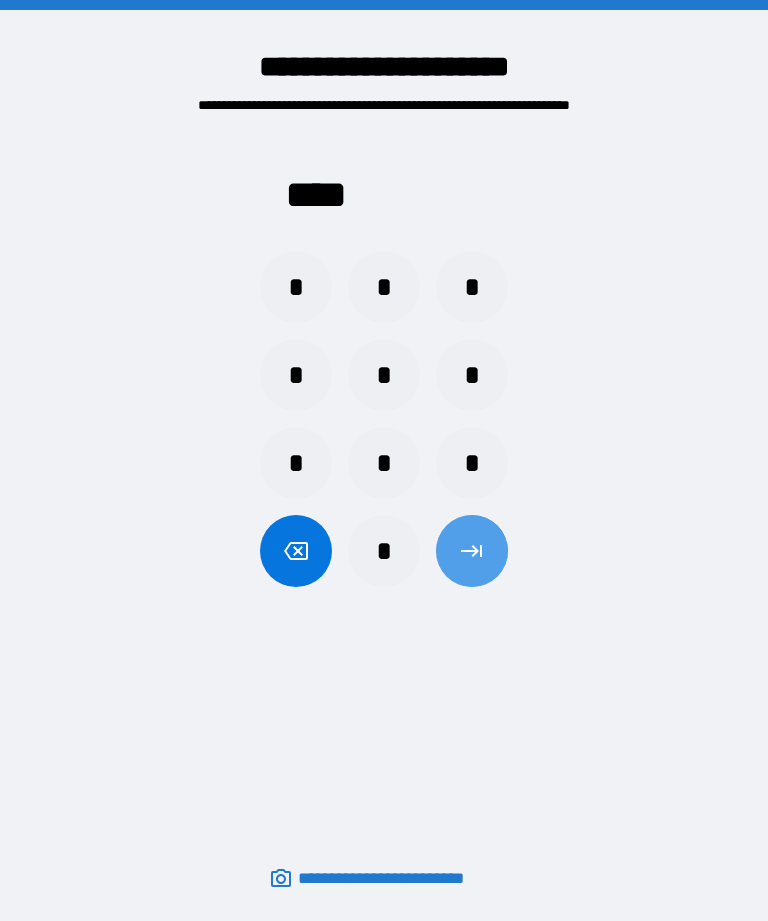 click at bounding box center [472, 551] 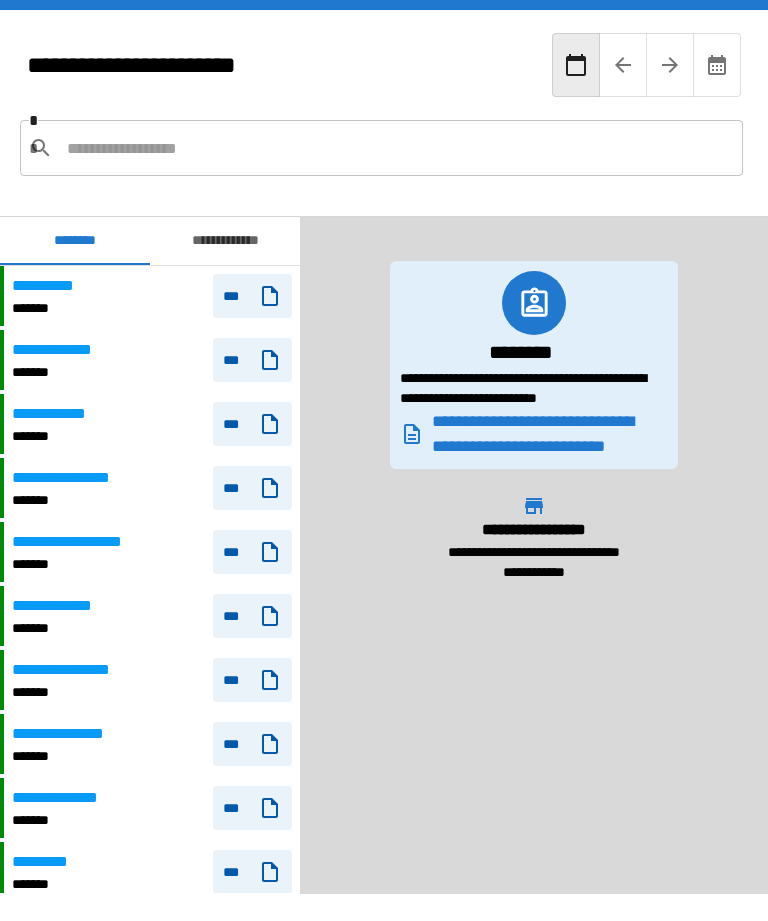 scroll, scrollTop: 3180, scrollLeft: 0, axis: vertical 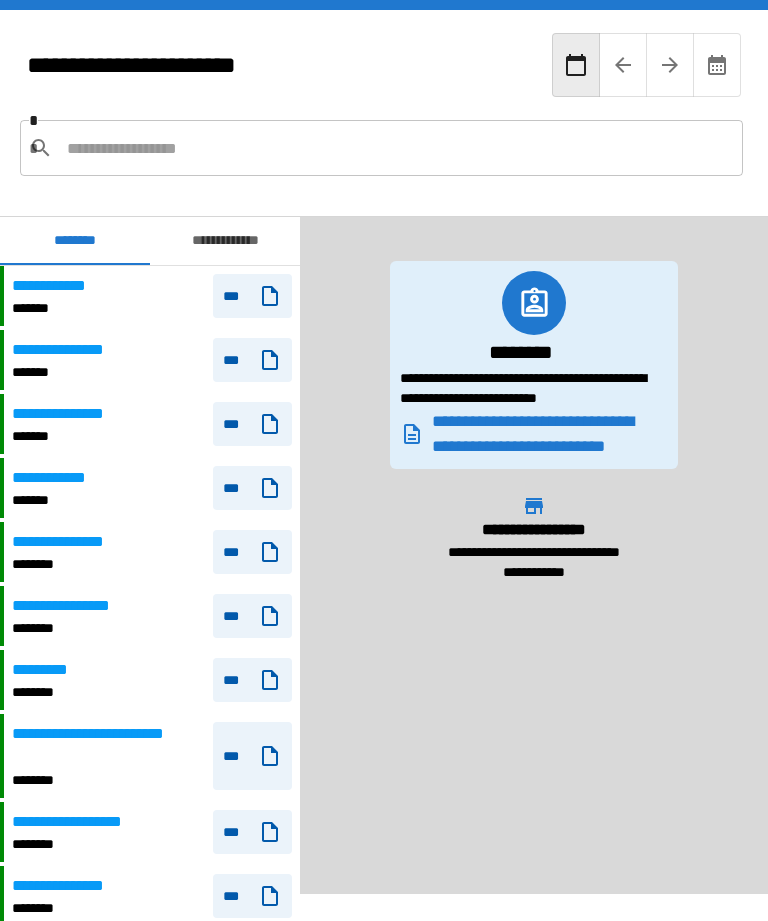 click at bounding box center (397, 148) 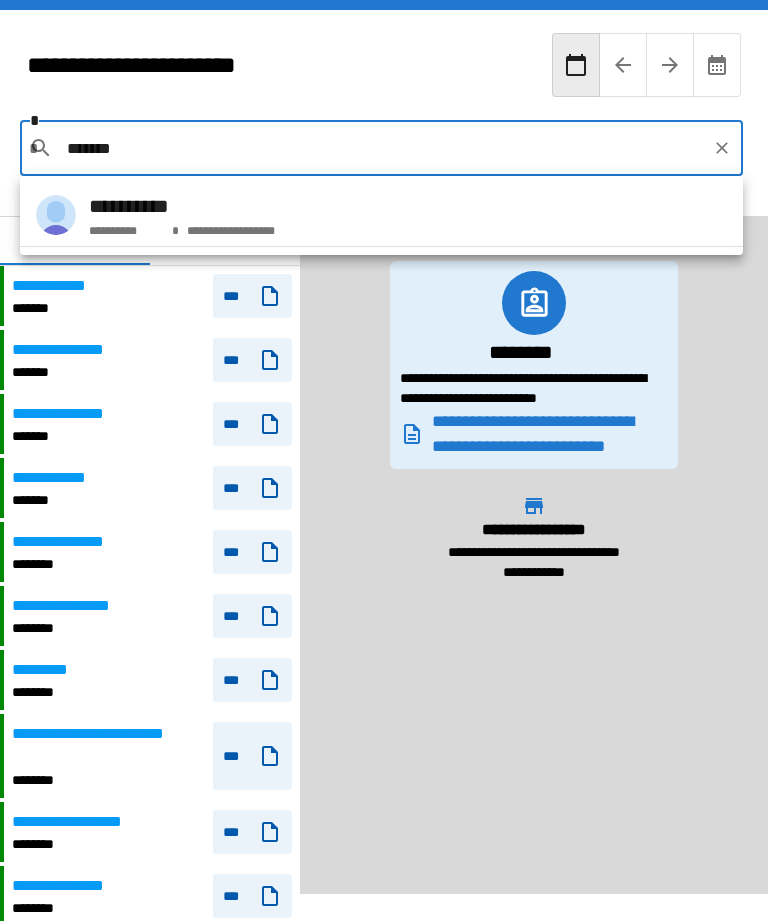 click on "**********" at bounding box center (182, 206) 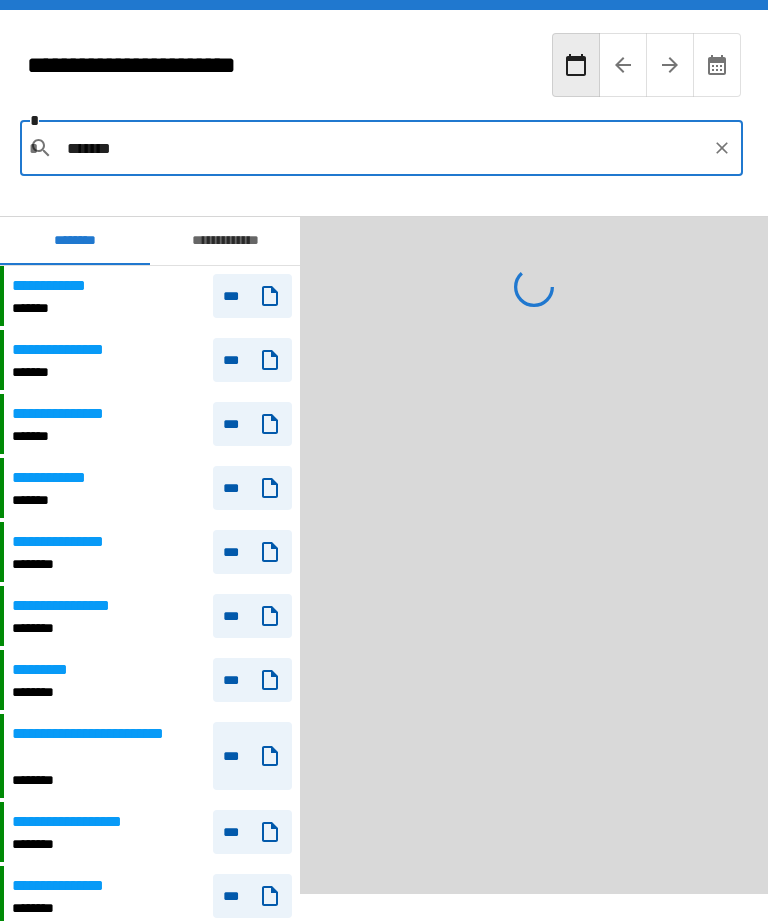 type on "**********" 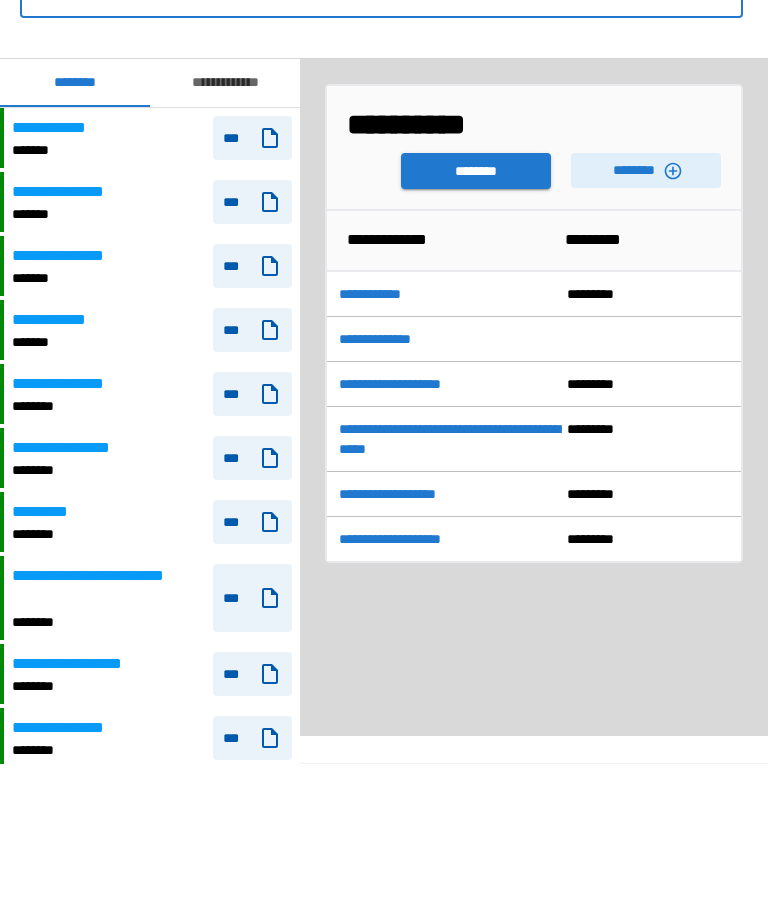 click on "********" at bounding box center (646, 328) 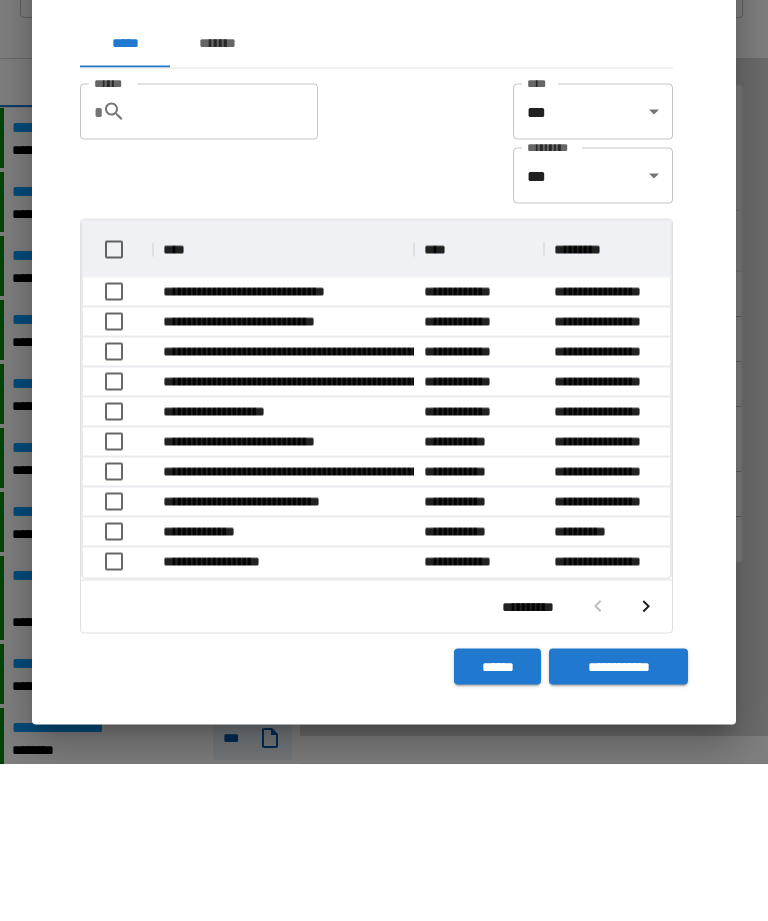 scroll, scrollTop: 64, scrollLeft: 0, axis: vertical 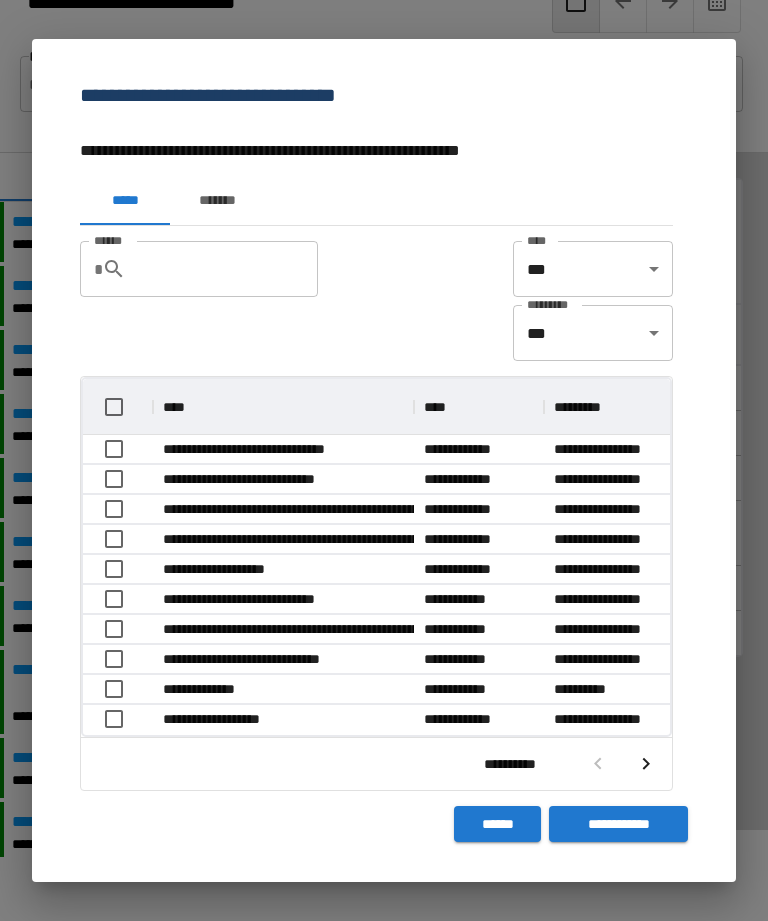 click 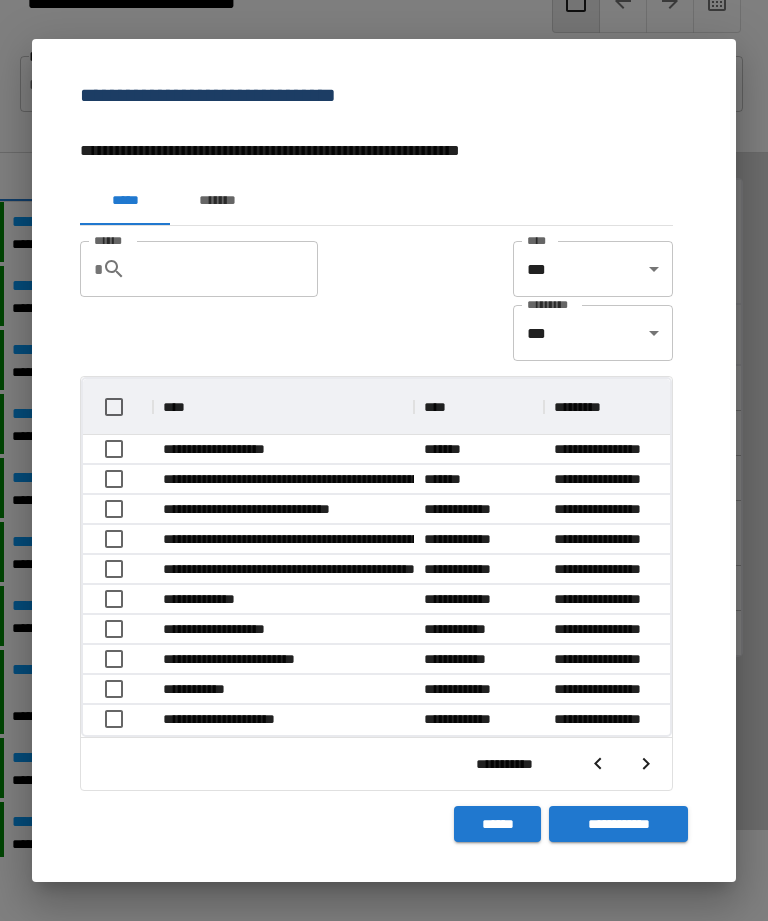 scroll, scrollTop: 356, scrollLeft: 587, axis: both 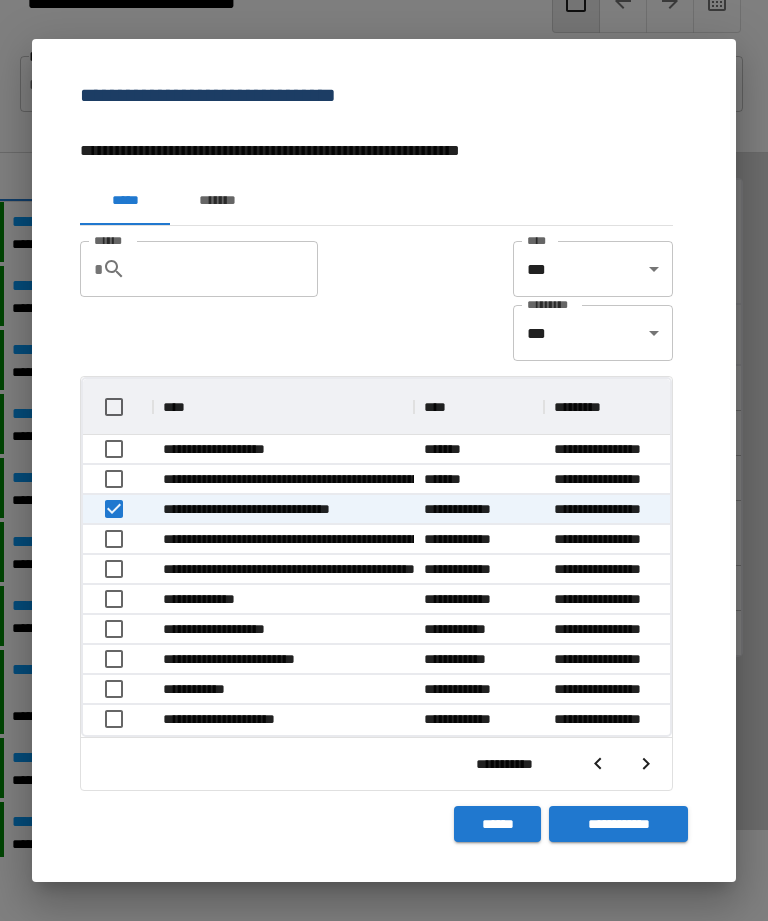 click on "**********" at bounding box center [618, 824] 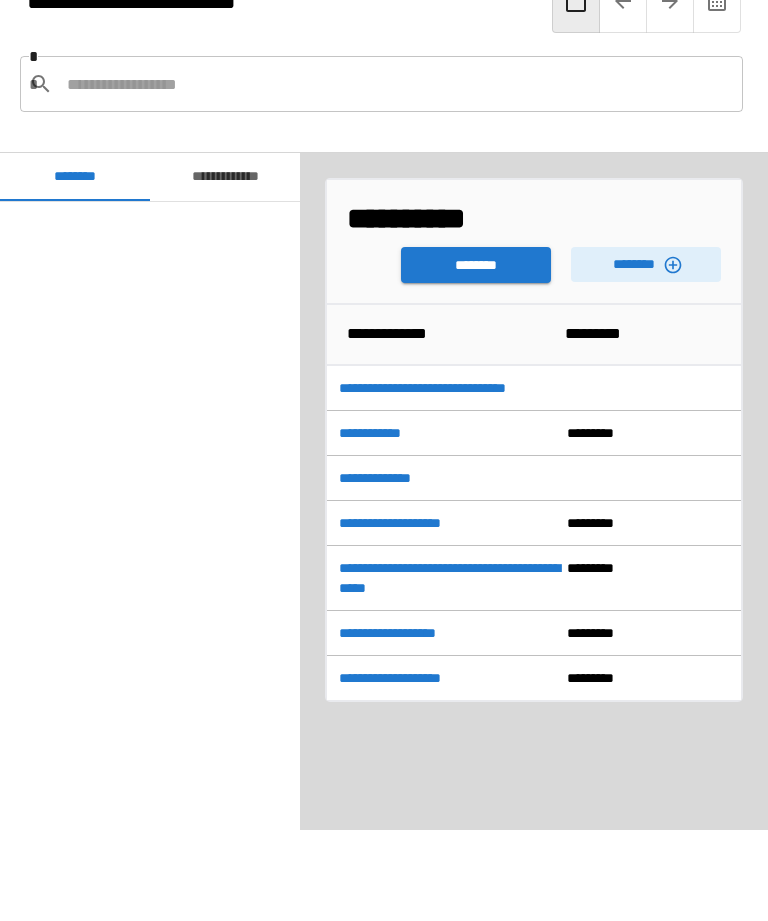 scroll, scrollTop: 3180, scrollLeft: 0, axis: vertical 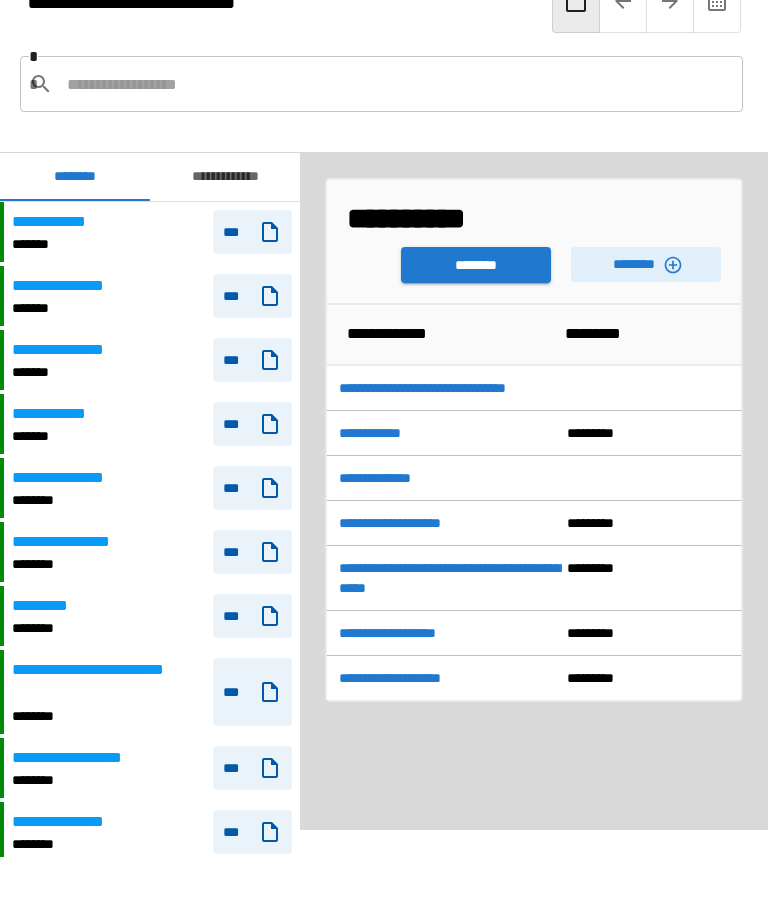 click on "**********" at bounding box center [534, 388] 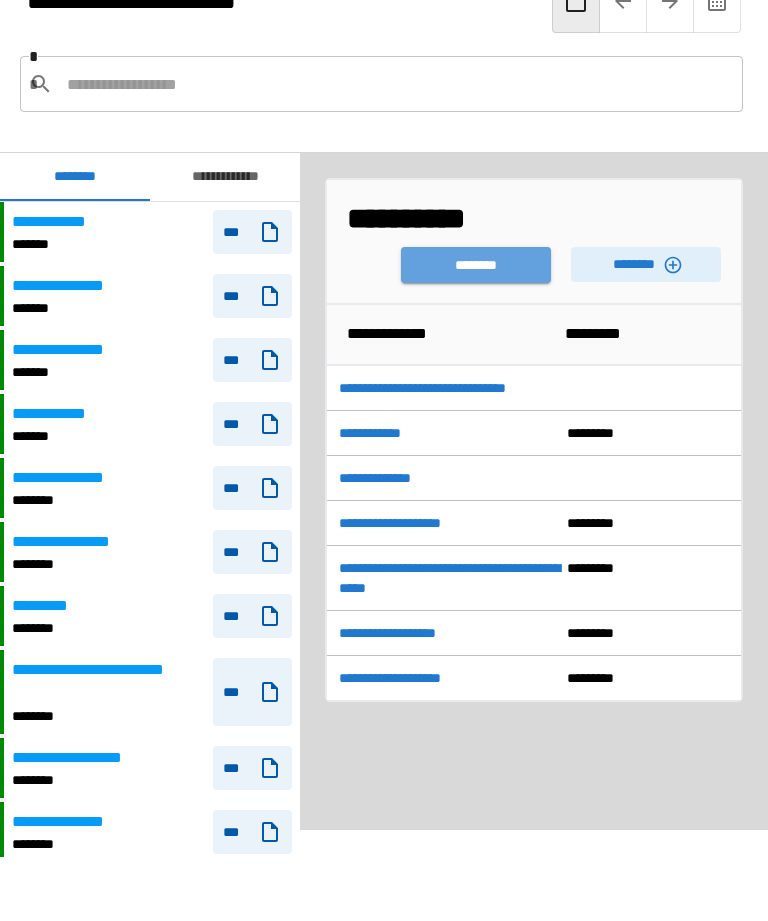 click on "********" at bounding box center [476, 265] 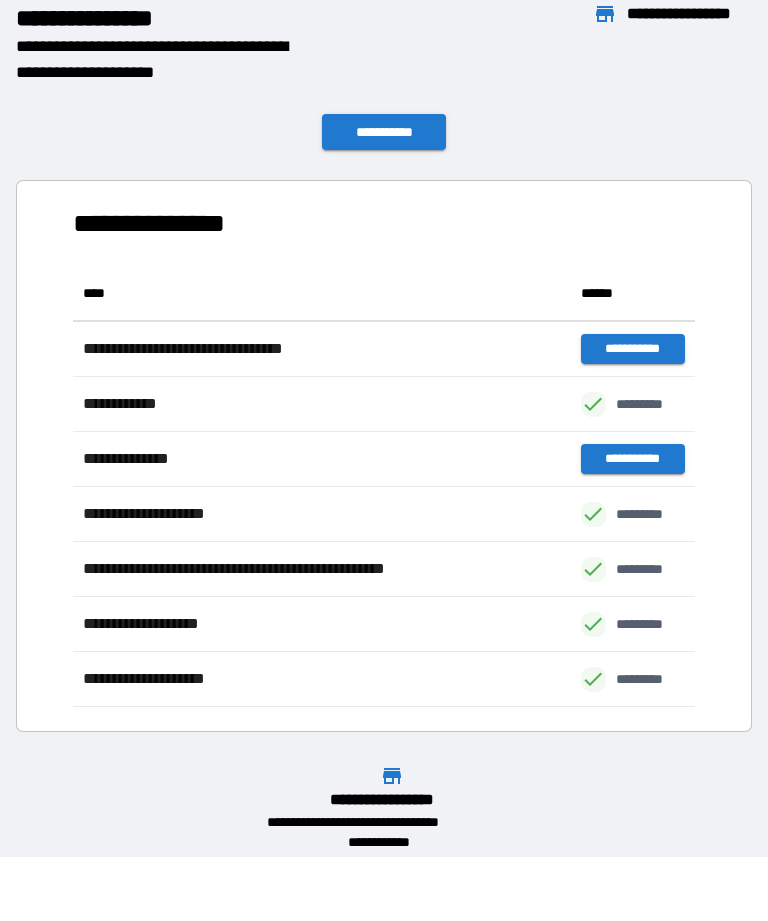 scroll, scrollTop: 1, scrollLeft: 1, axis: both 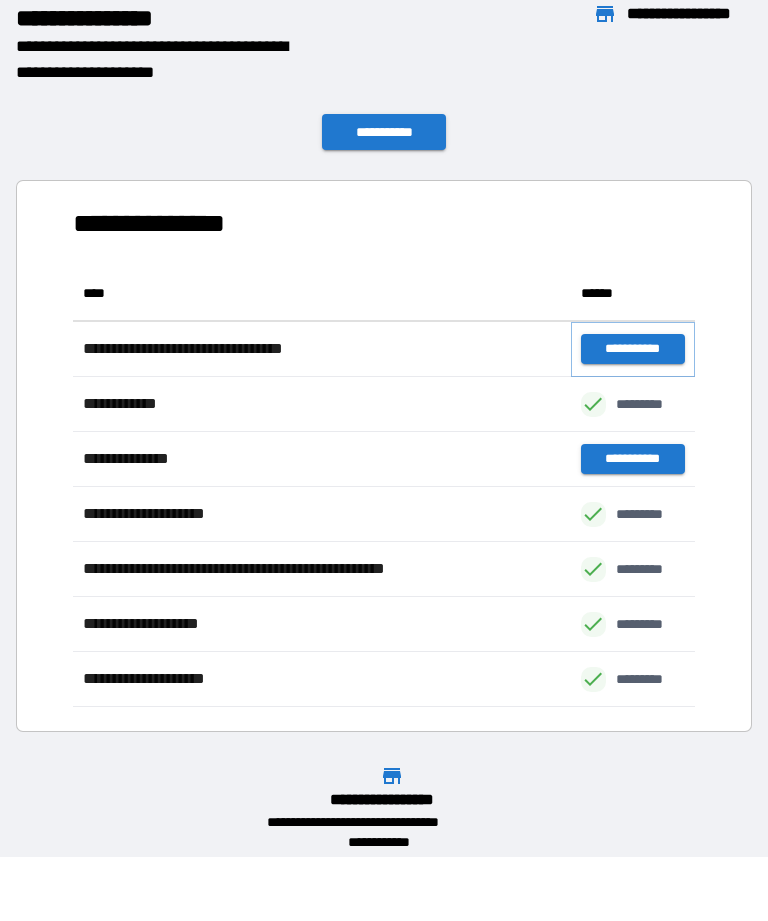 click on "**********" at bounding box center [633, 349] 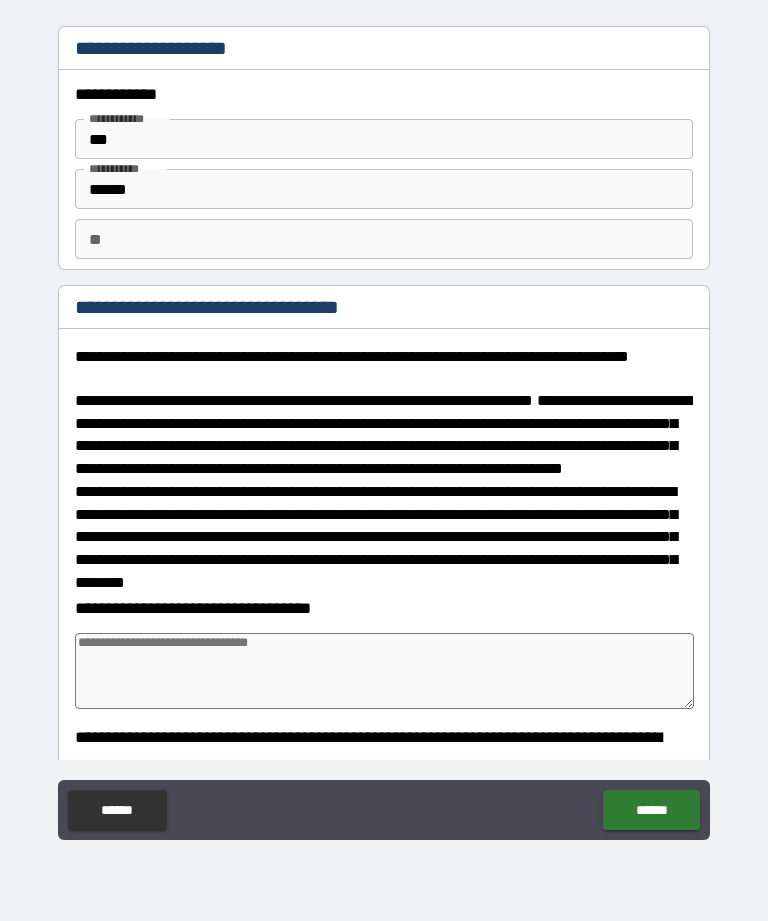 type on "*" 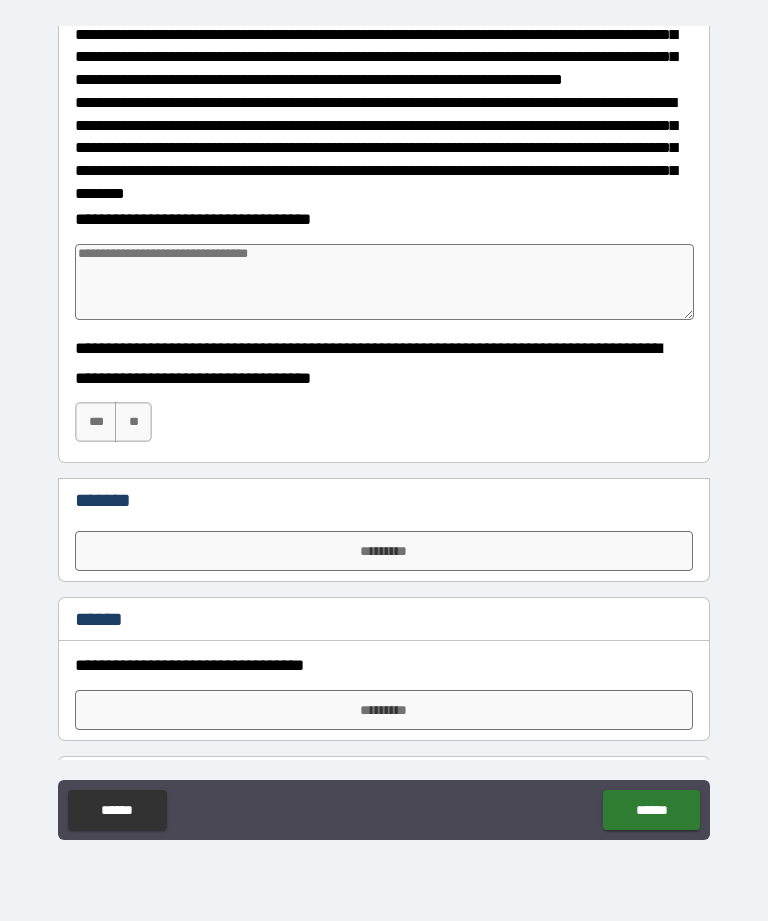 scroll, scrollTop: 419, scrollLeft: 0, axis: vertical 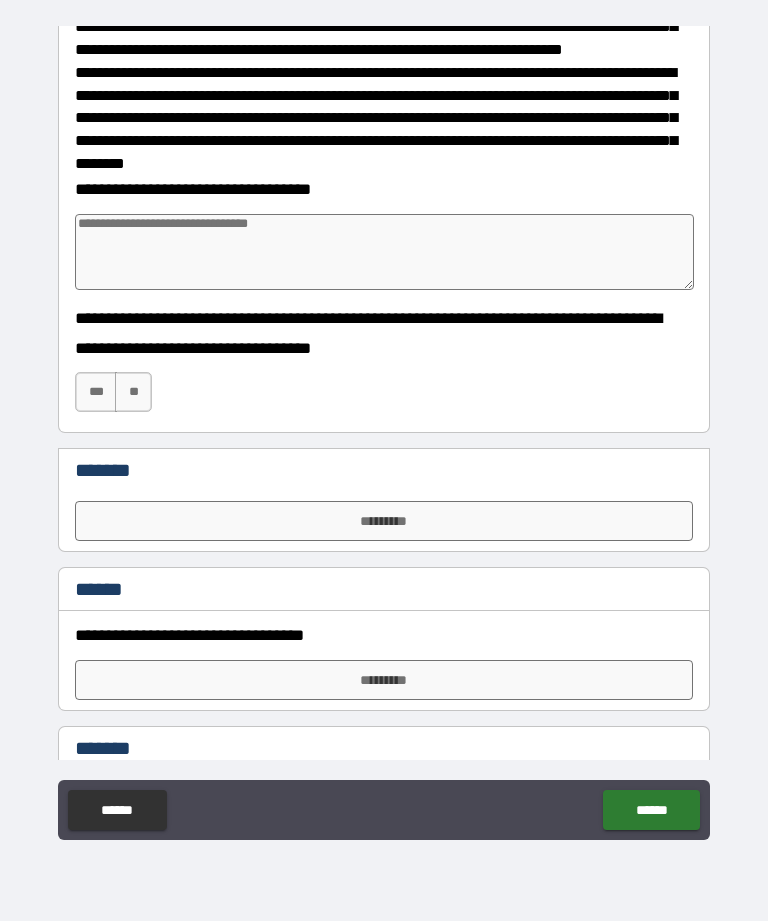 click at bounding box center [384, 252] 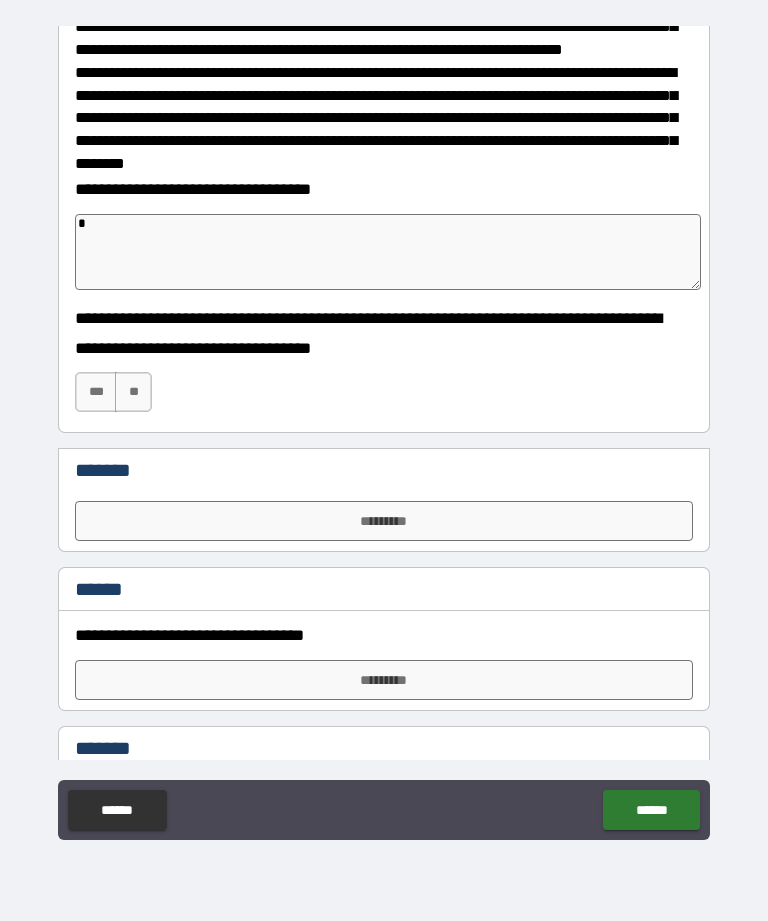 type on "*" 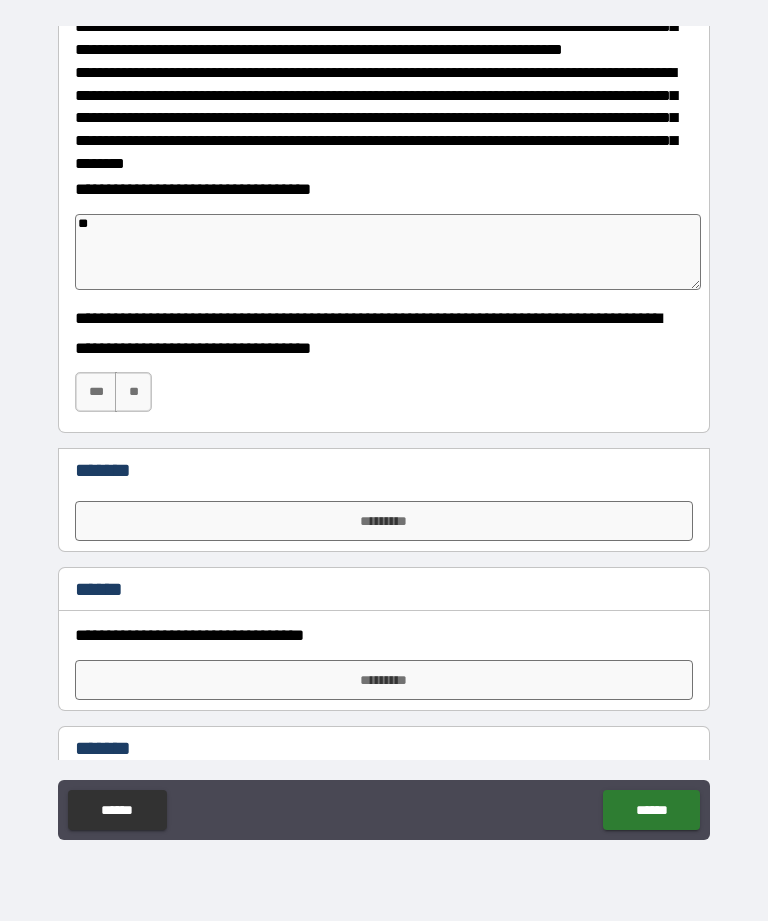 type on "*" 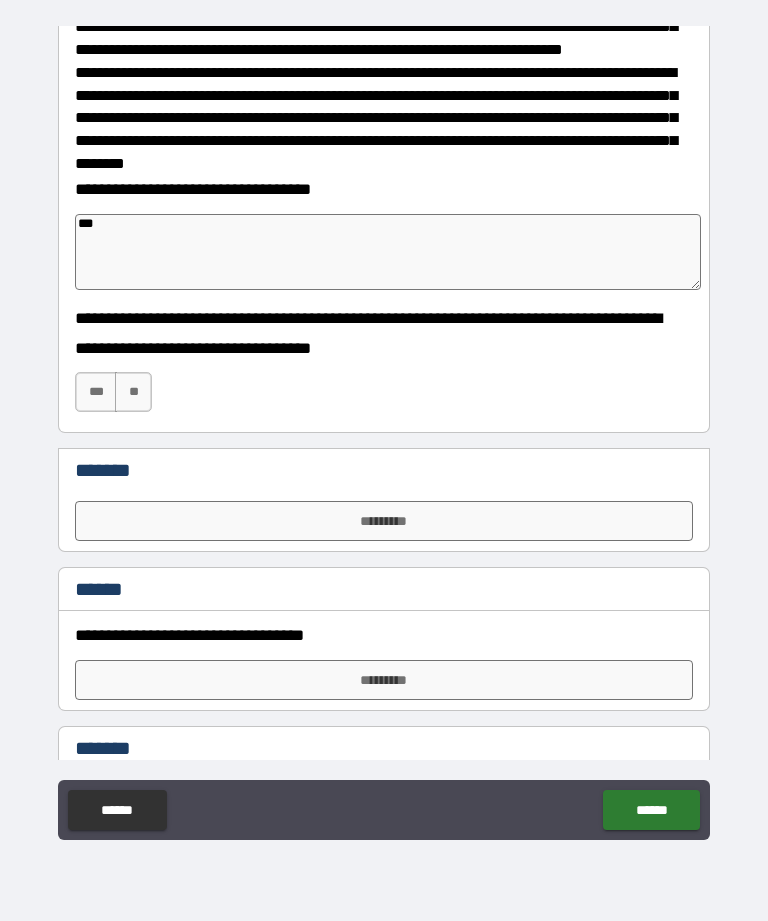 type on "****" 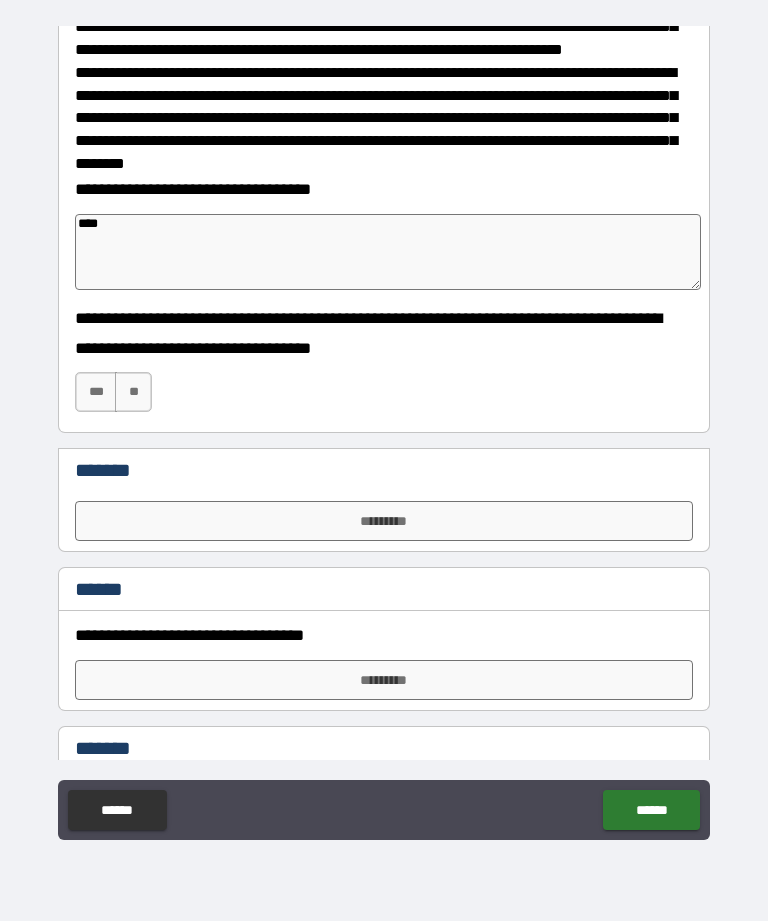 type on "*" 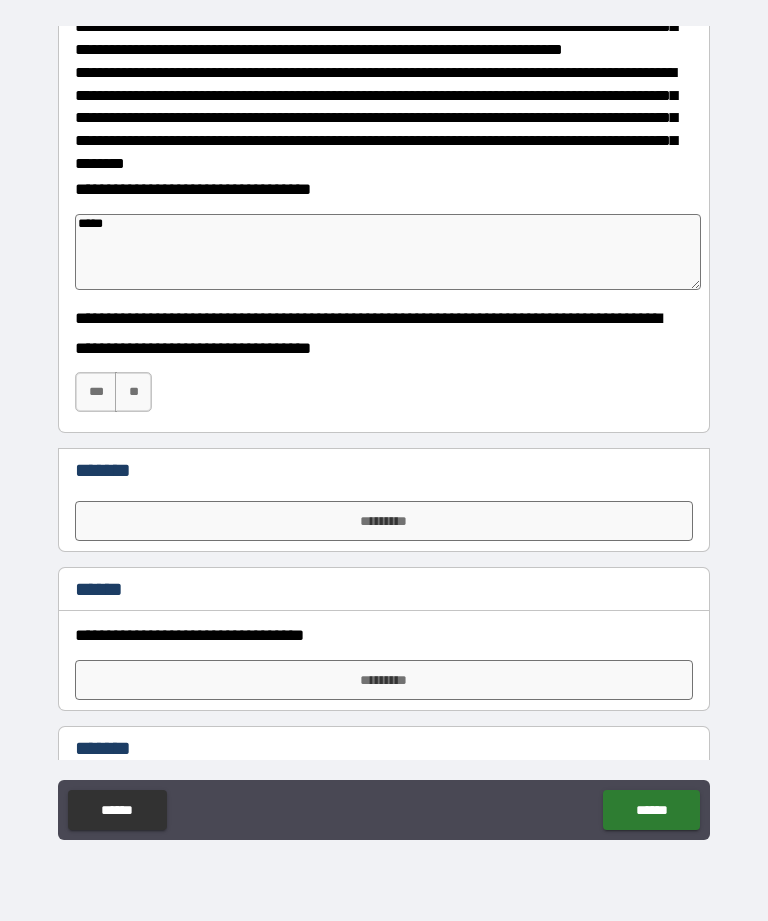 type on "*" 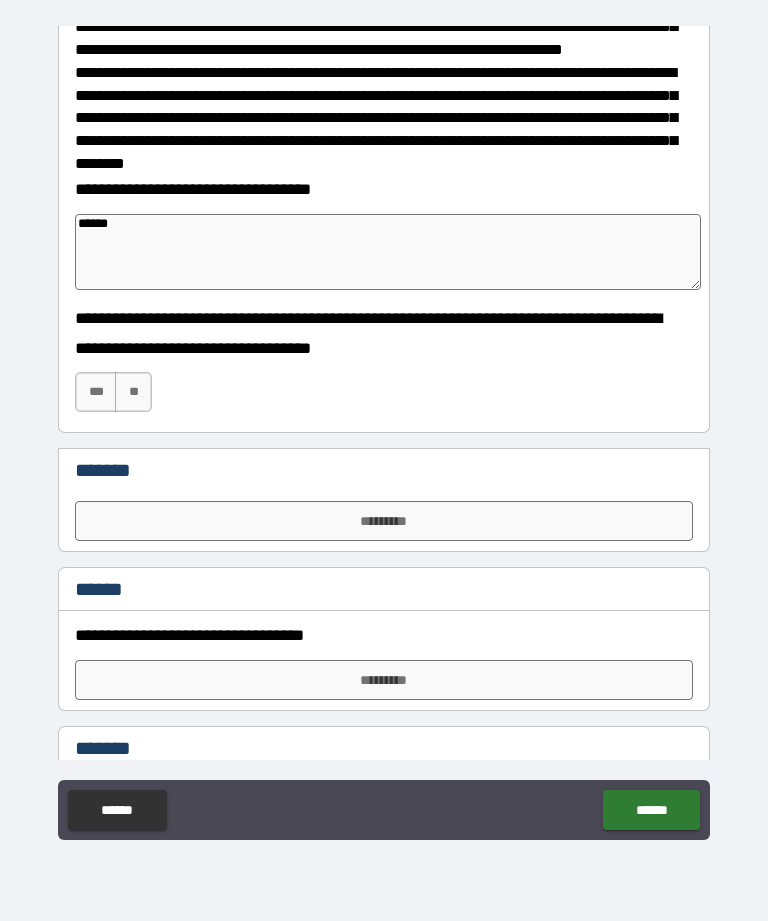 type on "*" 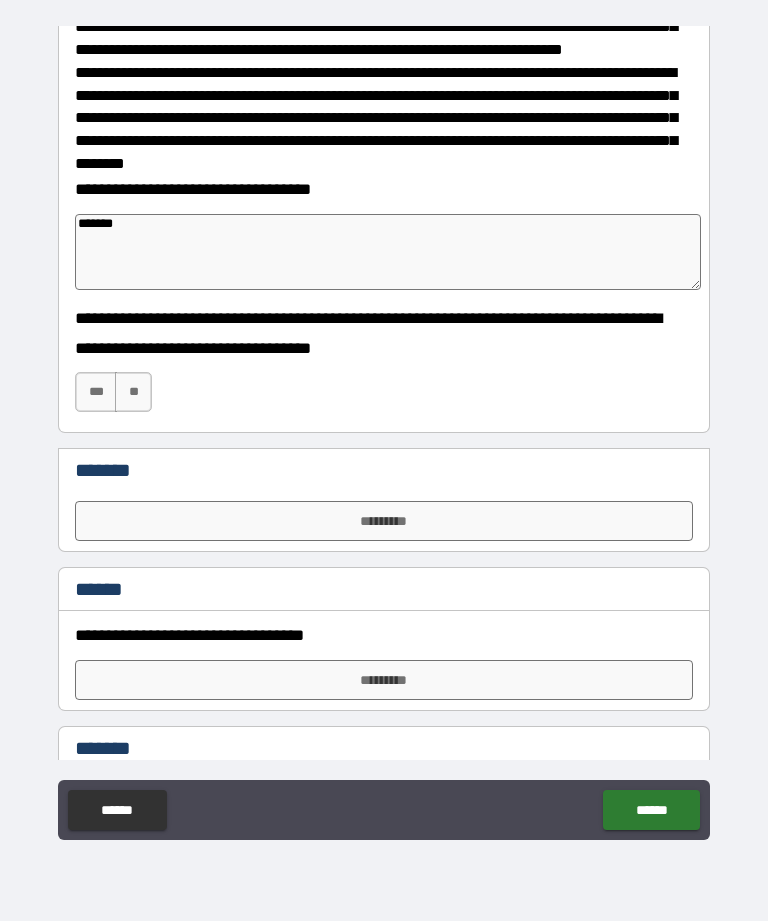 type on "*" 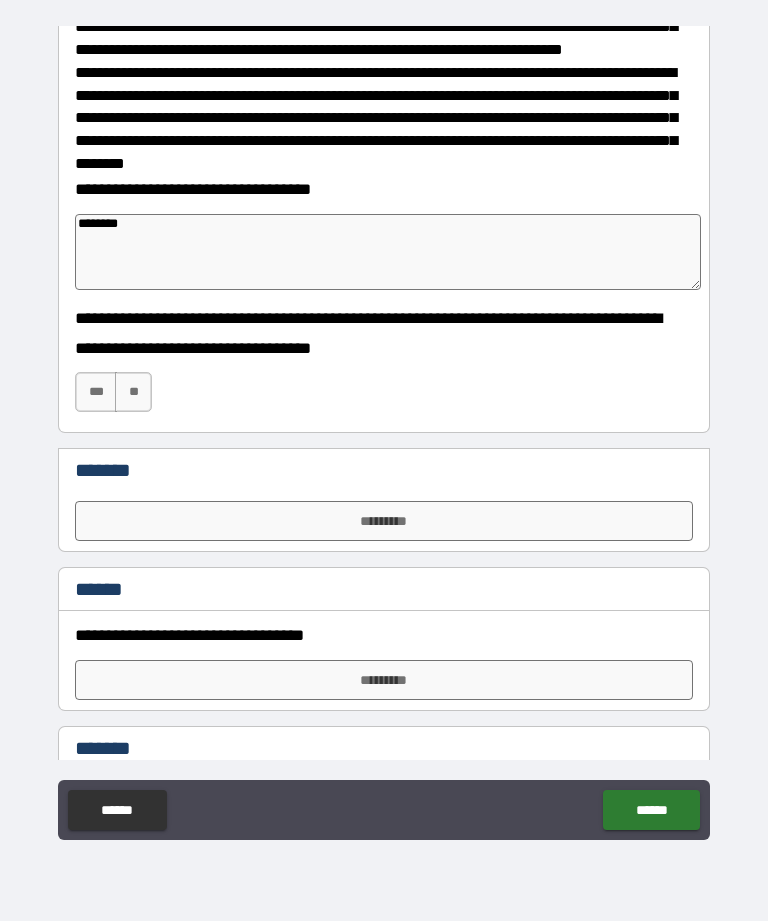 type on "*" 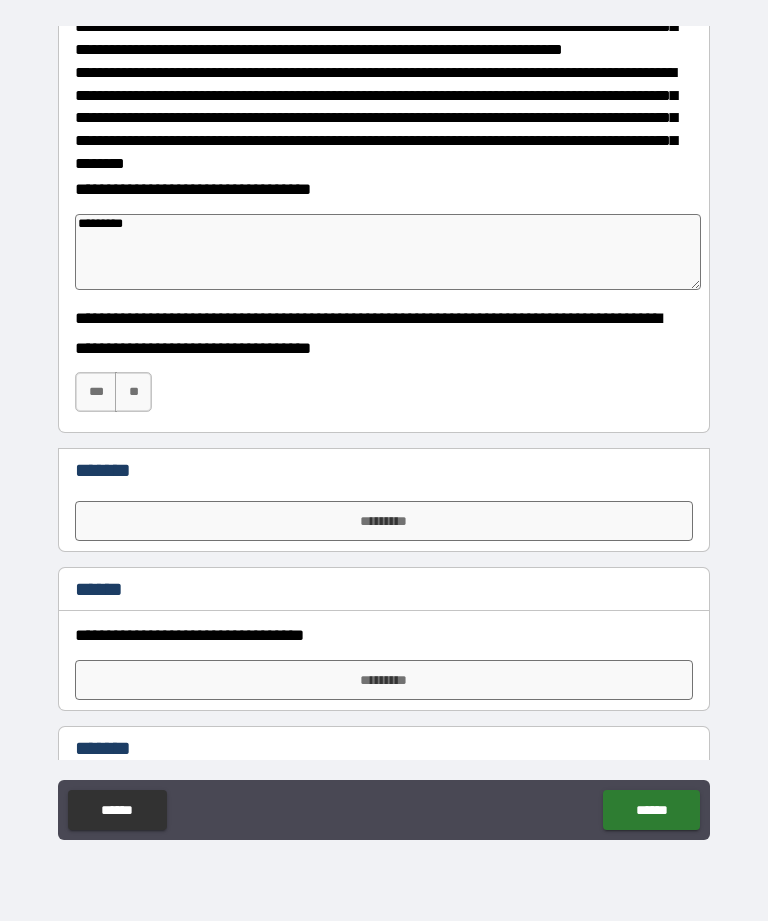 type on "*" 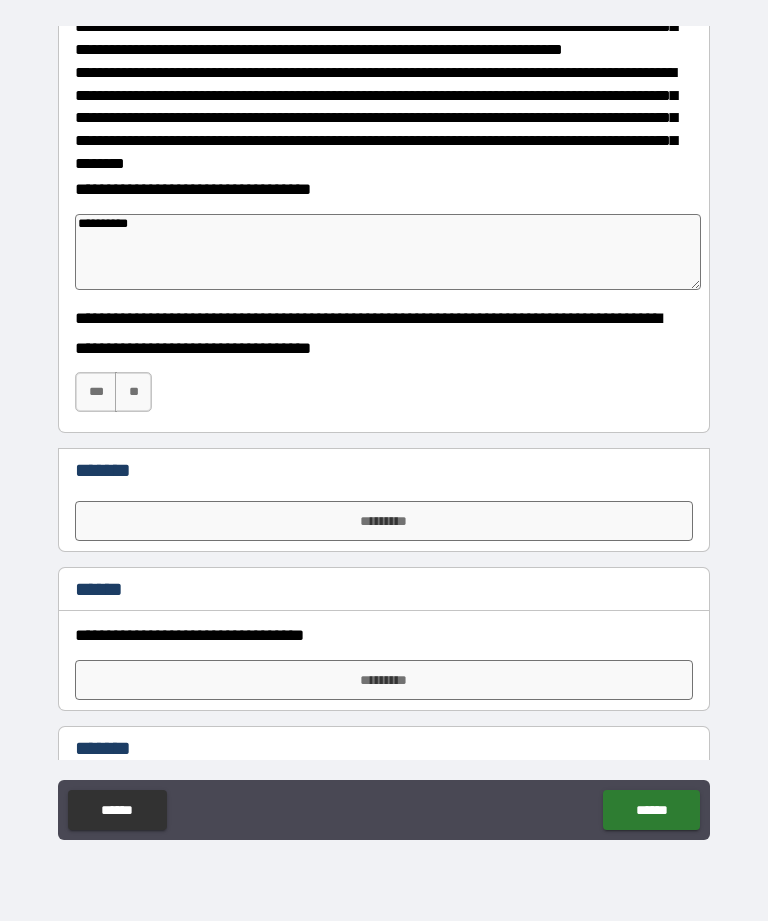 type on "*" 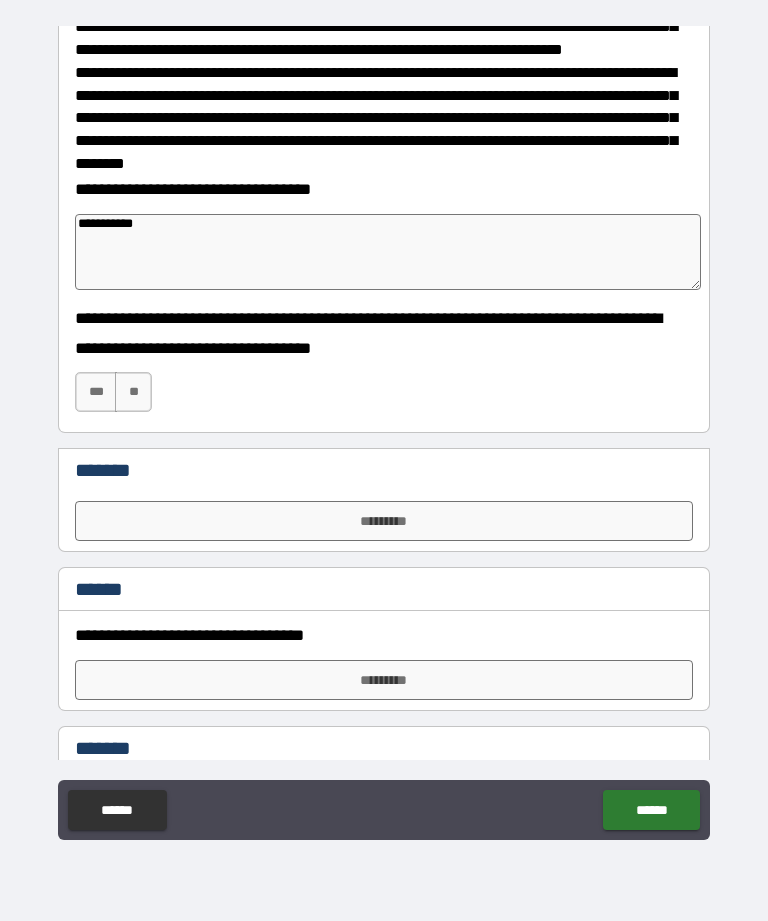 type on "*" 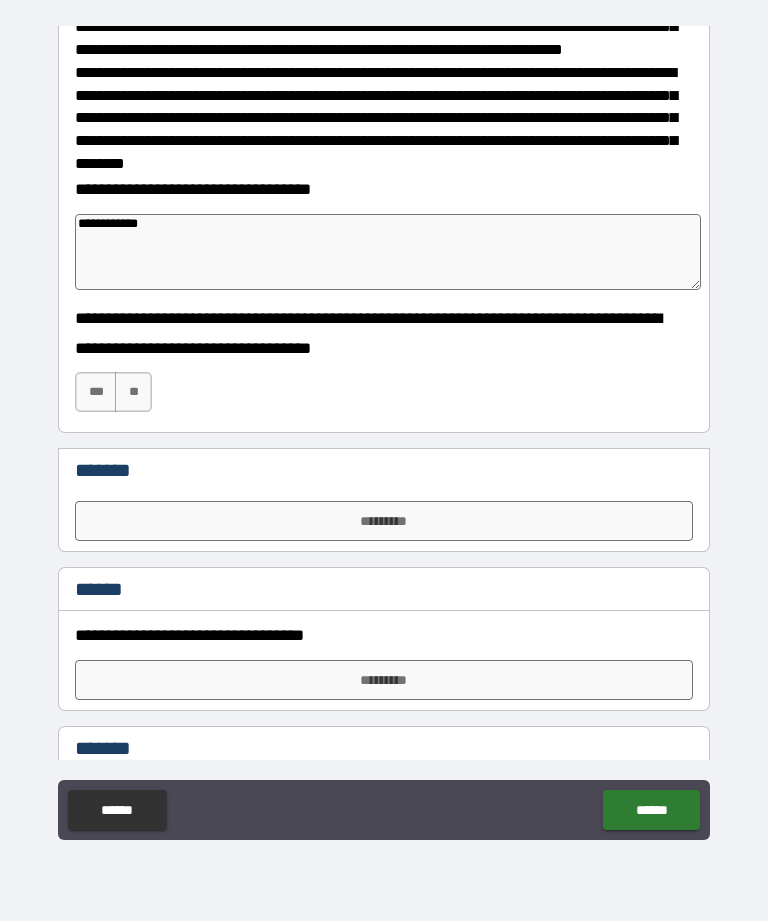 type on "*" 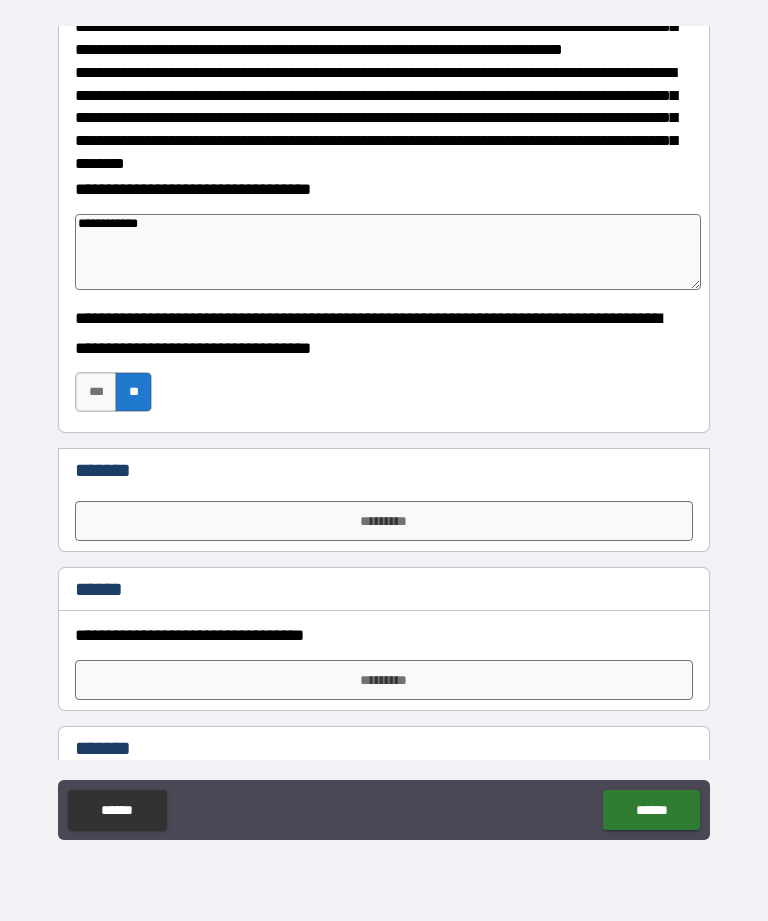 click on "*********" at bounding box center (384, 680) 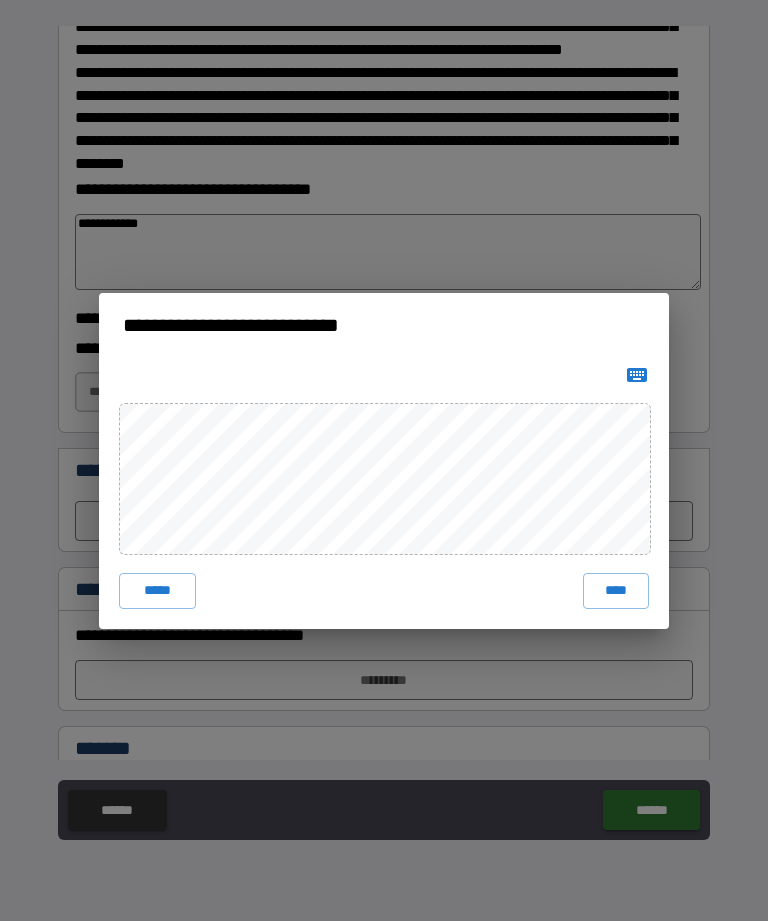 click on "****" at bounding box center (616, 591) 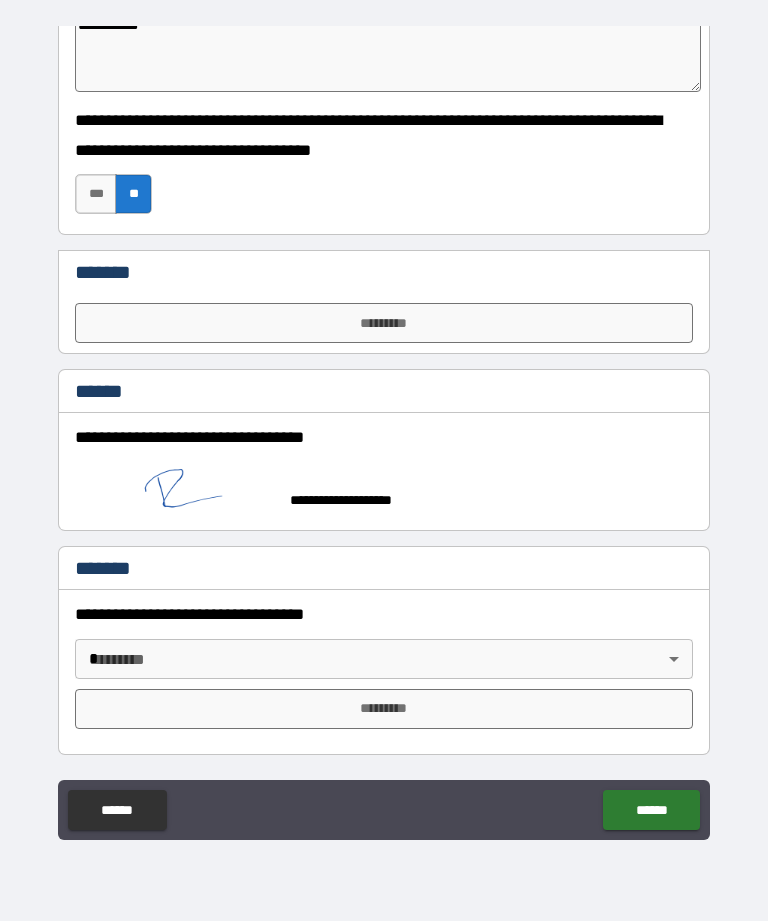 scroll, scrollTop: 632, scrollLeft: 0, axis: vertical 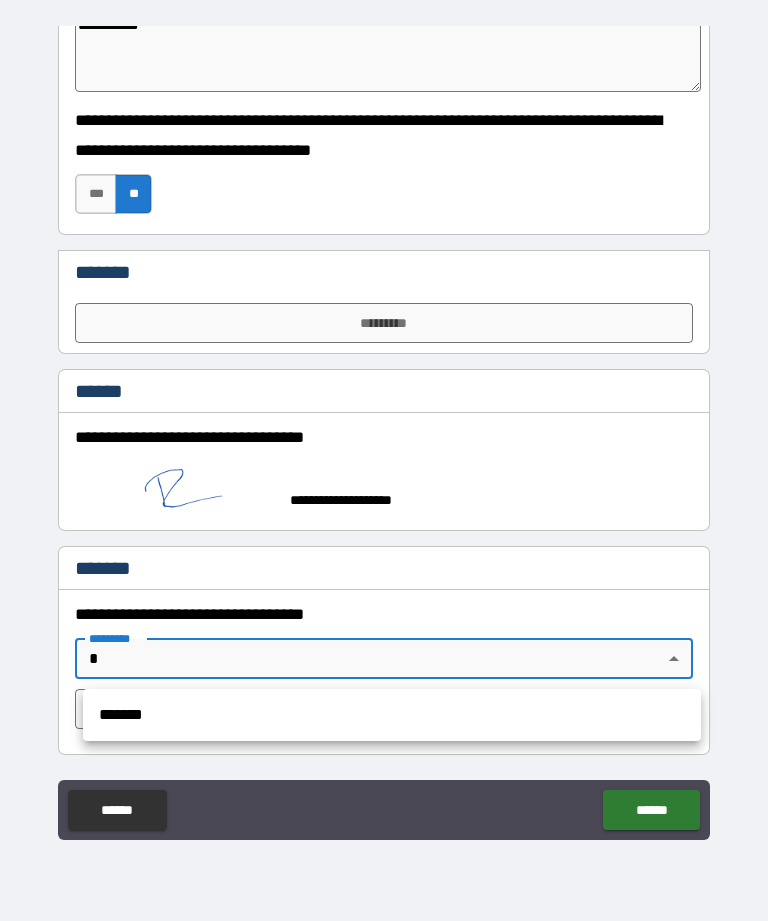 click on "*******" at bounding box center (392, 715) 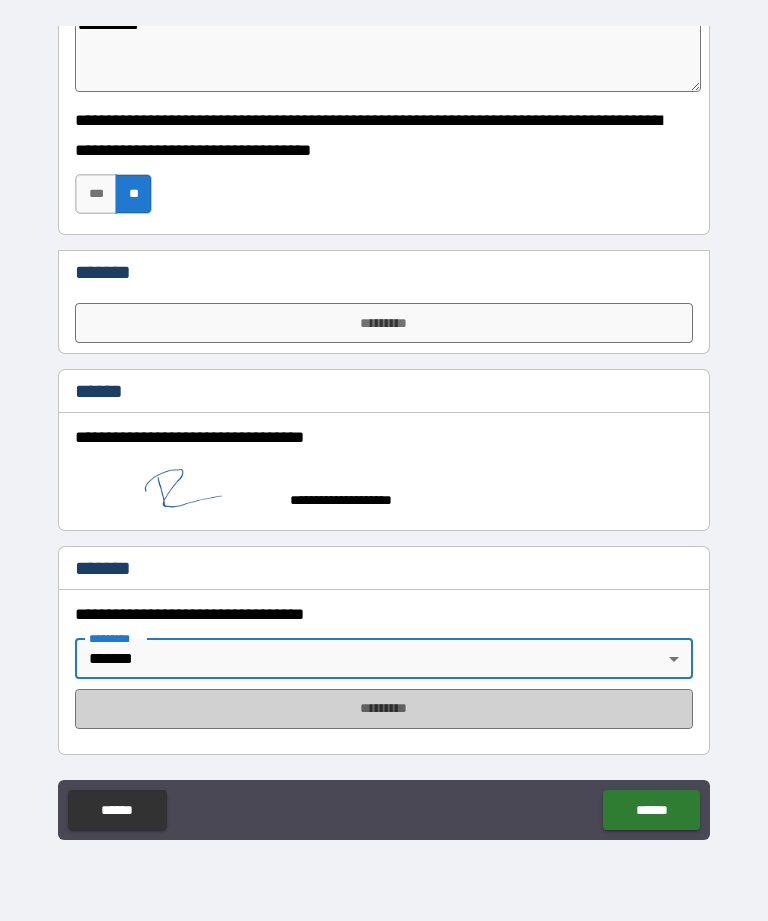 click on "*********" at bounding box center (384, 709) 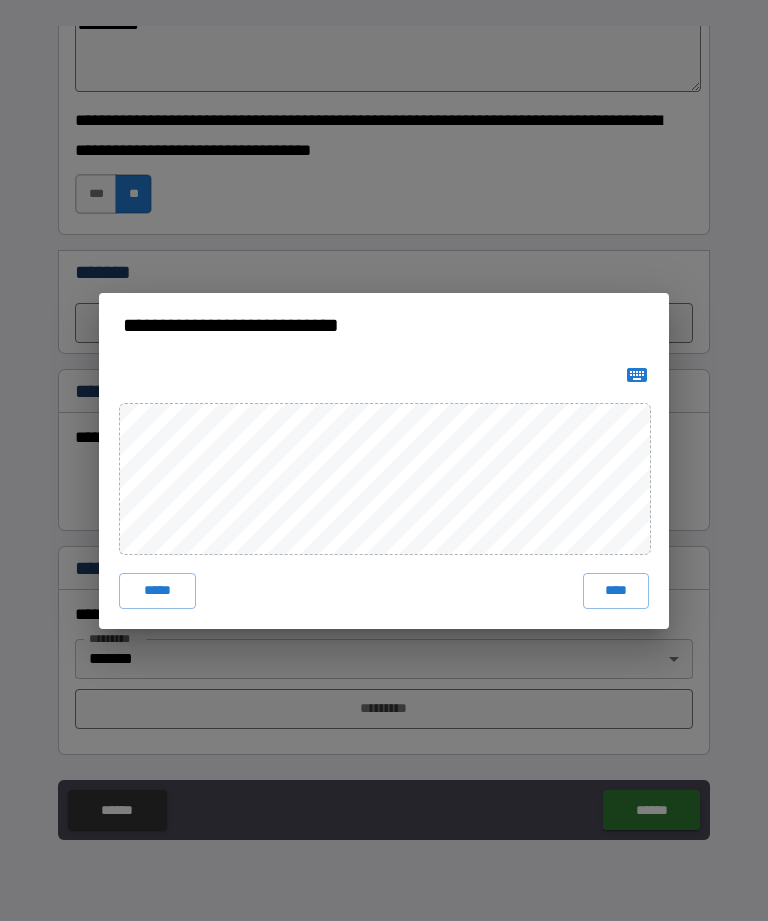 click on "****" at bounding box center (616, 591) 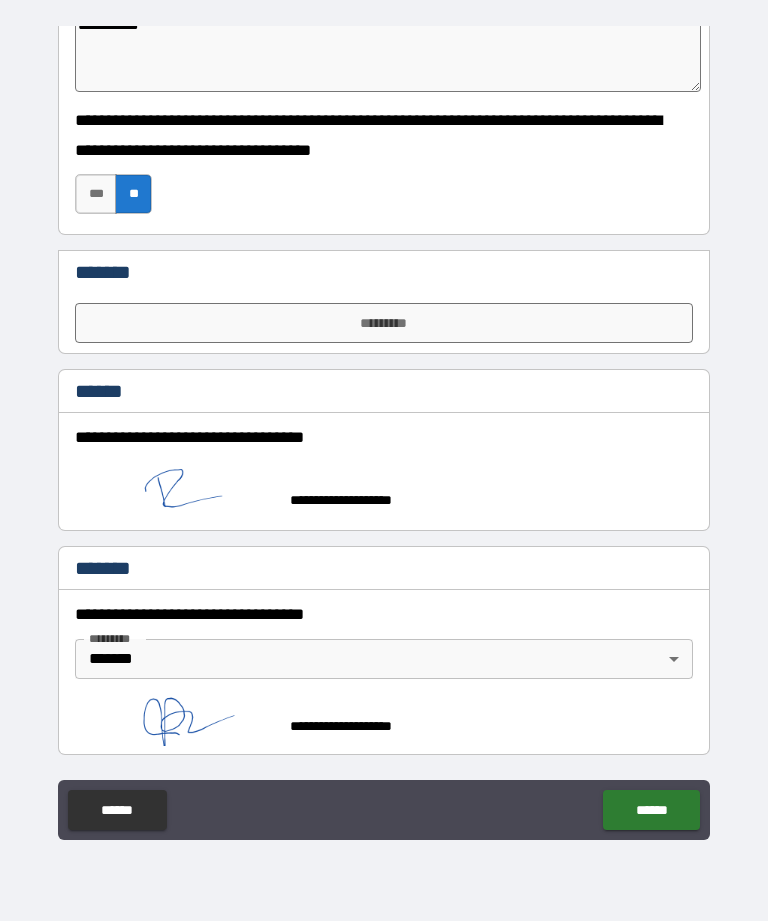 scroll, scrollTop: 622, scrollLeft: 0, axis: vertical 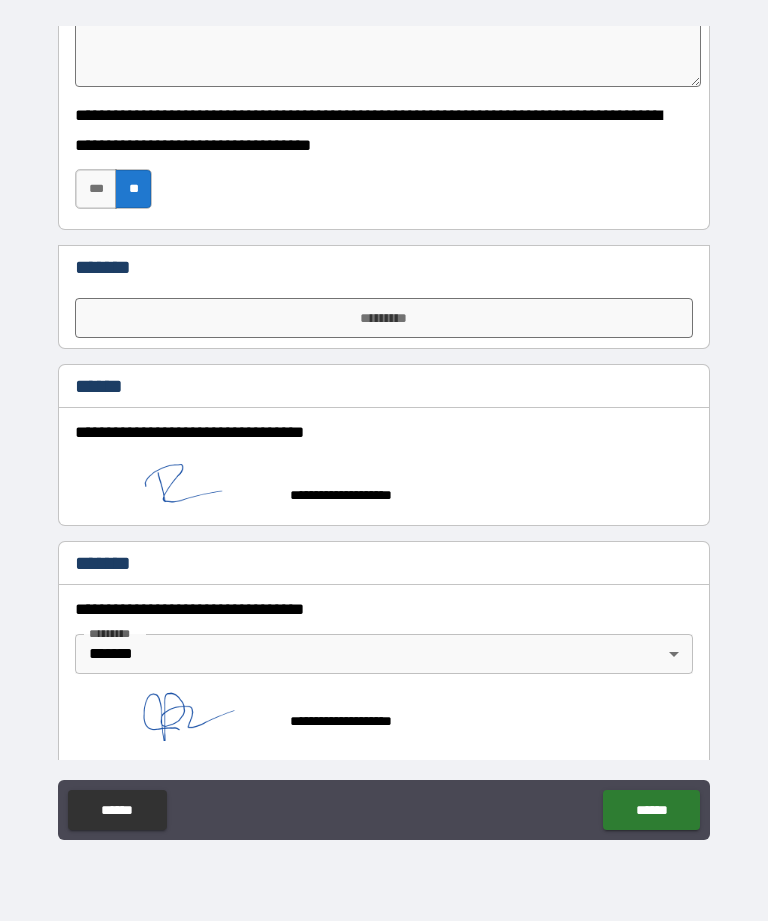 click on "*********" at bounding box center [384, 318] 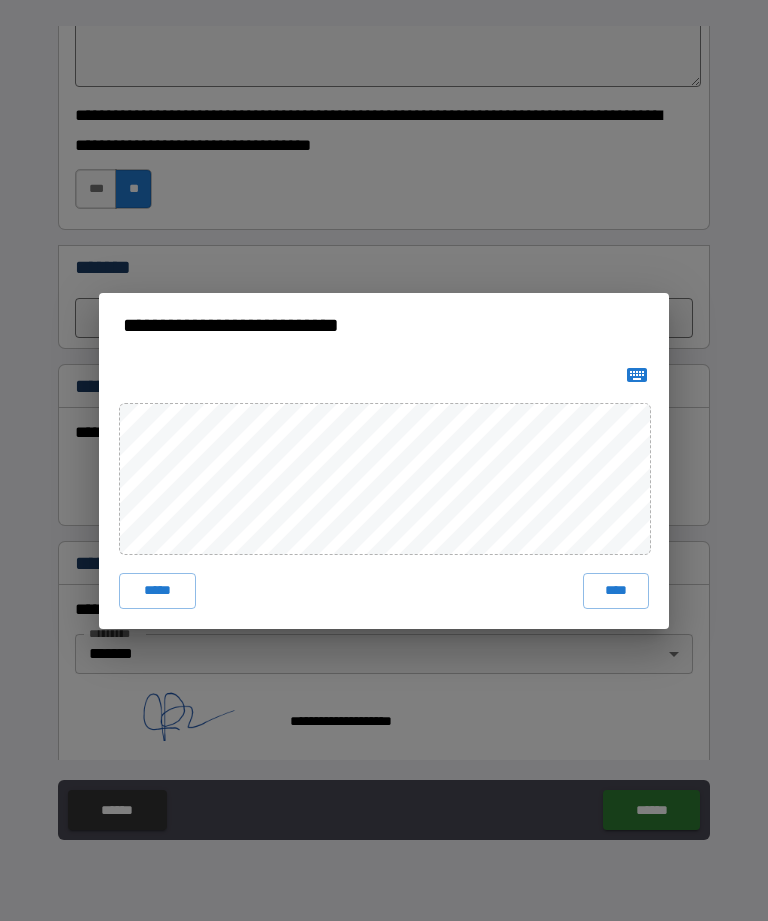 click on "****" at bounding box center [616, 591] 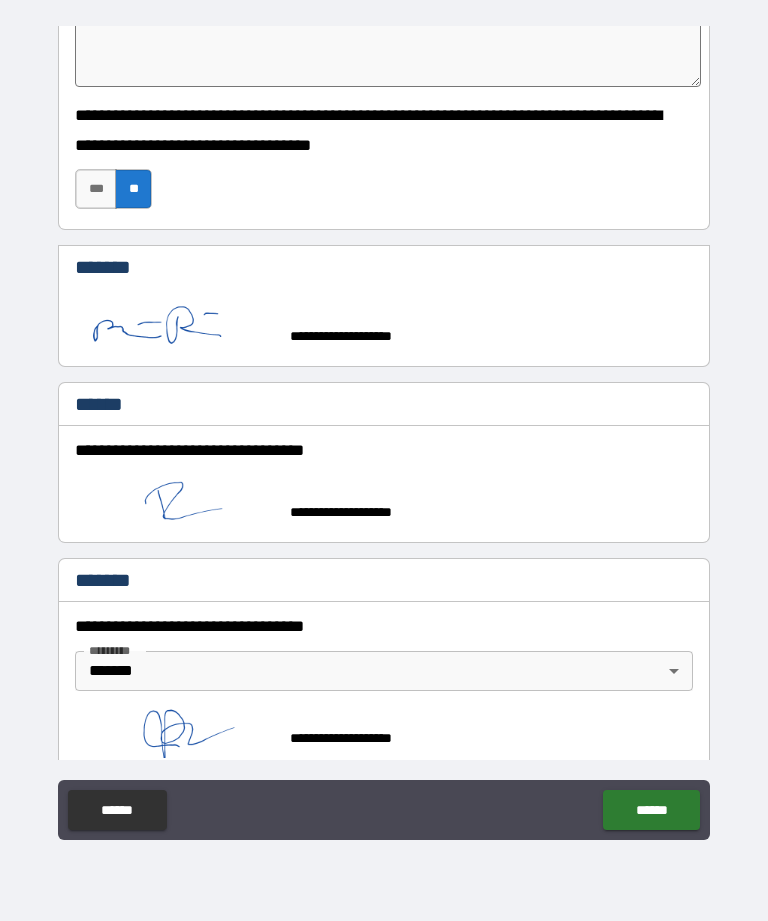type on "*" 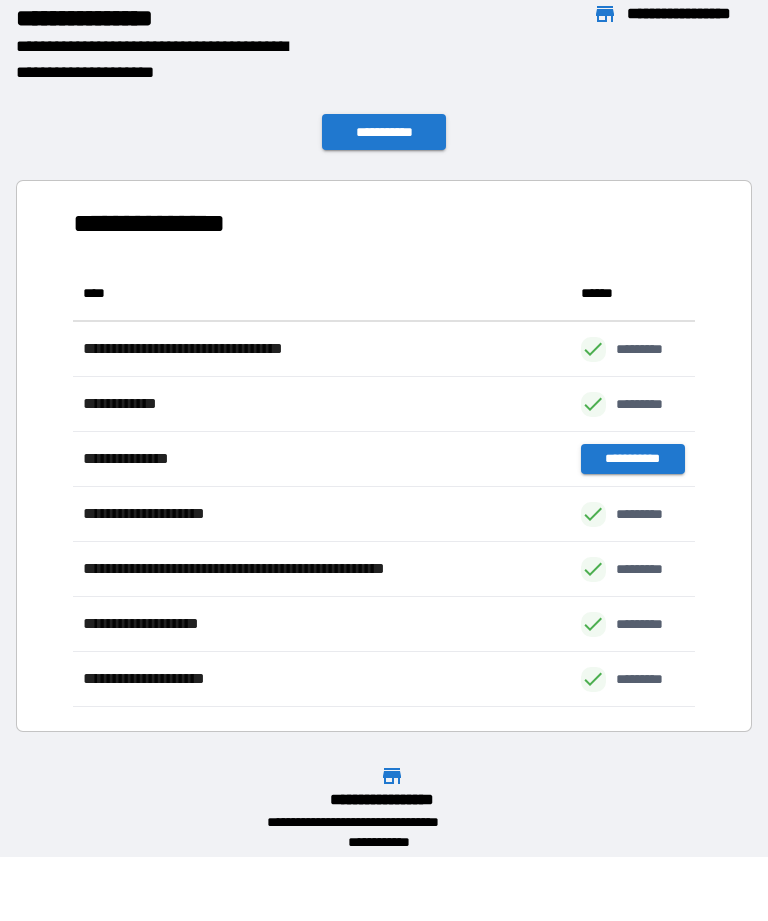 scroll, scrollTop: 441, scrollLeft: 622, axis: both 